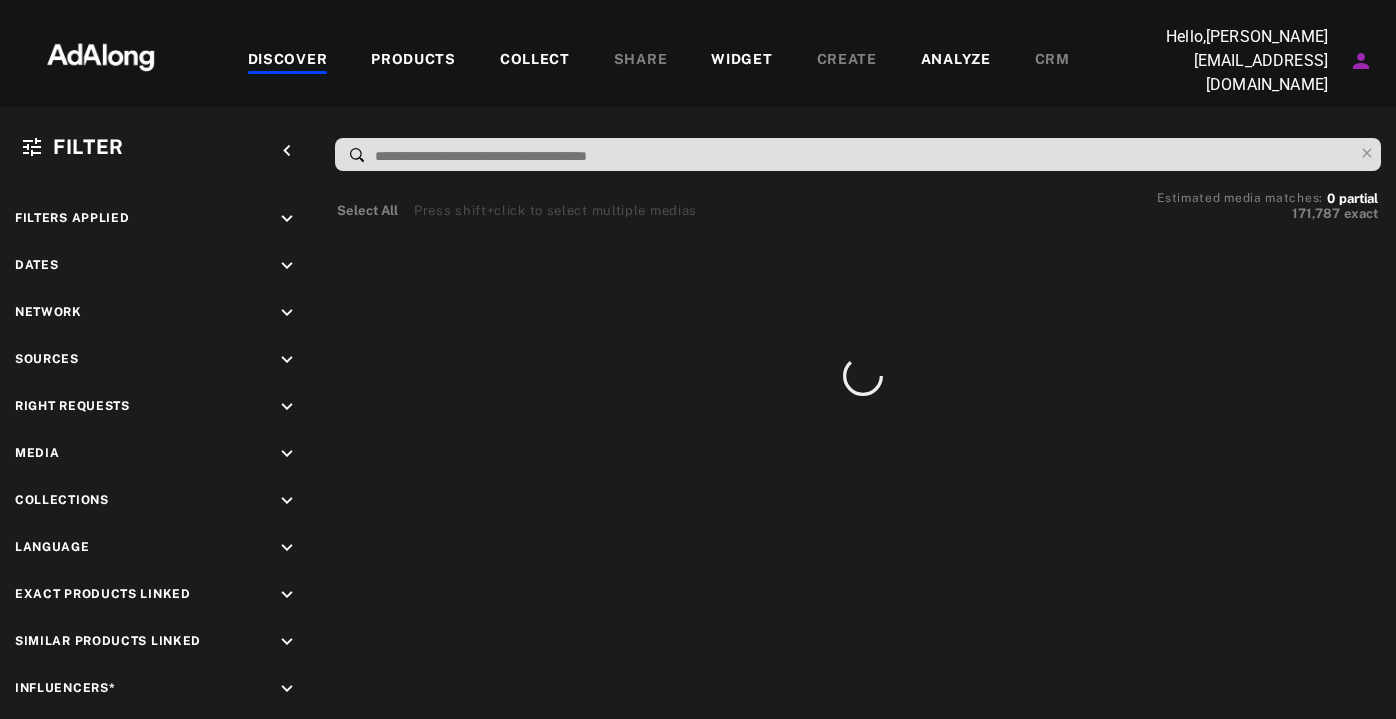 scroll, scrollTop: 0, scrollLeft: 0, axis: both 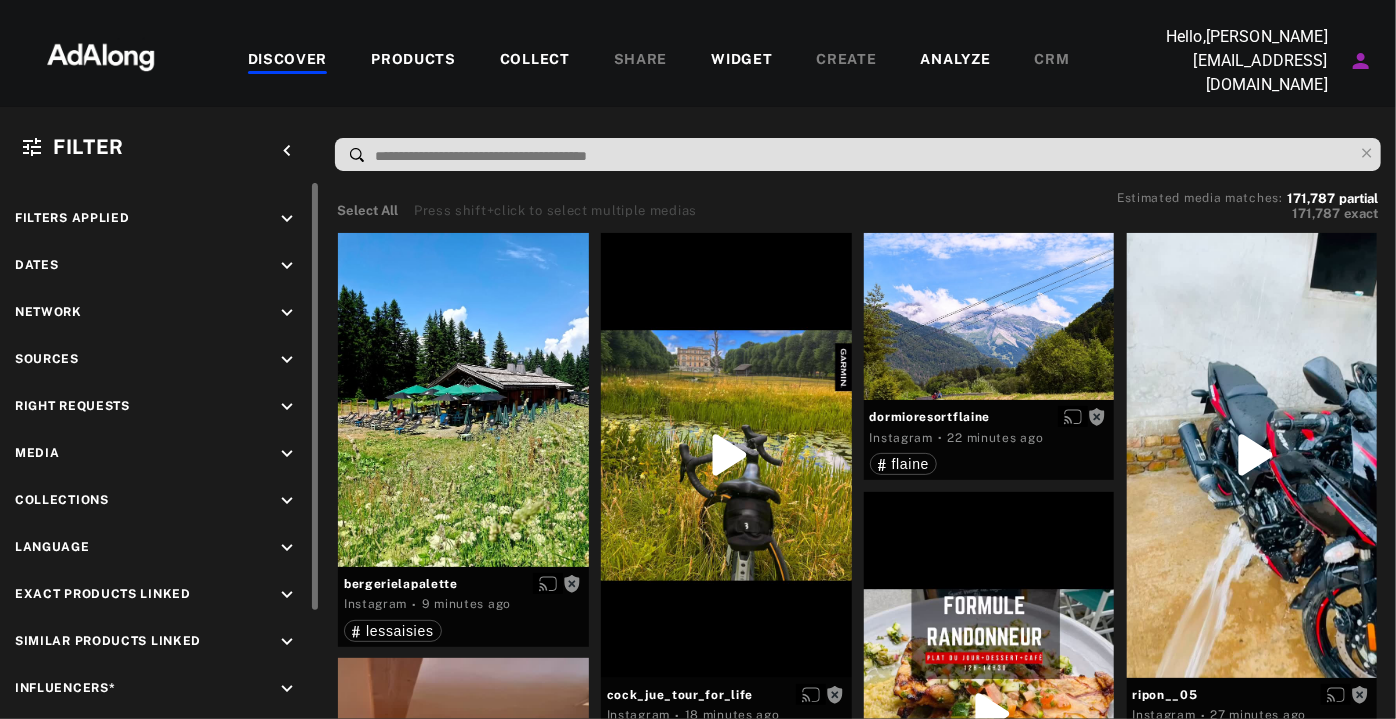 click on "keyboard_arrow_down" at bounding box center (287, 454) 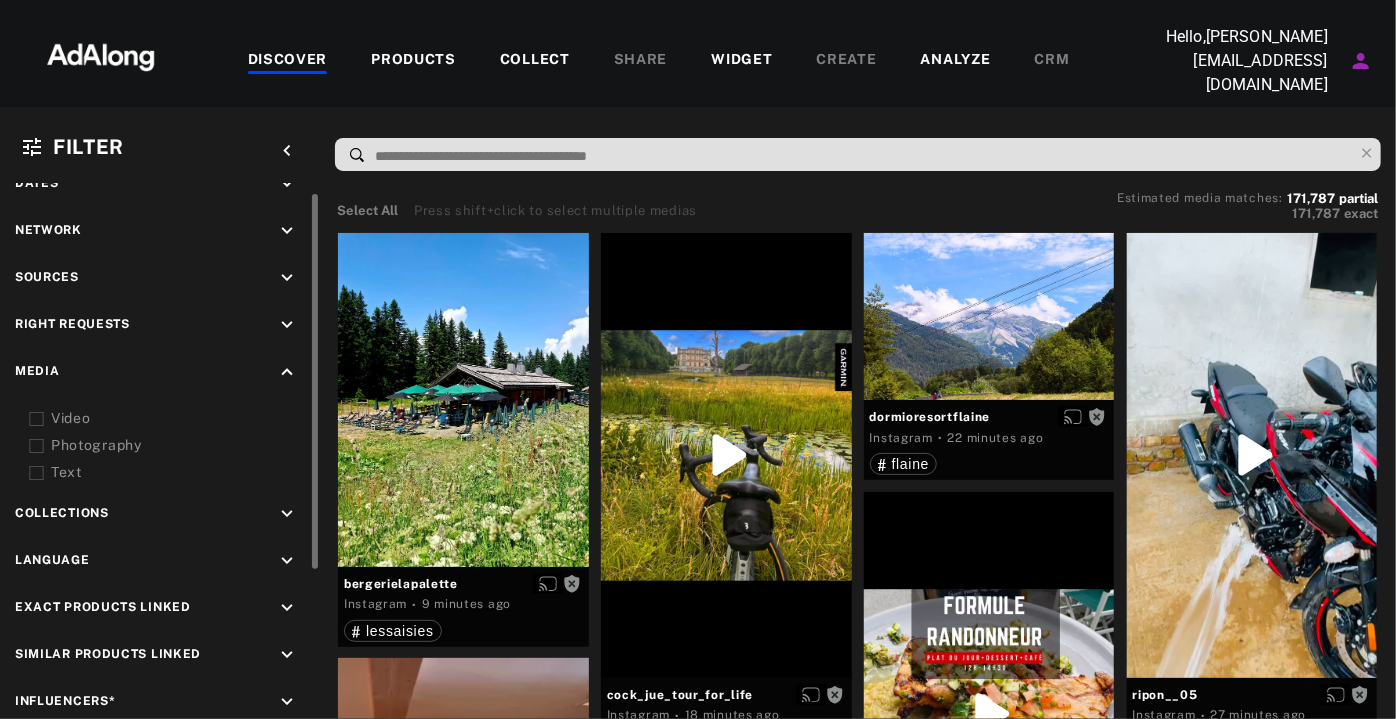 scroll, scrollTop: 55, scrollLeft: 0, axis: vertical 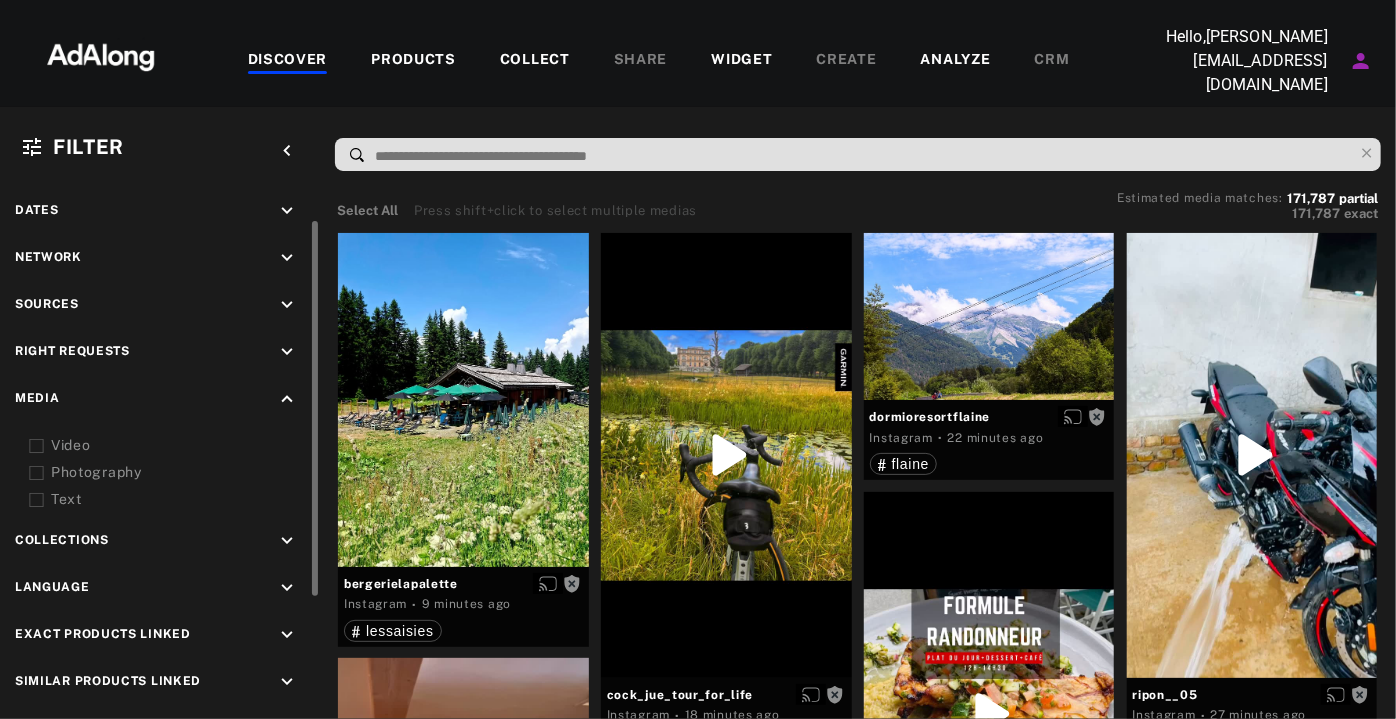 click on "keyboard_arrow_down" at bounding box center (287, 305) 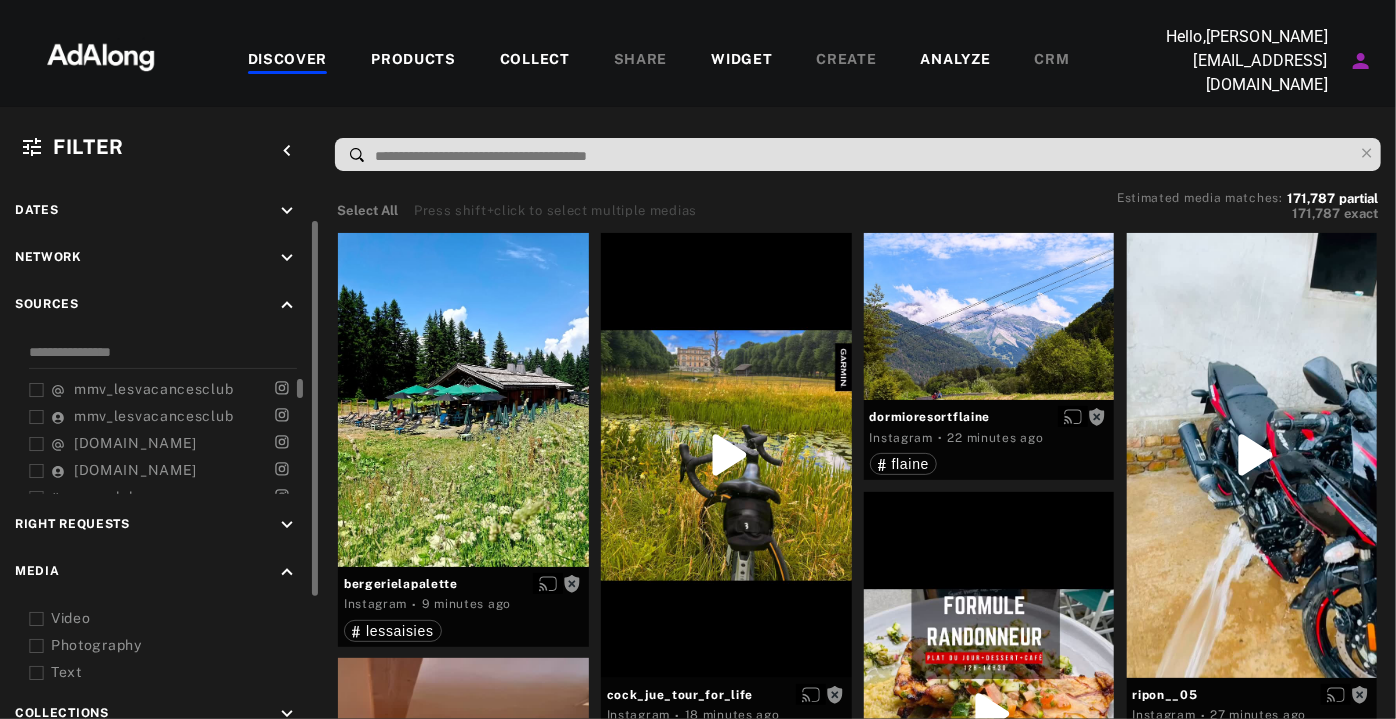 click on "mmv_lesvacancesclub" at bounding box center [153, 389] 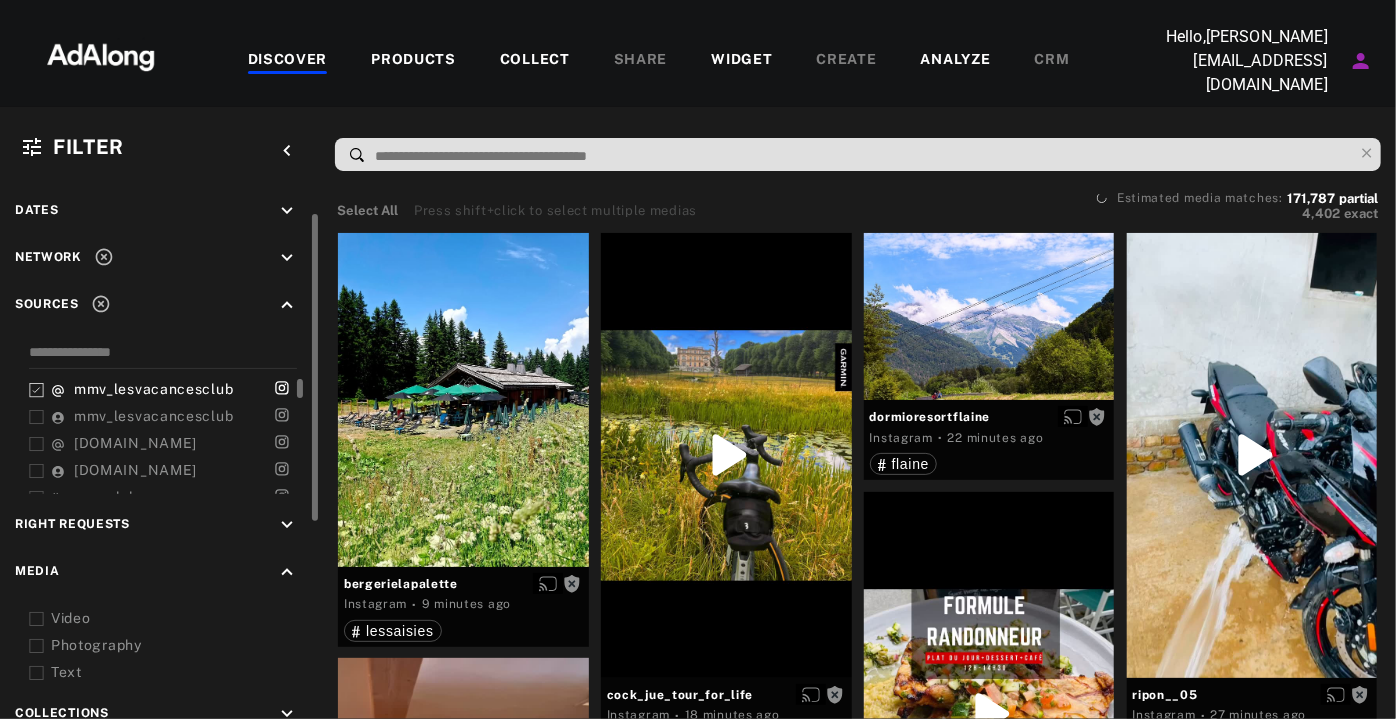 click on "mmv_lesvacancesclub" at bounding box center [153, 416] 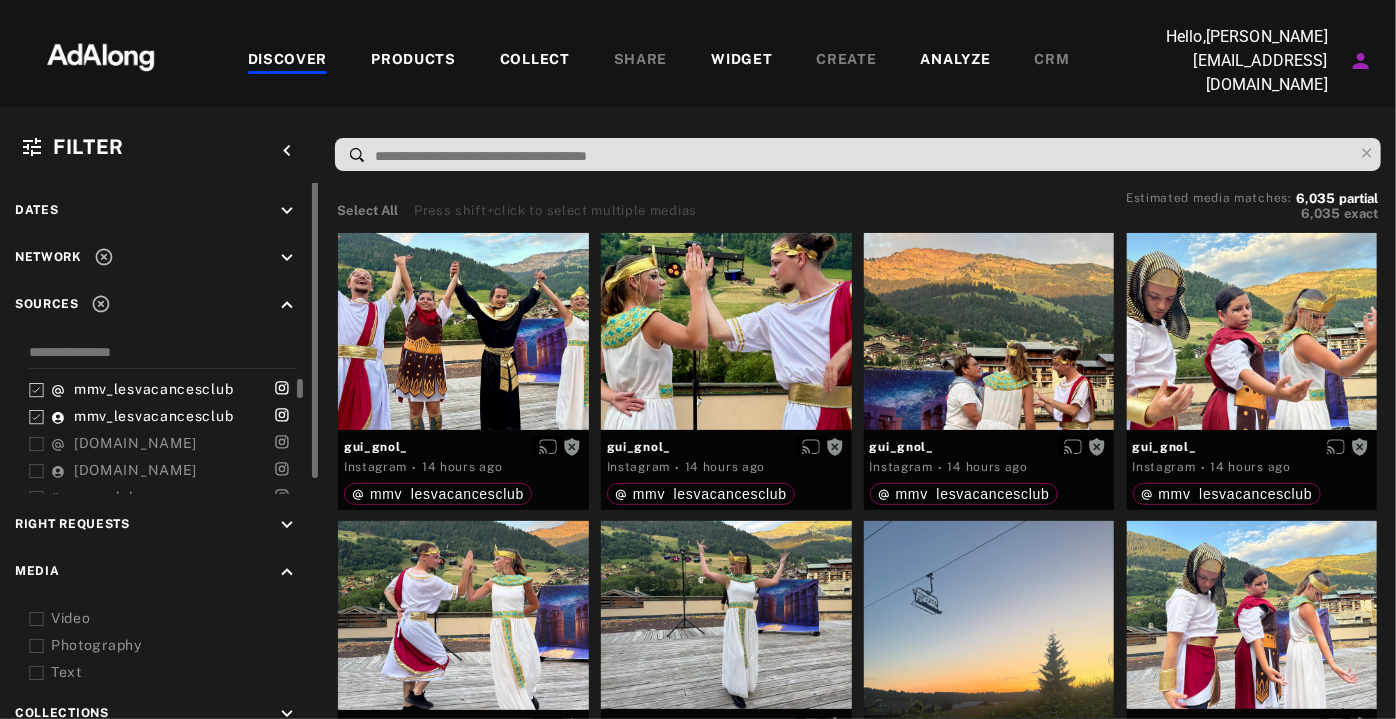 scroll, scrollTop: 28, scrollLeft: 0, axis: vertical 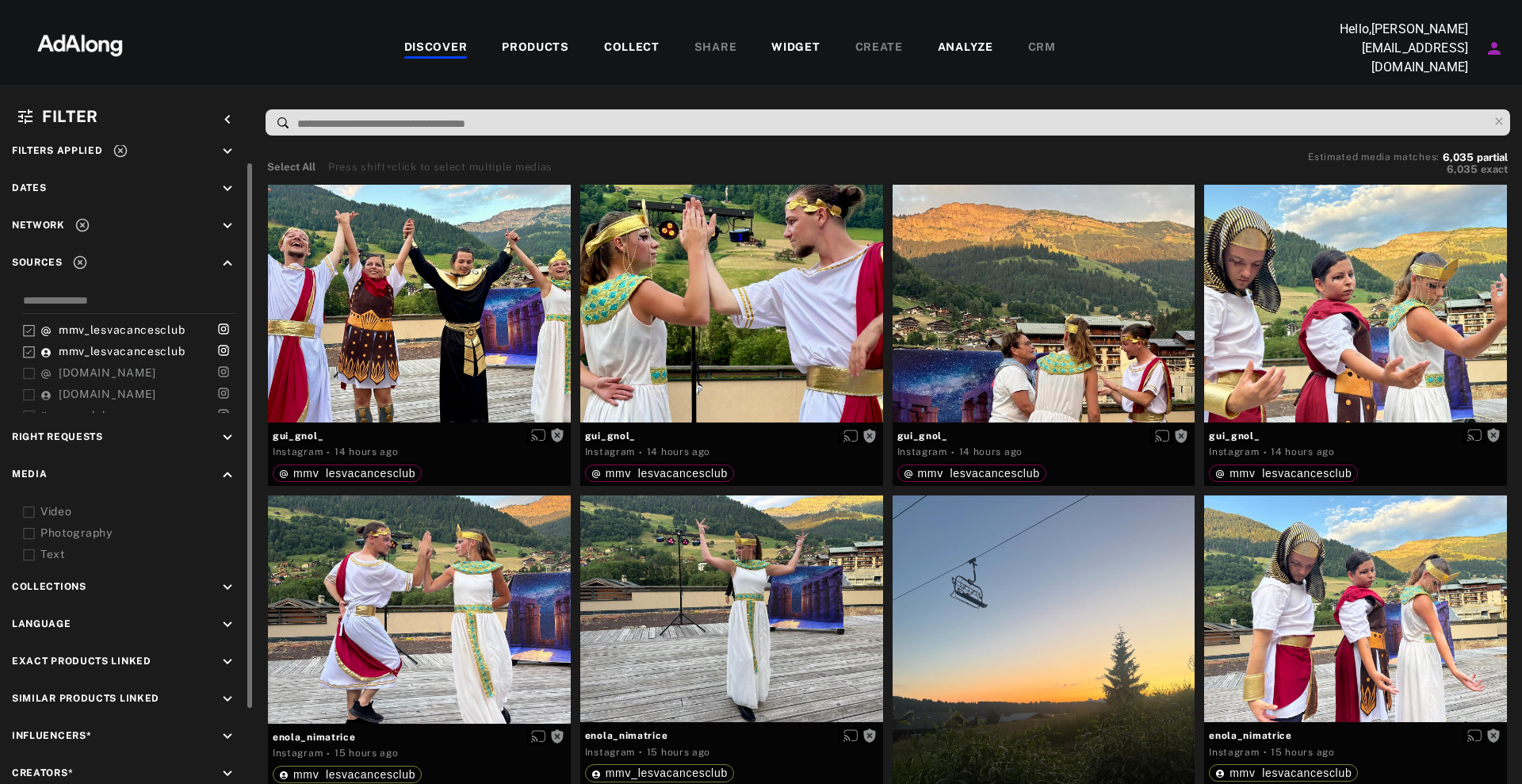click on "Hello,  [PERSON_NAME][EMAIL_ADDRESS][DOMAIN_NAME]" at bounding box center (1409, 48) 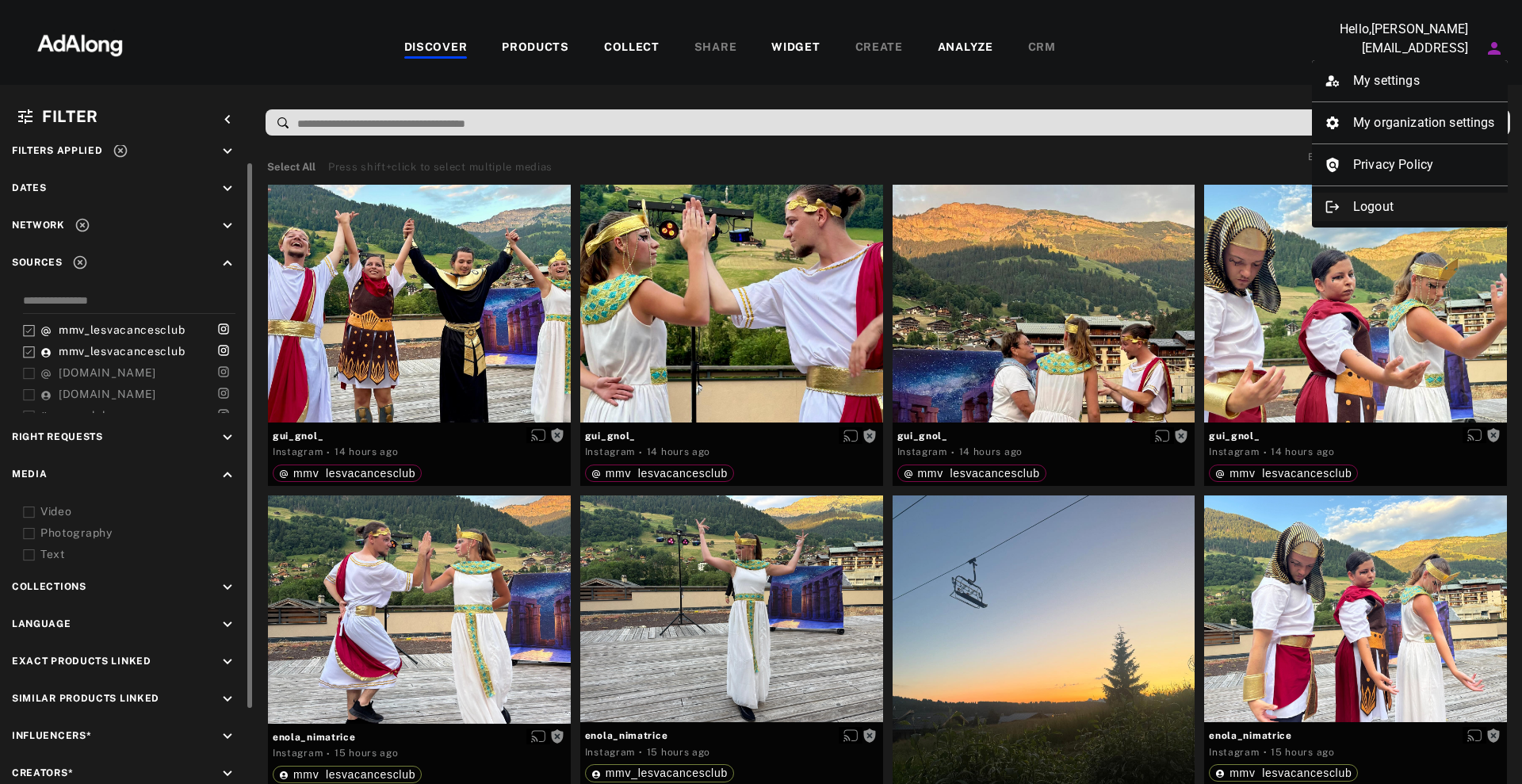 click on "Logout" at bounding box center [1409, 207] 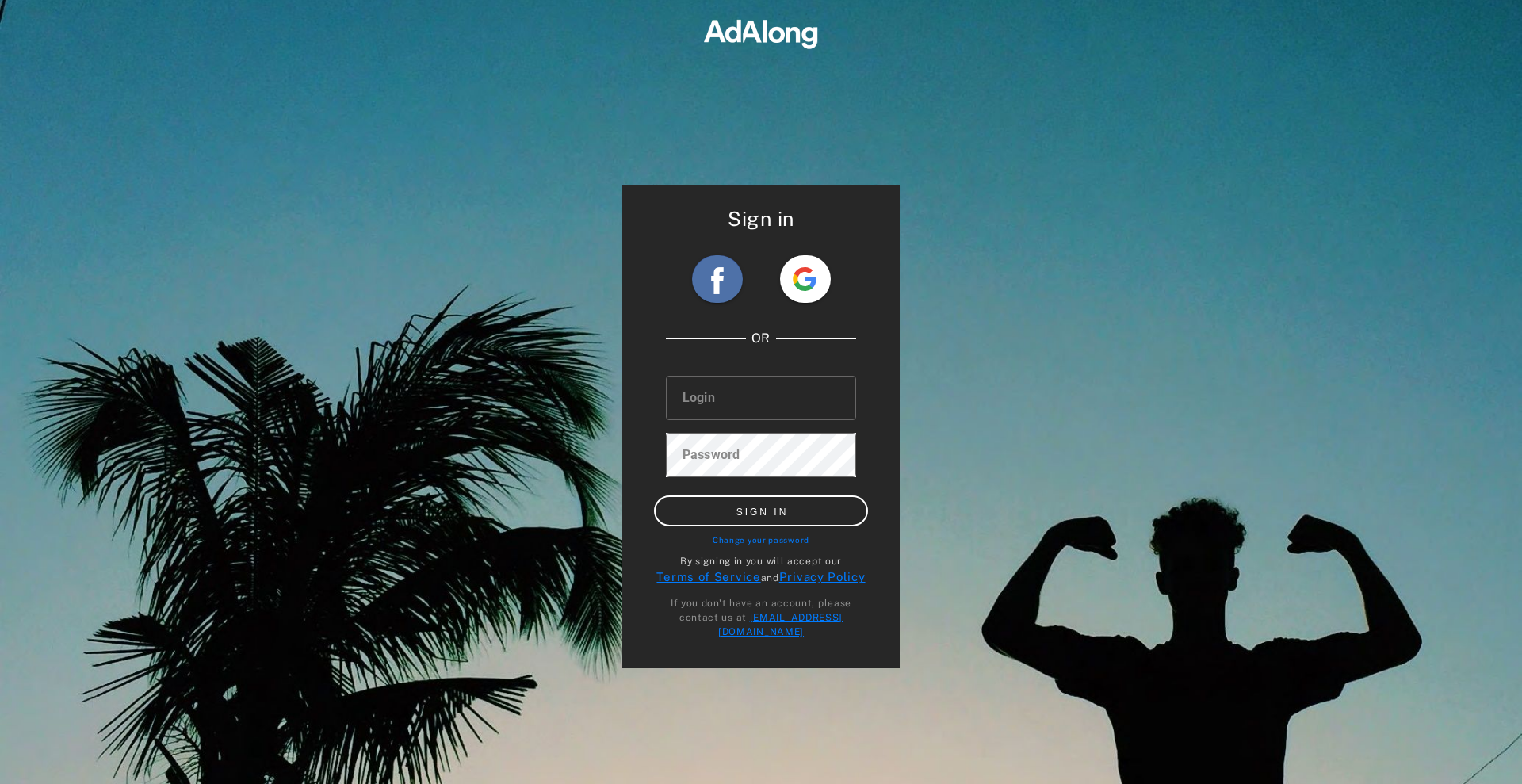 type on "**********" 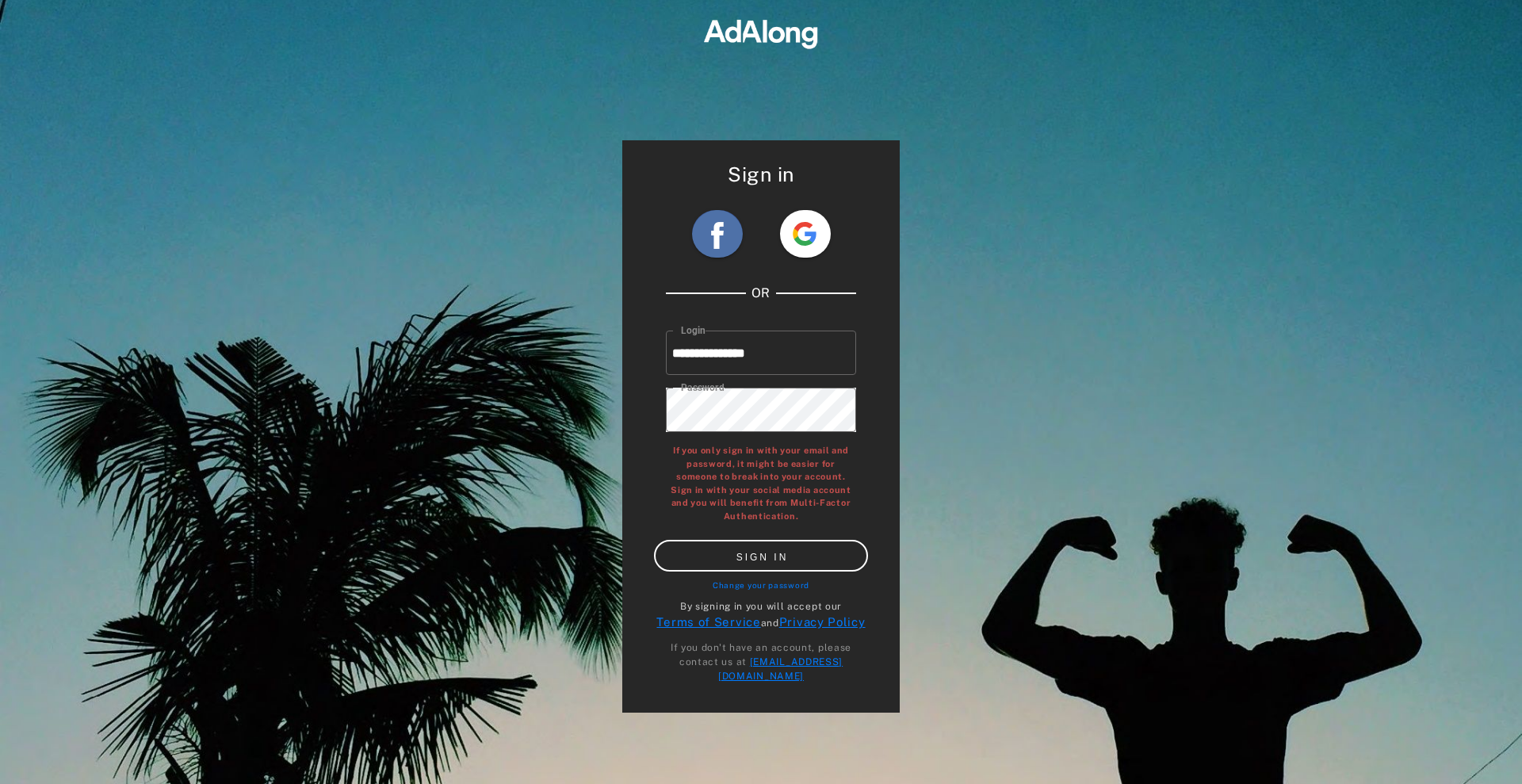 click on "**********" at bounding box center [761, 353] 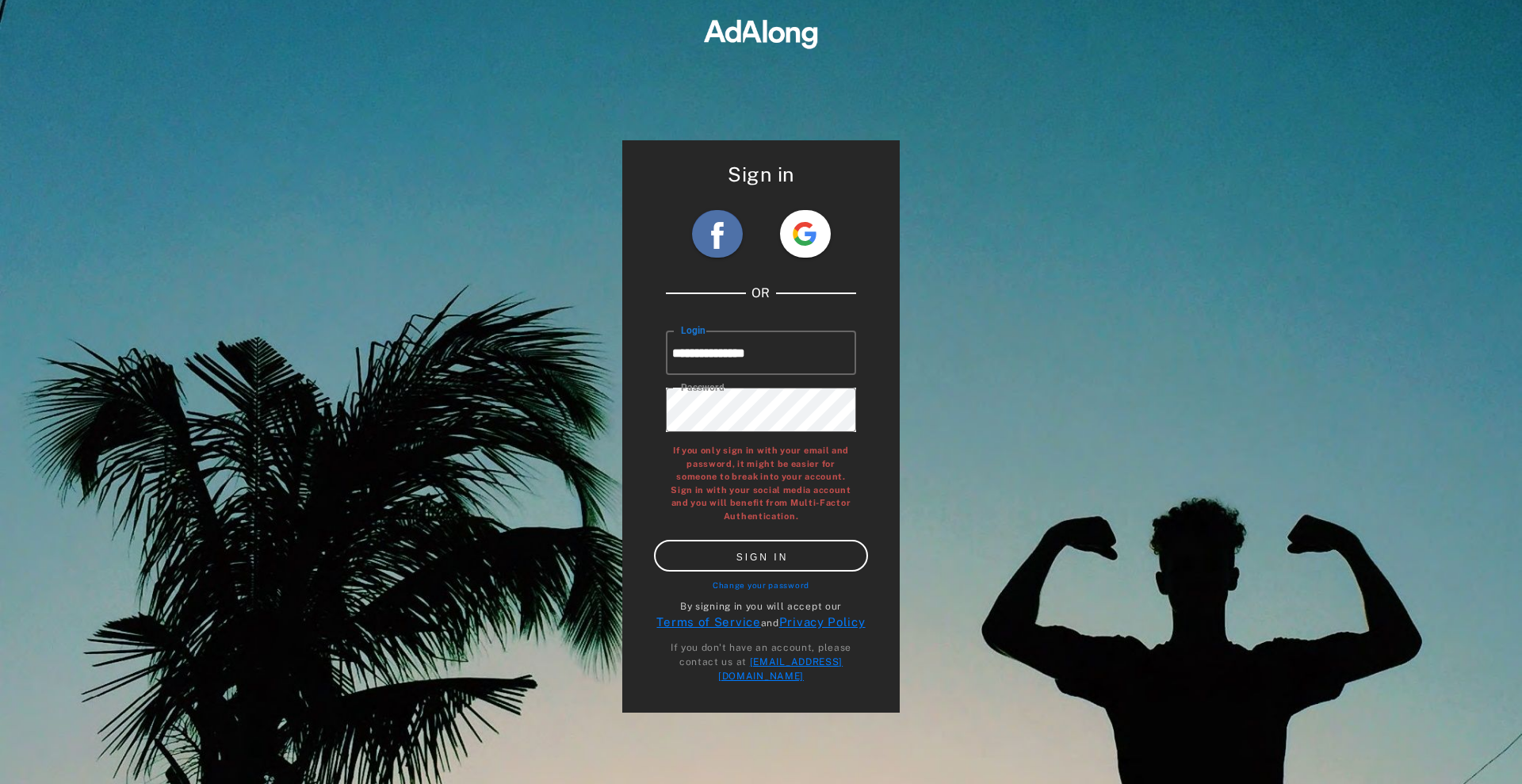 click on "**********" at bounding box center [761, 353] 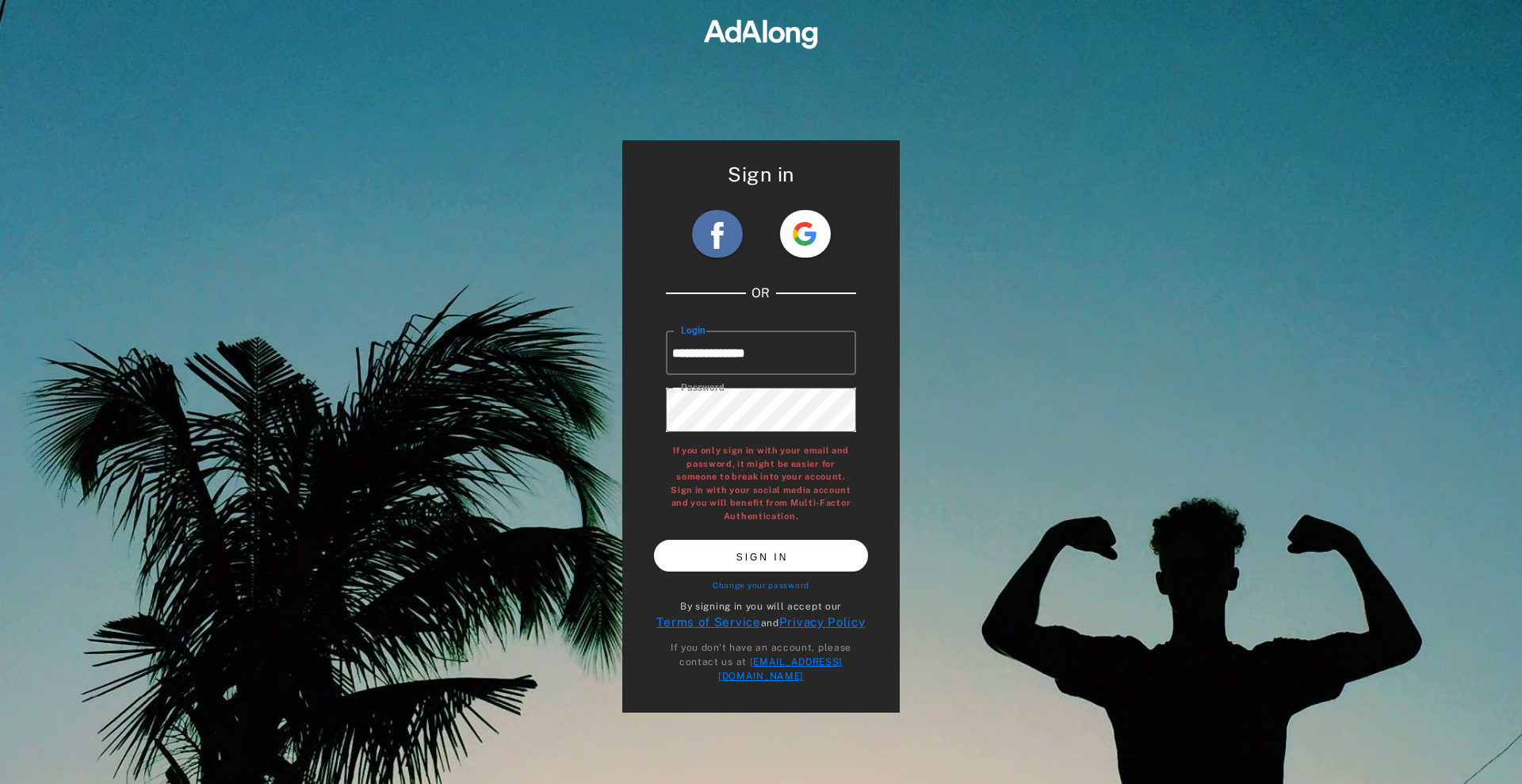 click on "SIGN IN" at bounding box center [761, 555] 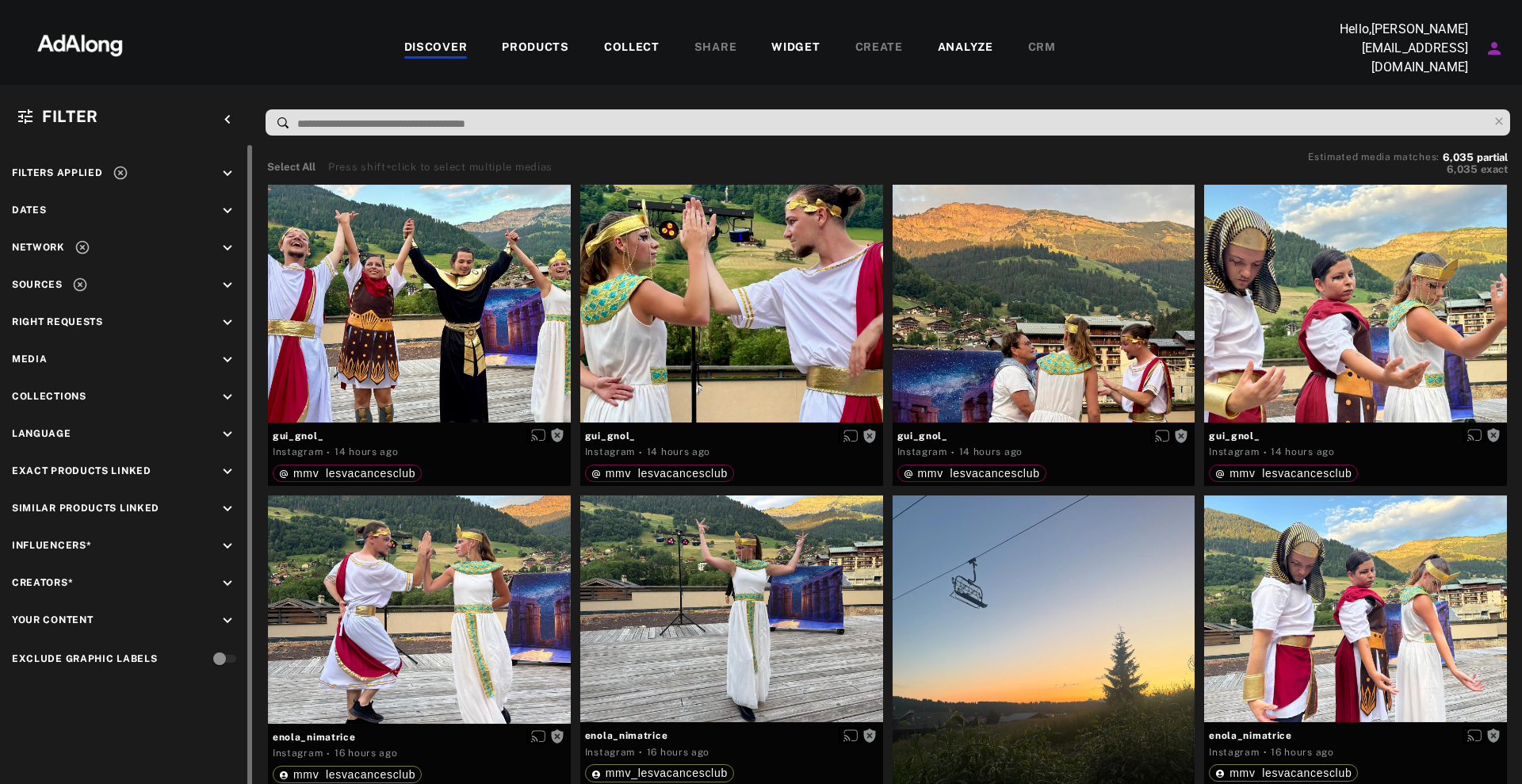 click on "Network keyboard_arrow_down" at bounding box center (127, 250) 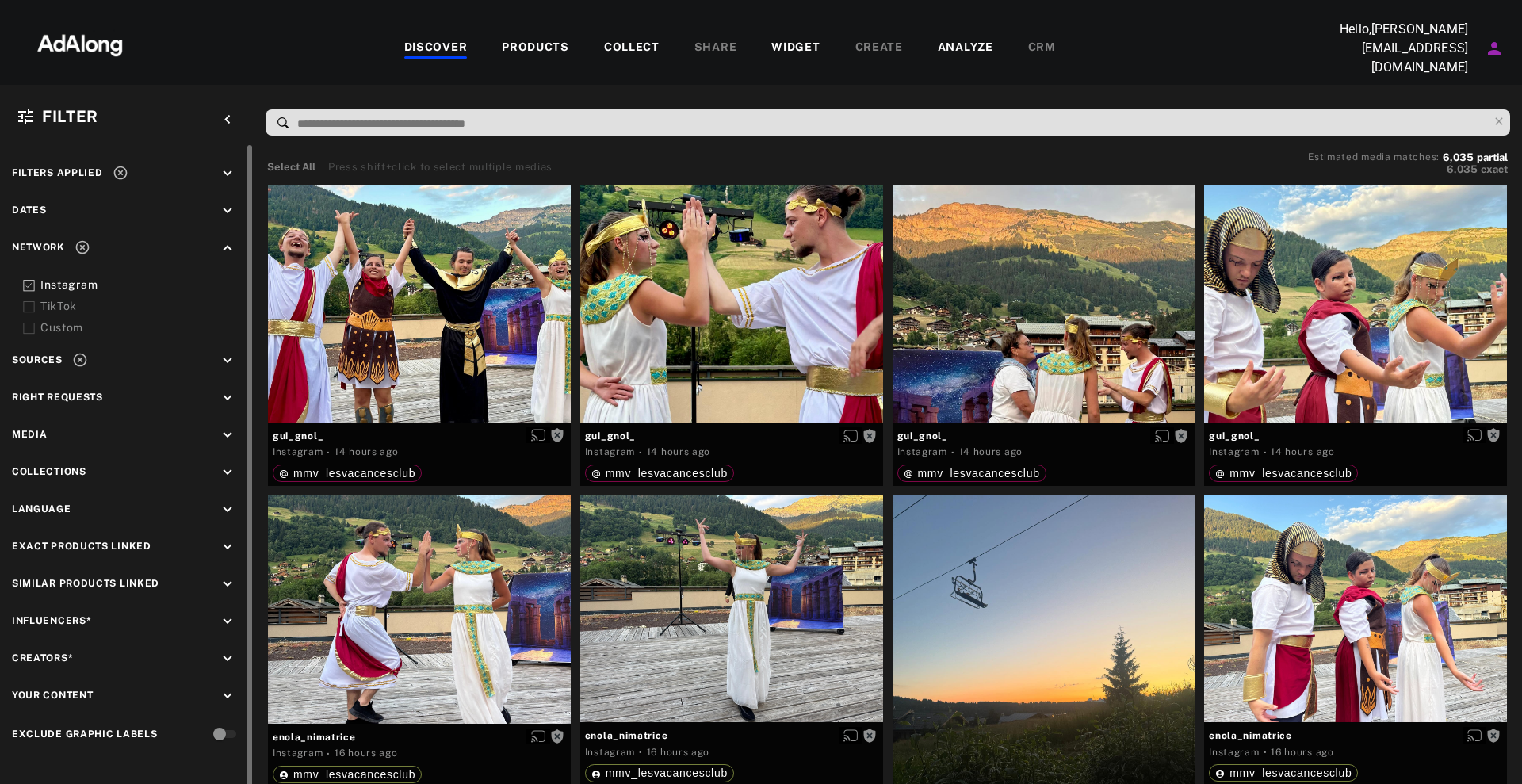 click on "Instagram" at bounding box center [141, 285] 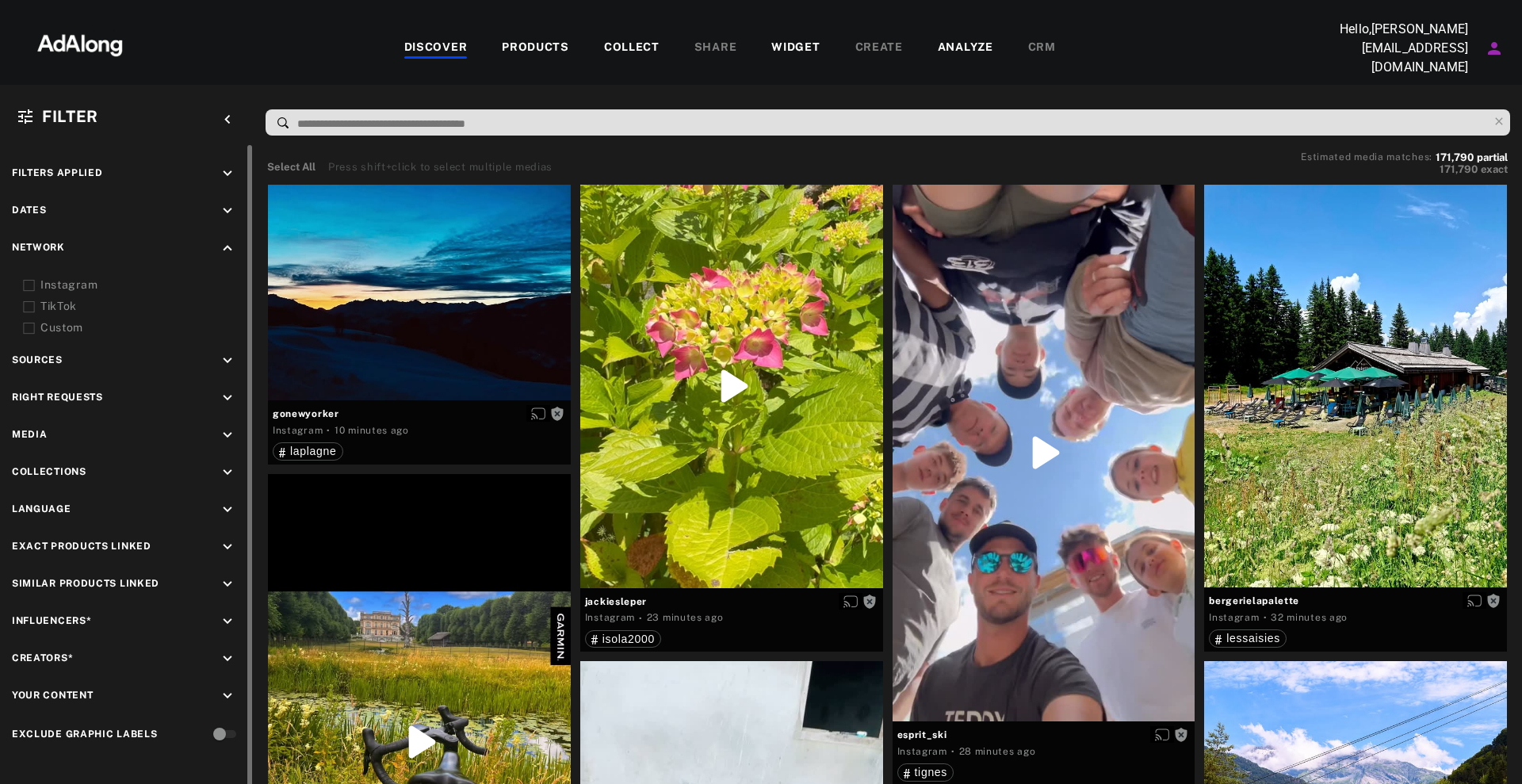 click on "Sources keyboard_arrow_down" at bounding box center (127, 362) 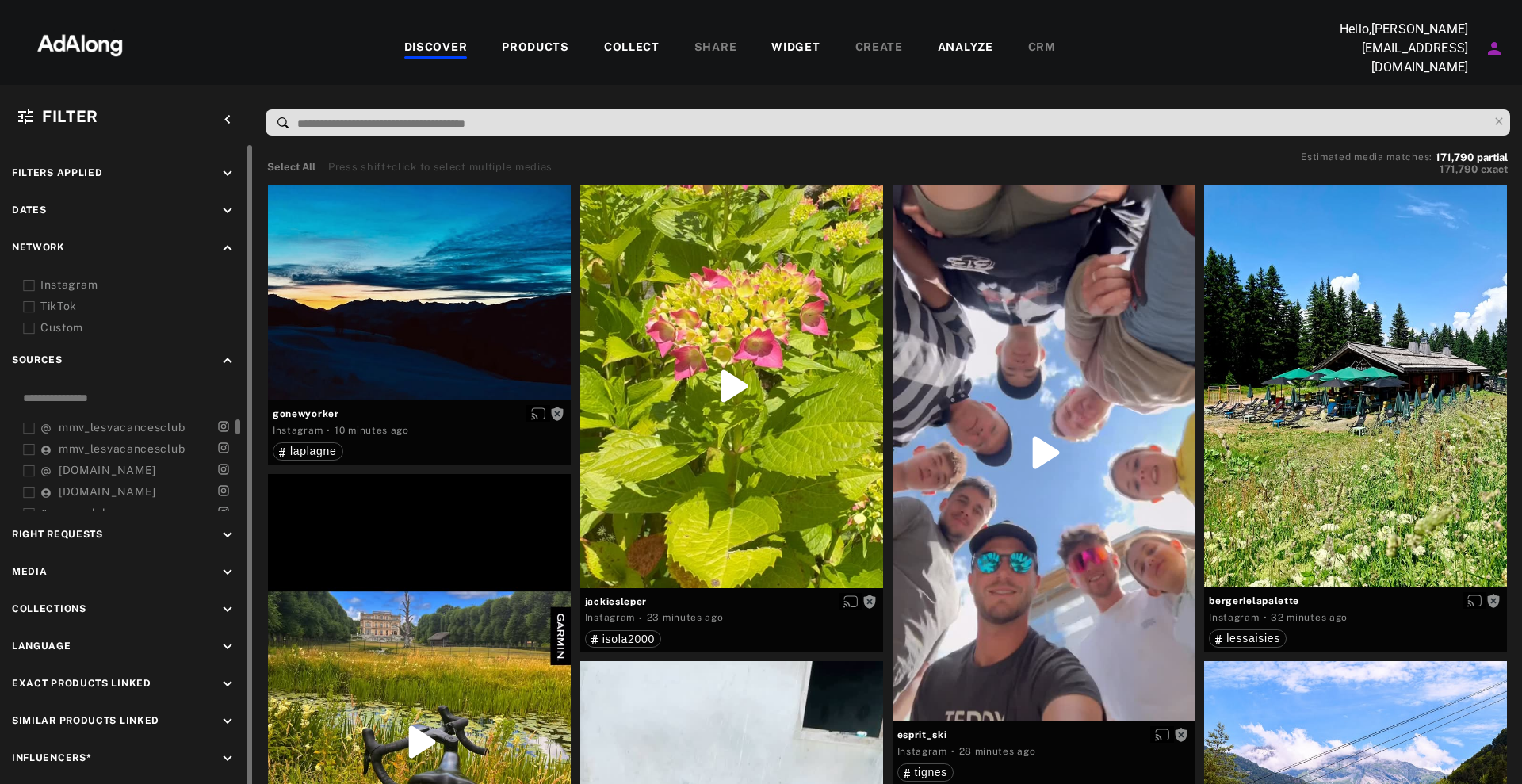 click 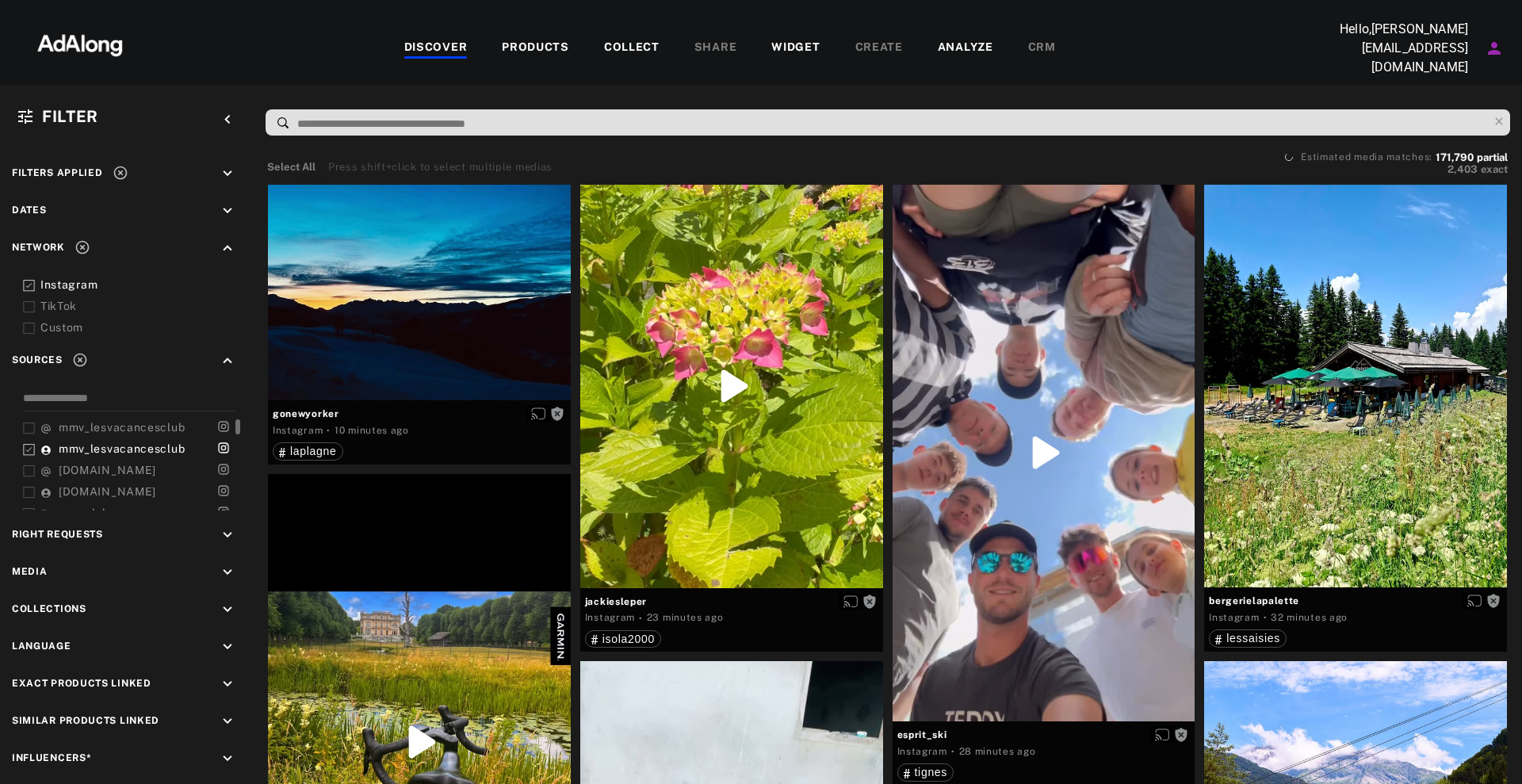 drag, startPoint x: 21, startPoint y: 423, endPoint x: 31, endPoint y: 425, distance: 10.198039 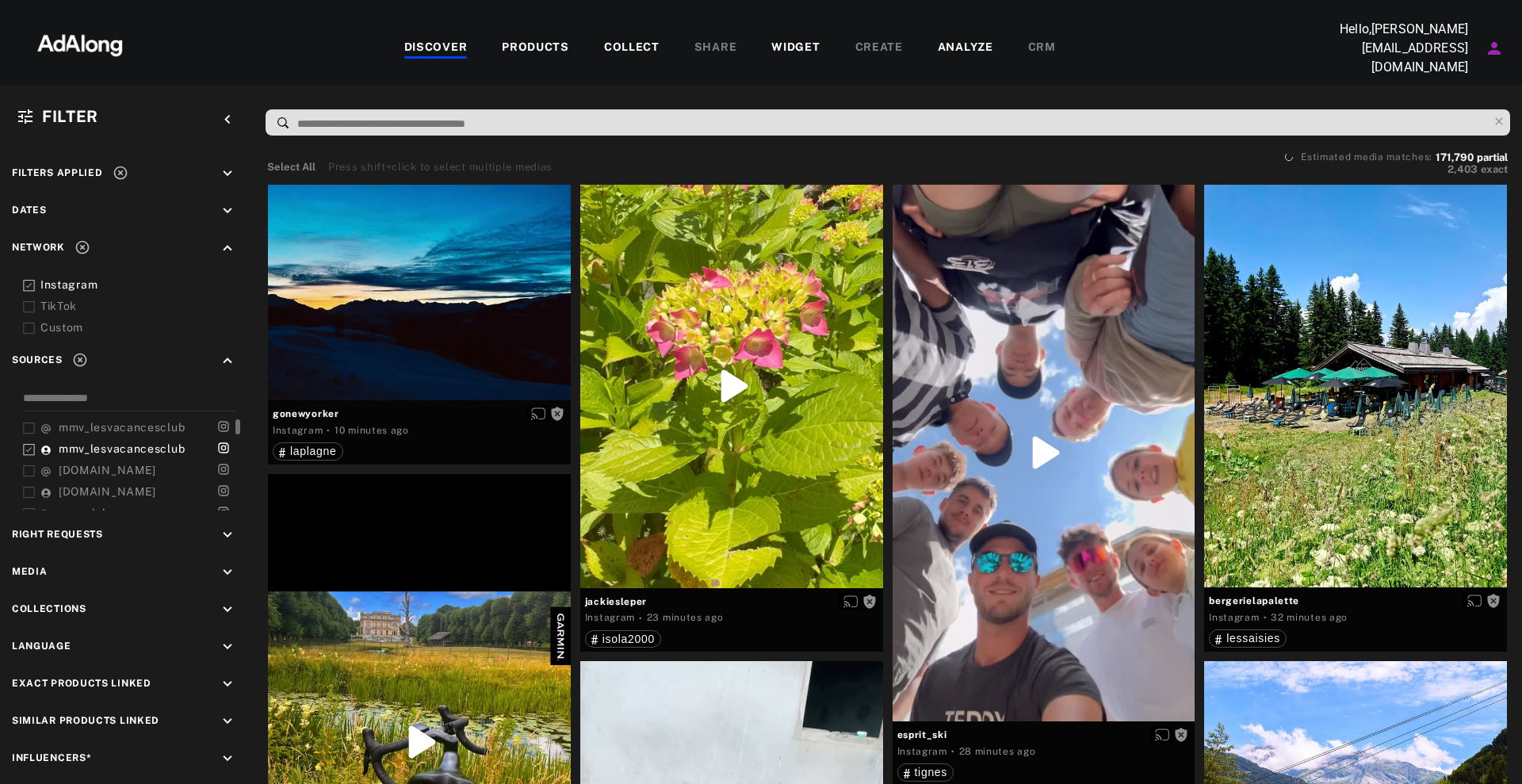 click on "mmv_lesvacancesclub mmv_lesvacancesclub [DOMAIN_NAME] [DOMAIN_NAME] mmvclub laplagne les2alpes montgenèvre lesarcs tignes alpedhuez valthorens lesmenuires valcenis isola2000 [GEOGRAPHIC_DATA] [GEOGRAPHIC_DATA] lessaisies samoens flaine saintefoytarentaise risoul defimmv tiktok custom" at bounding box center [127, 449] 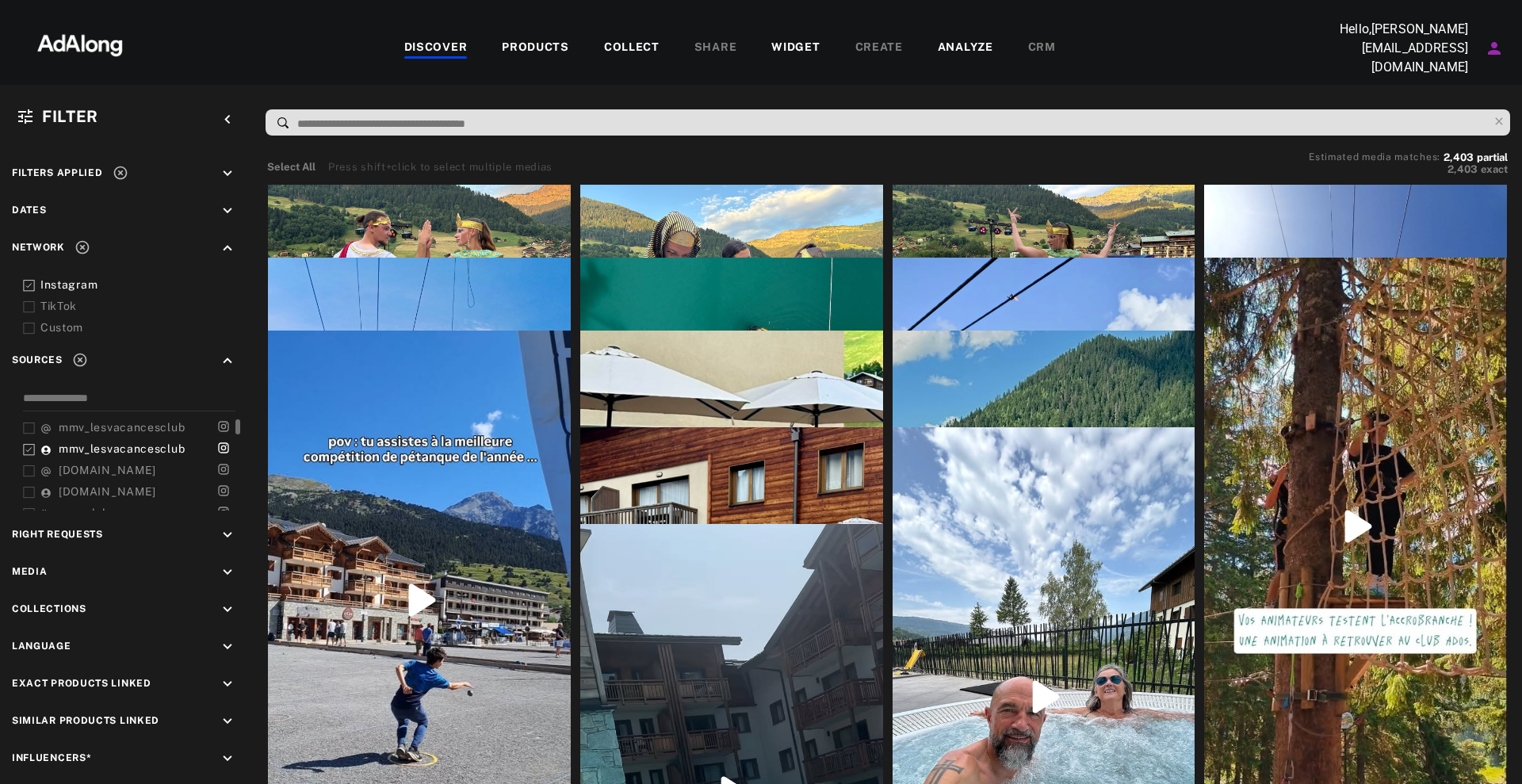 click 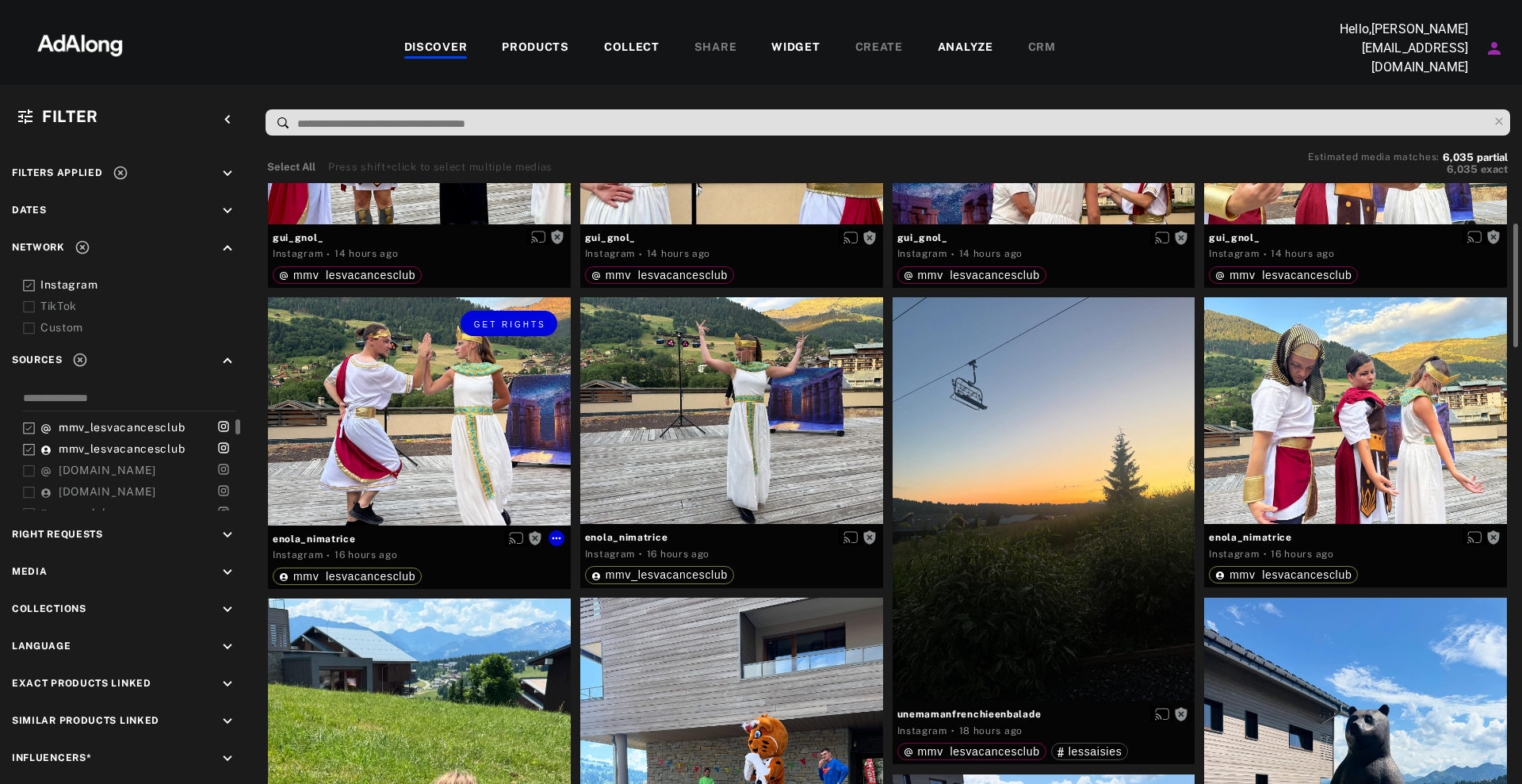 scroll, scrollTop: 0, scrollLeft: 0, axis: both 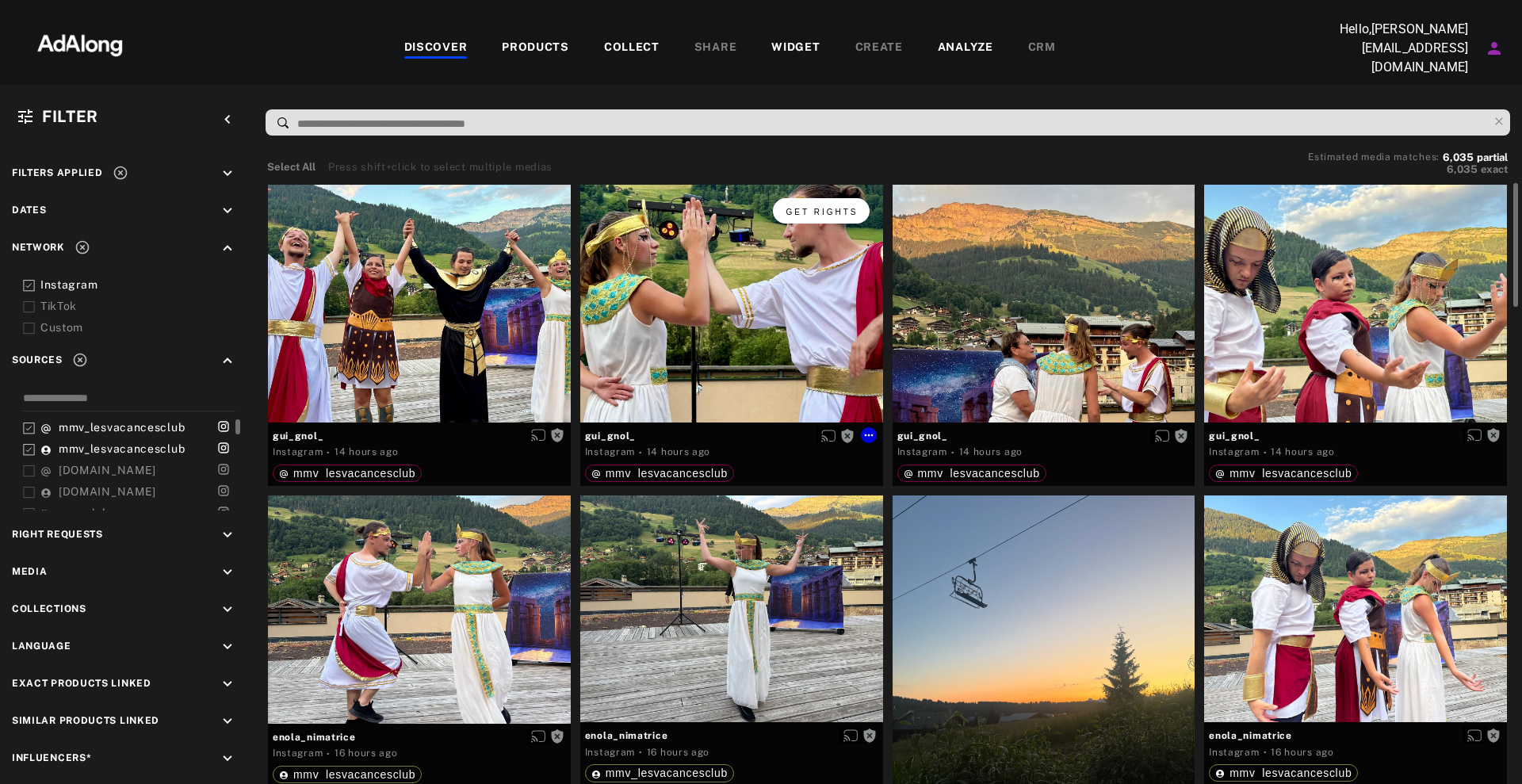 click on "Get rights" at bounding box center (822, 212) 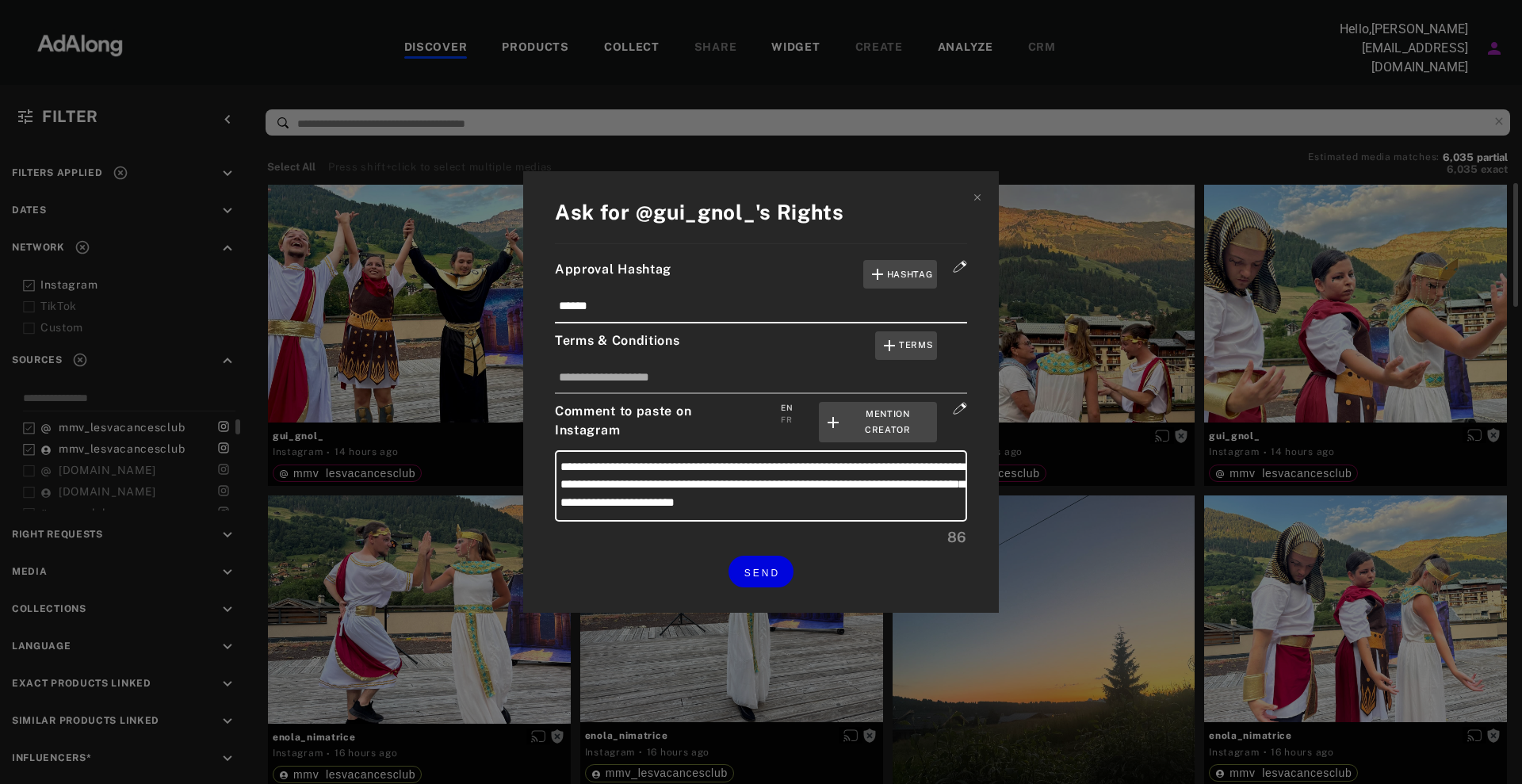 click on "FR" at bounding box center [786, 419] 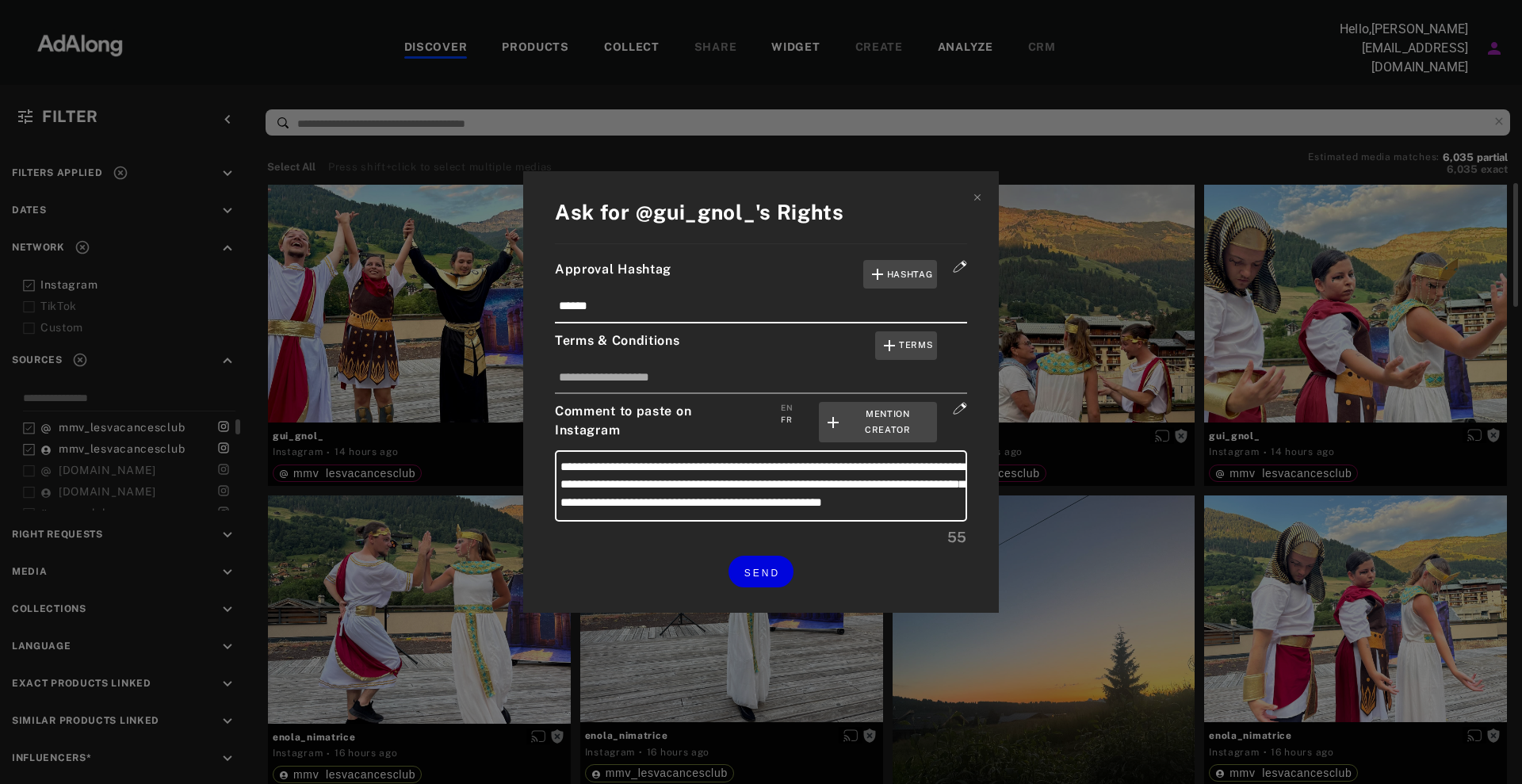 scroll, scrollTop: 0, scrollLeft: 0, axis: both 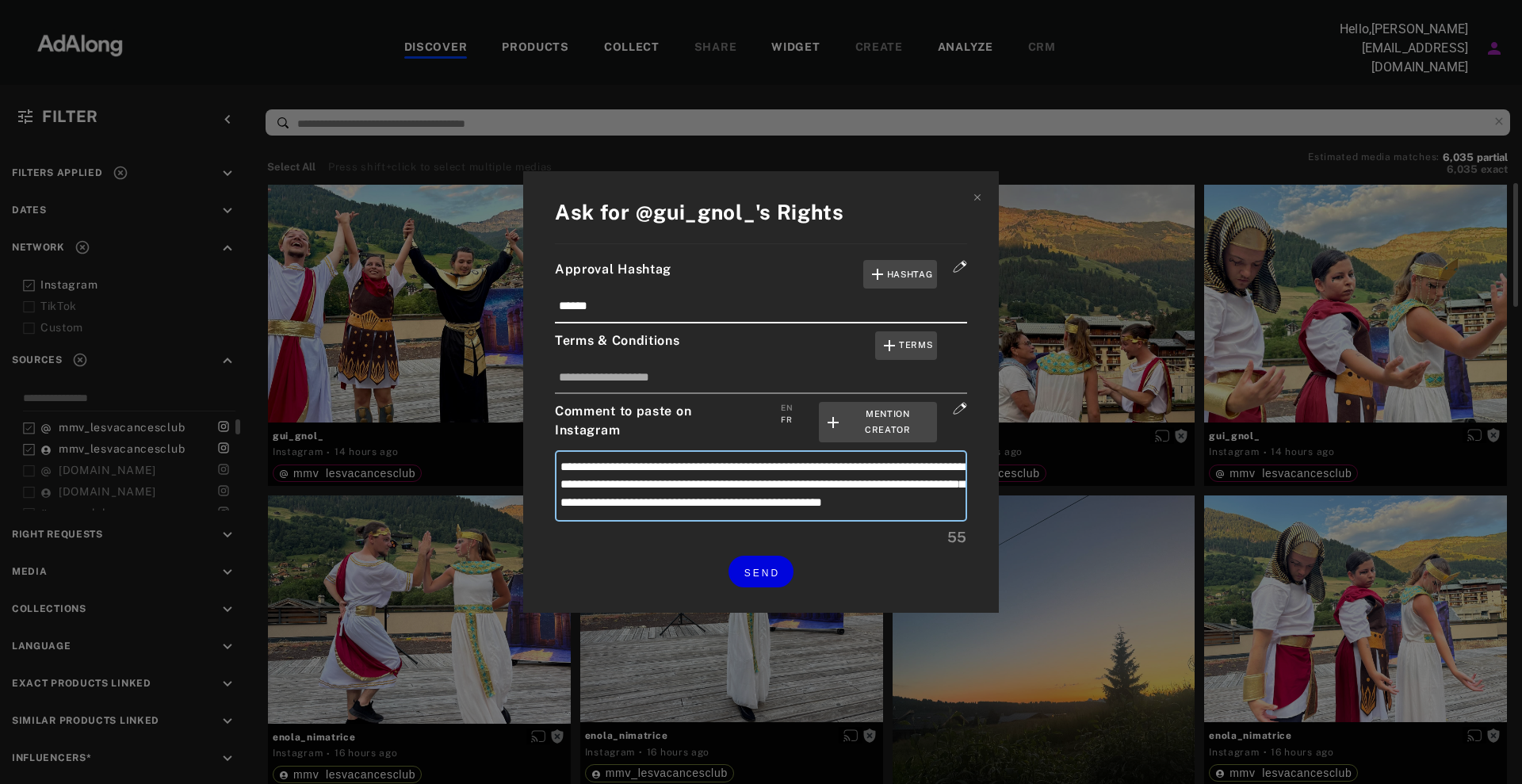 click on "**********" at bounding box center [761, 486] 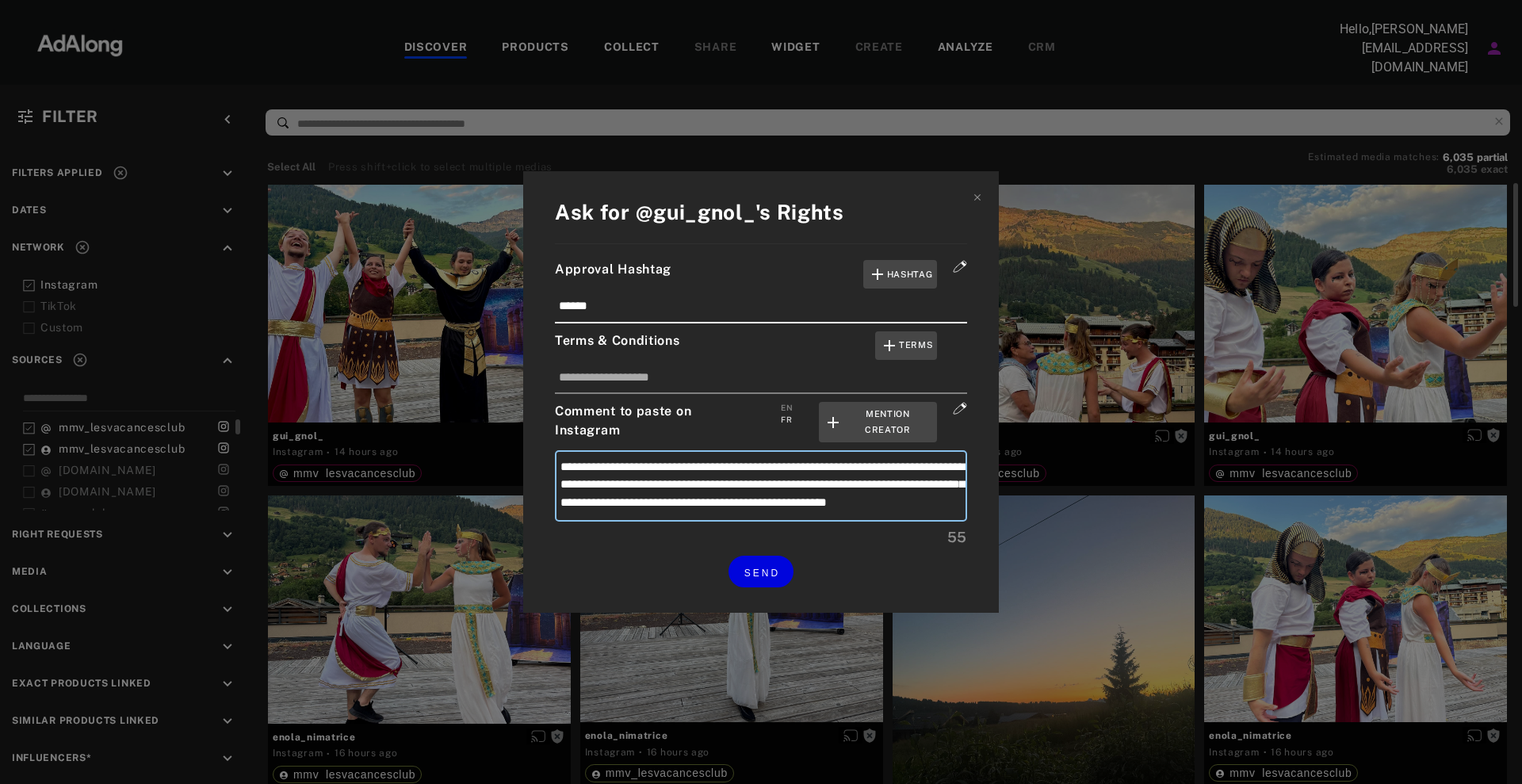 type on "**********" 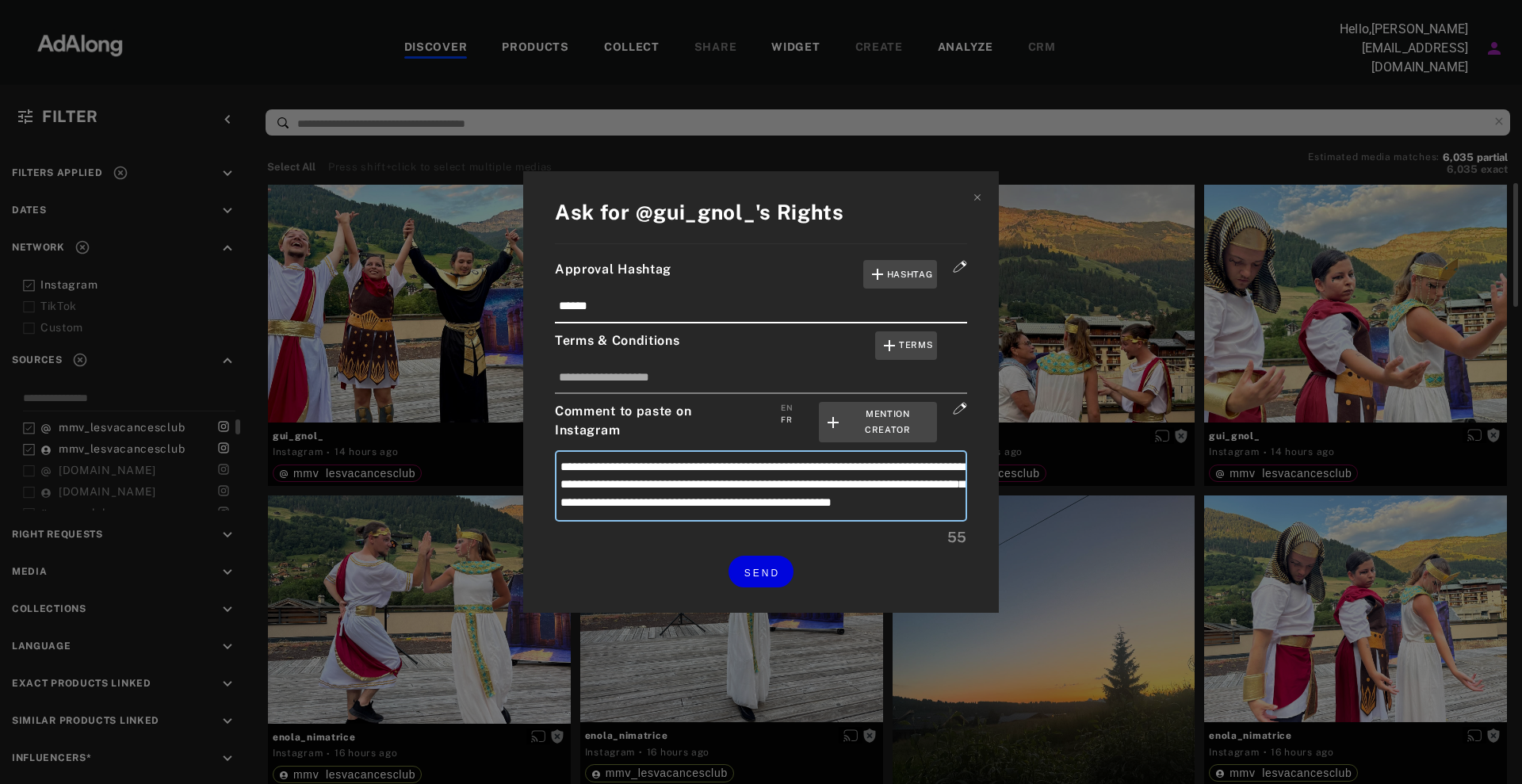 type on "**********" 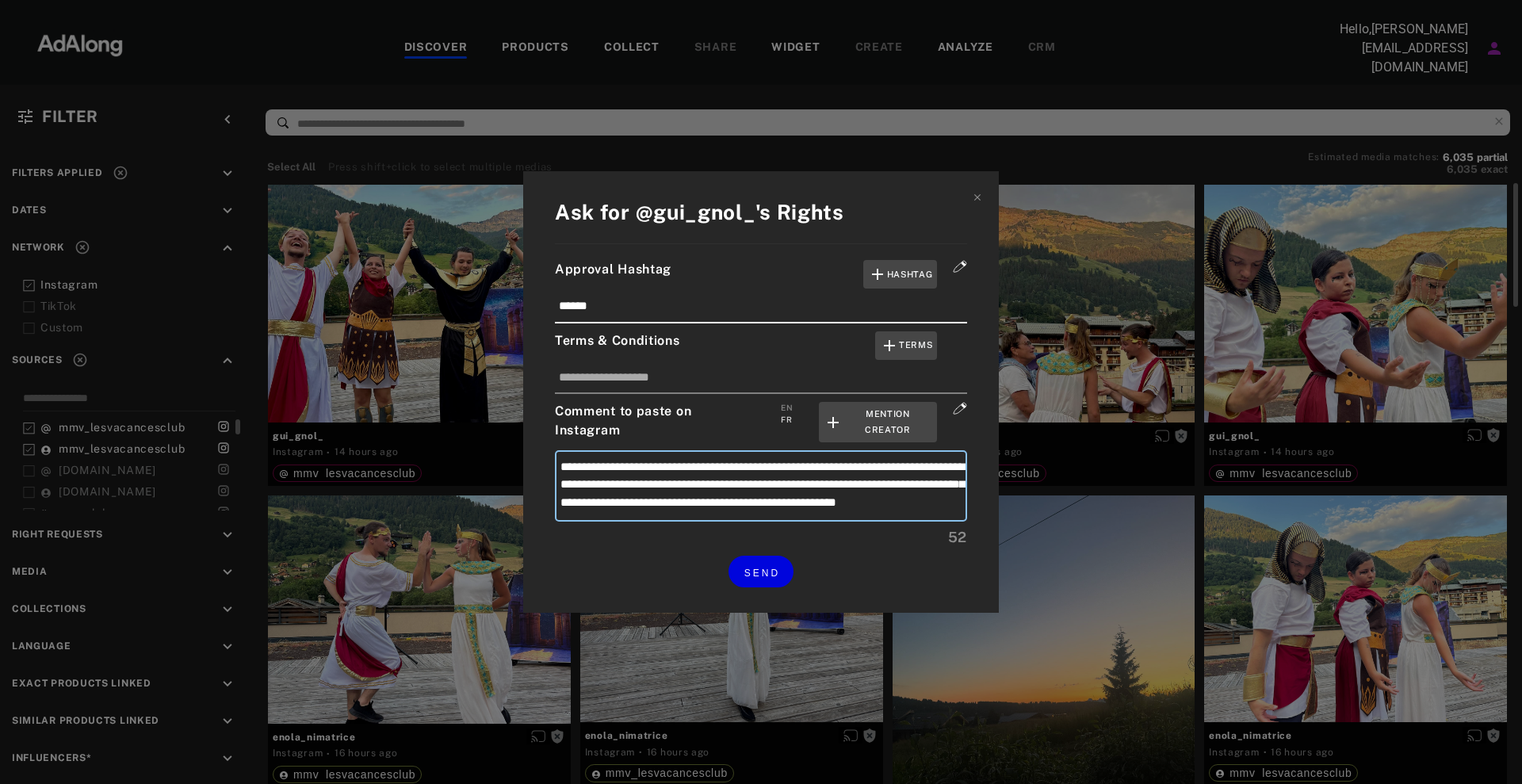 type on "**********" 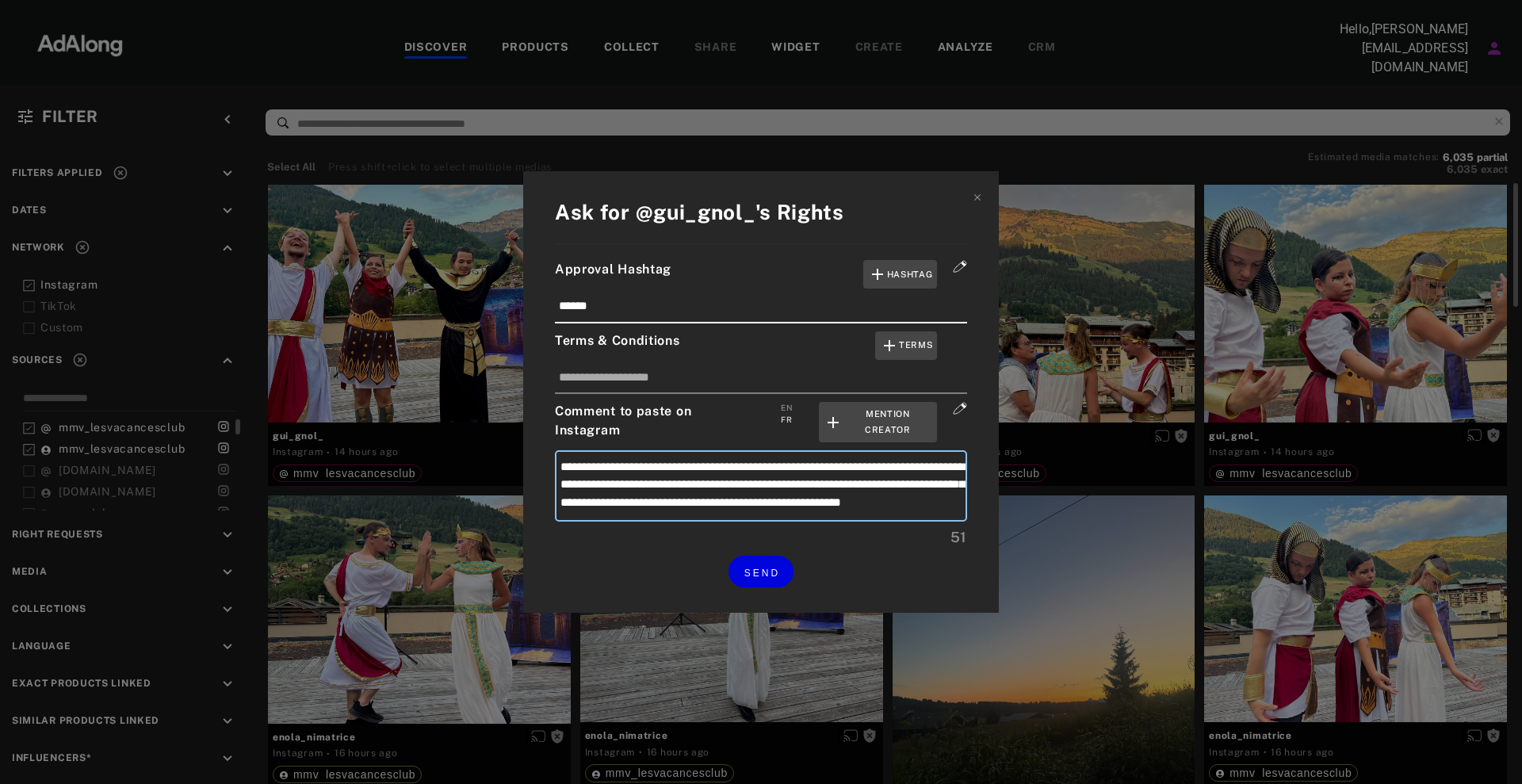 type on "**********" 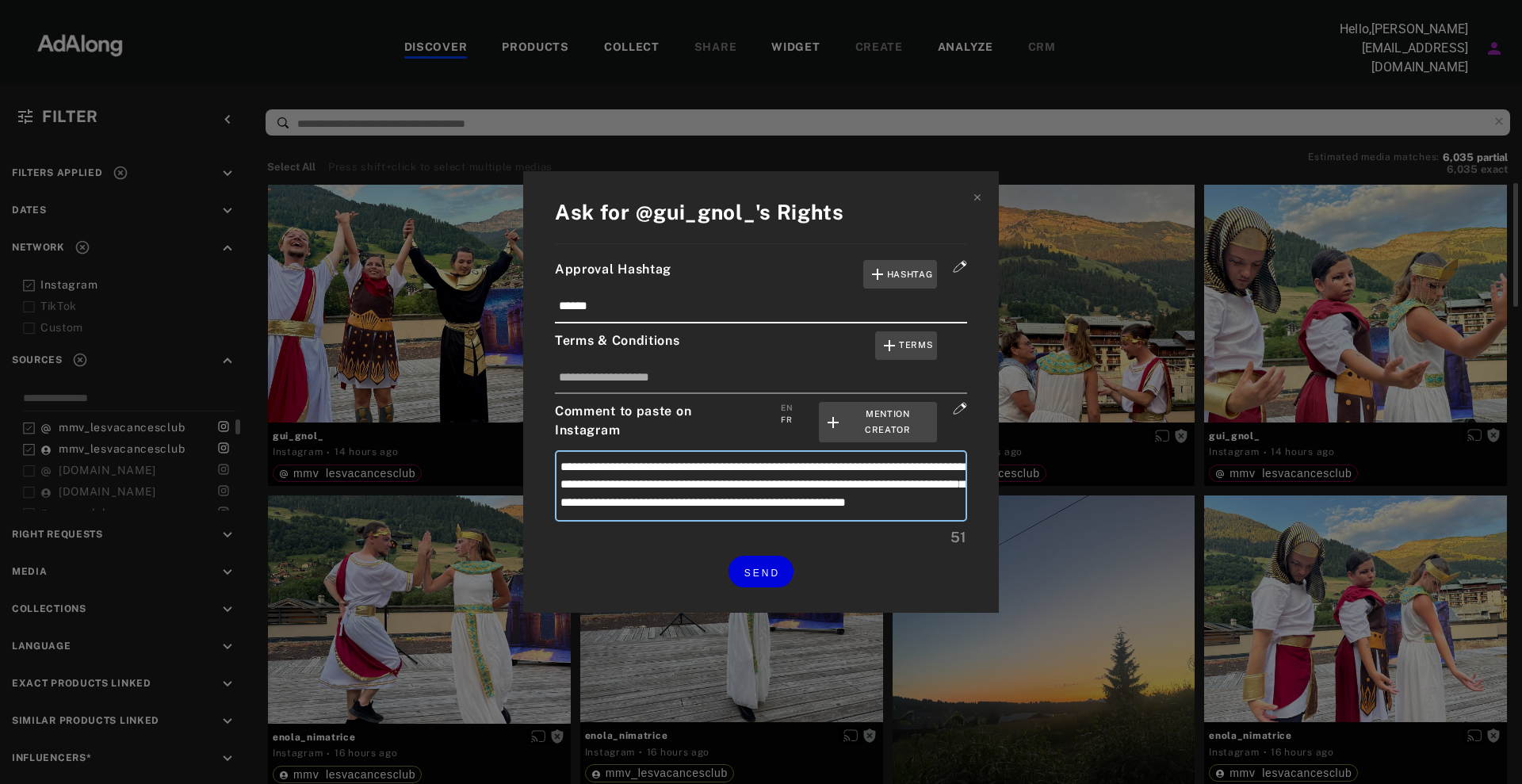 type on "**********" 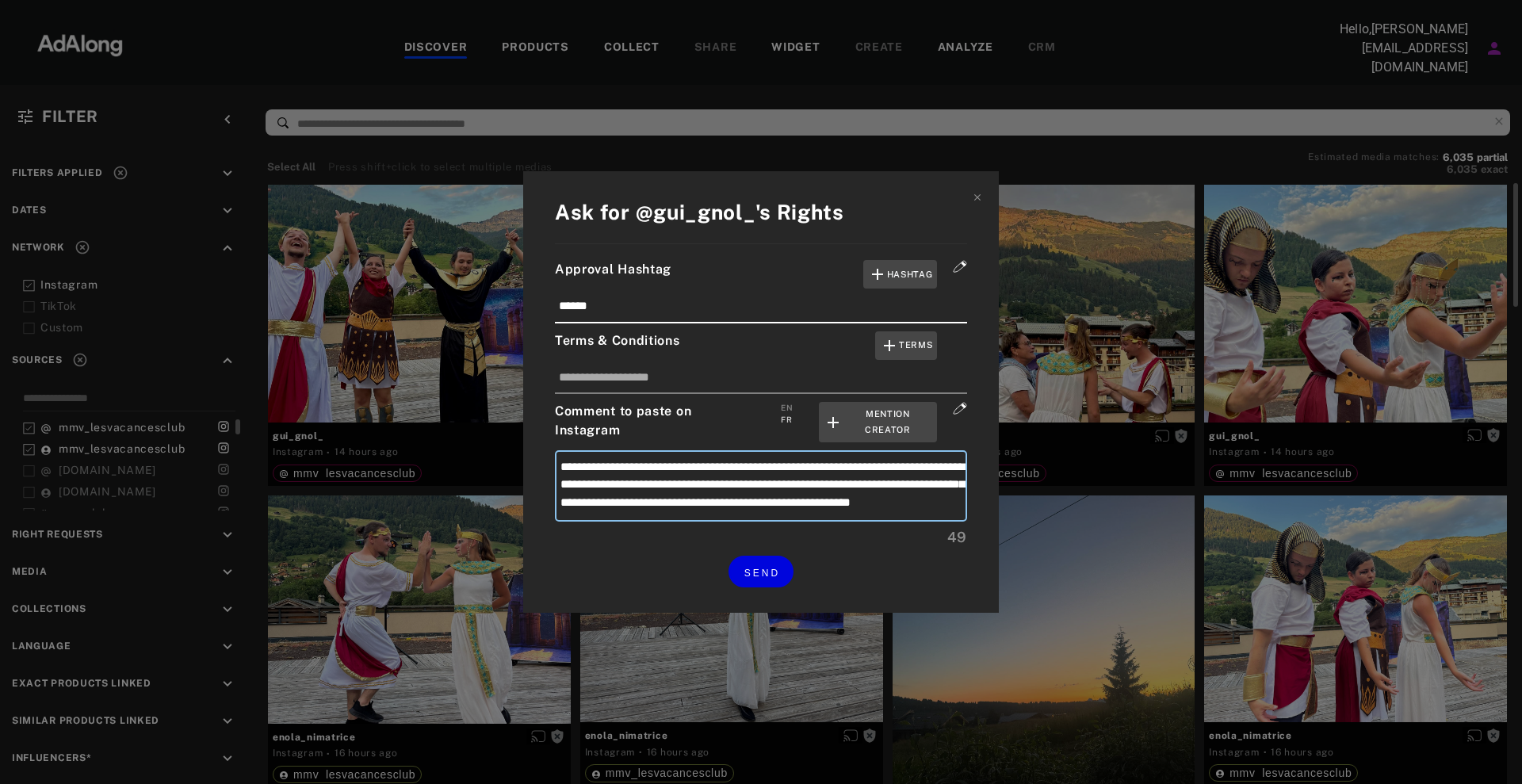 type on "**********" 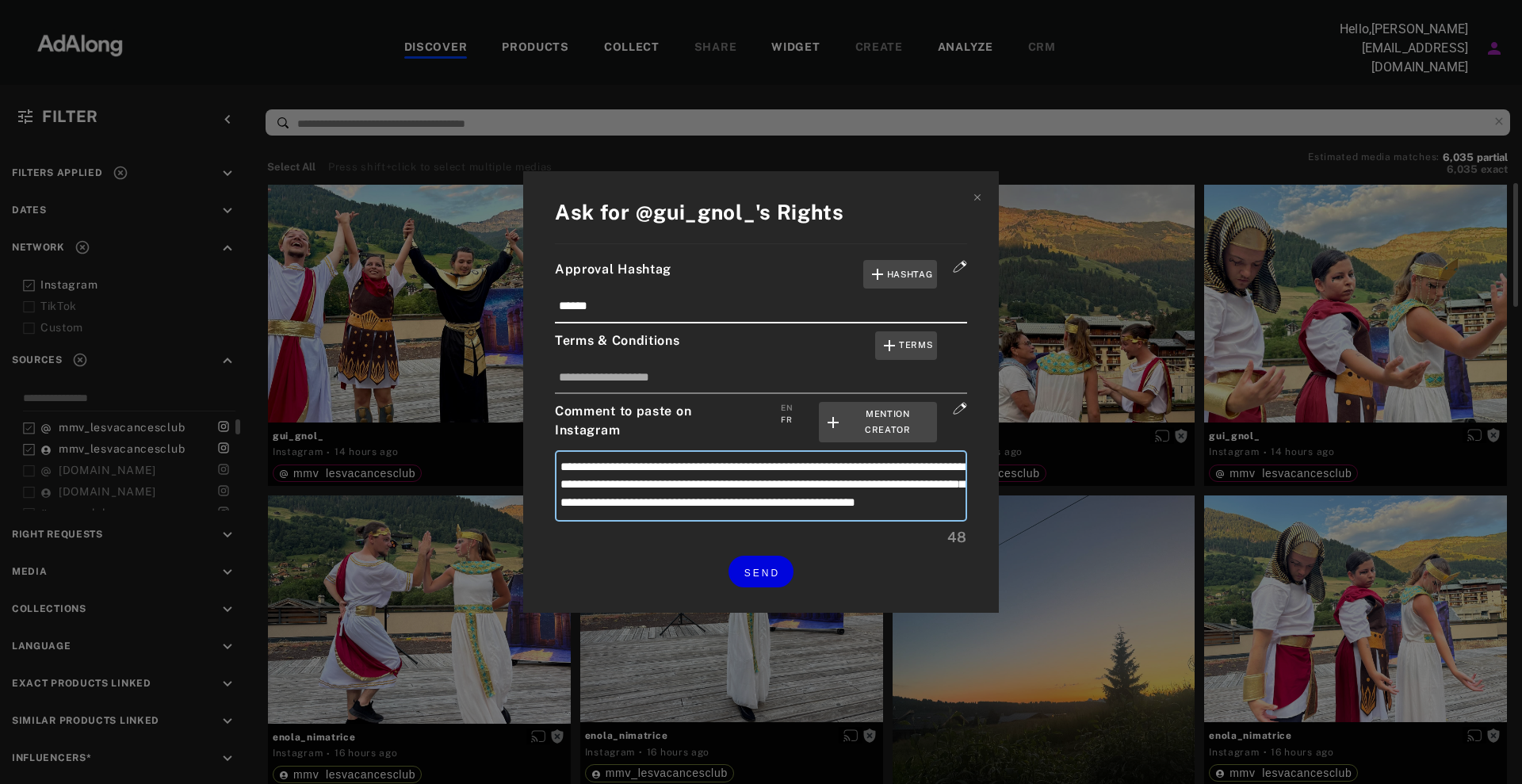 drag, startPoint x: 912, startPoint y: 465, endPoint x: 598, endPoint y: 486, distance: 314.70145 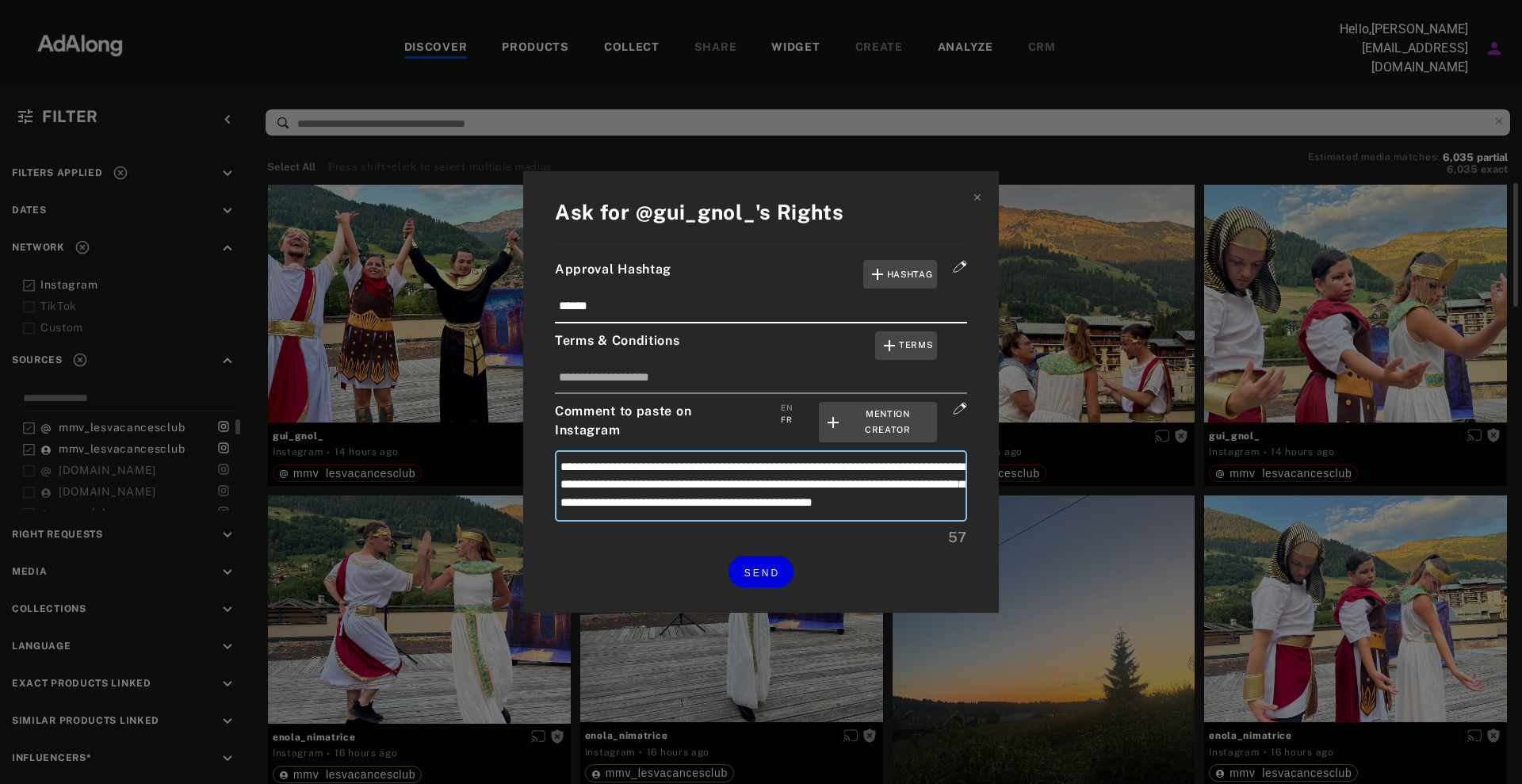 type on "**********" 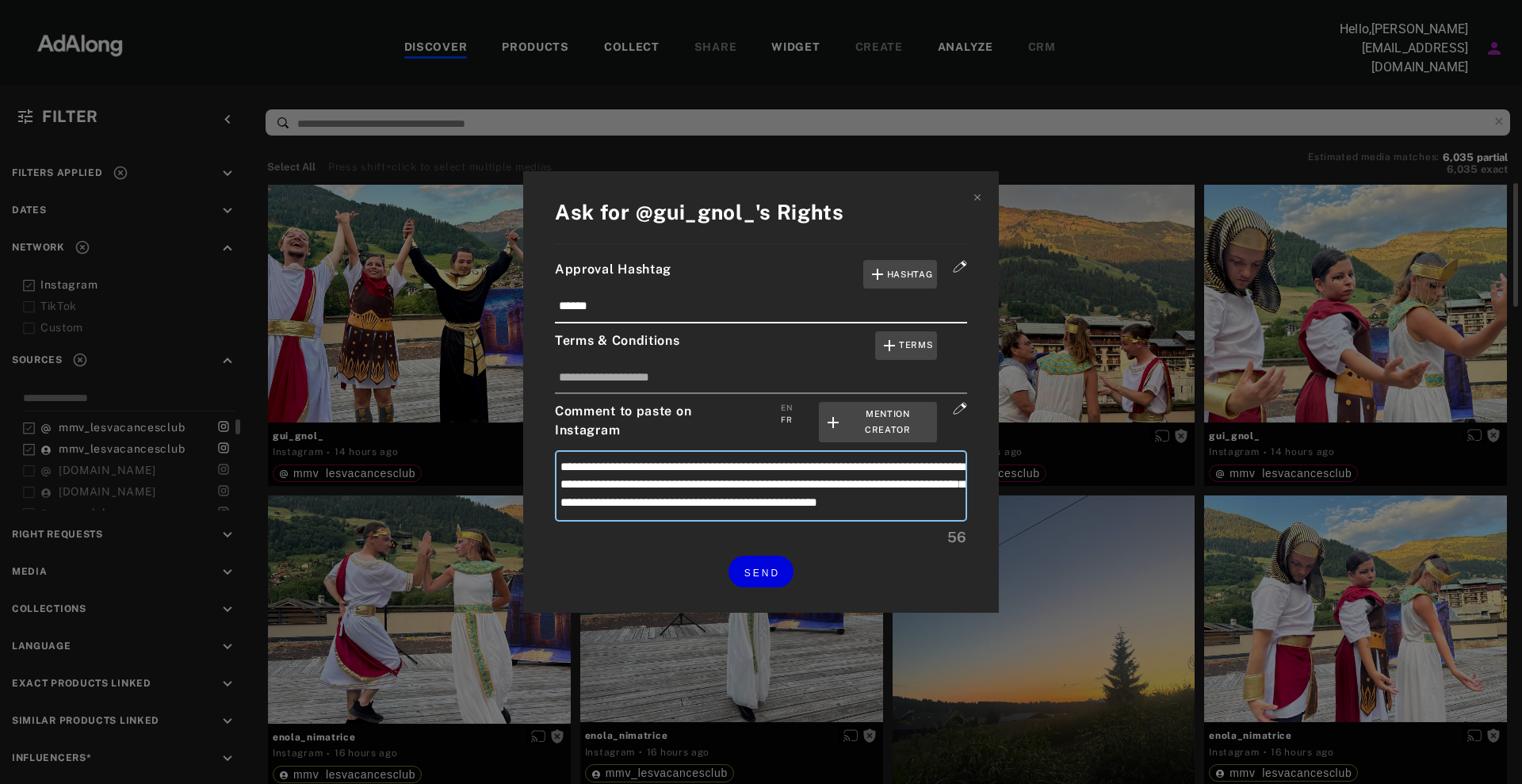 type on "**********" 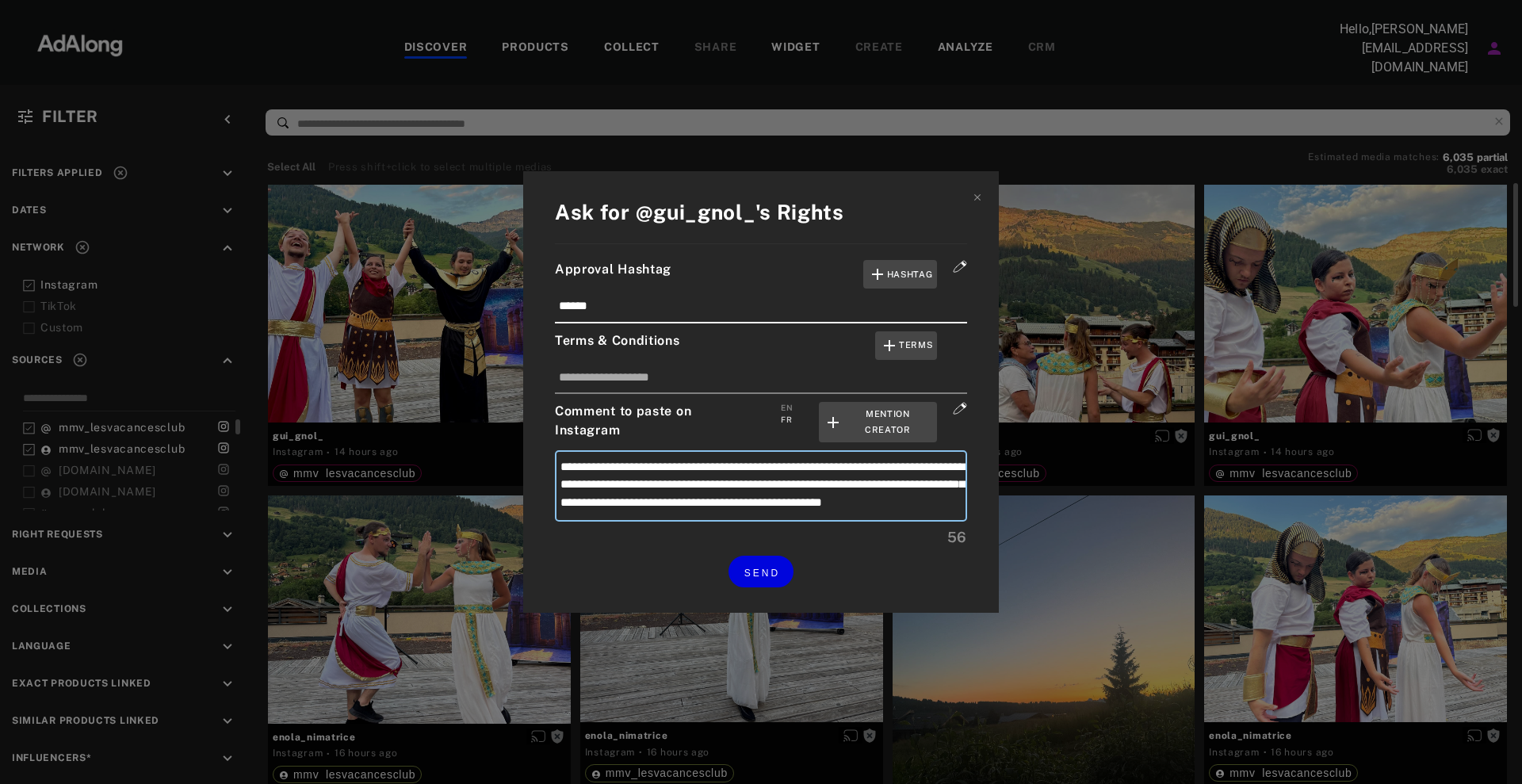 type on "**********" 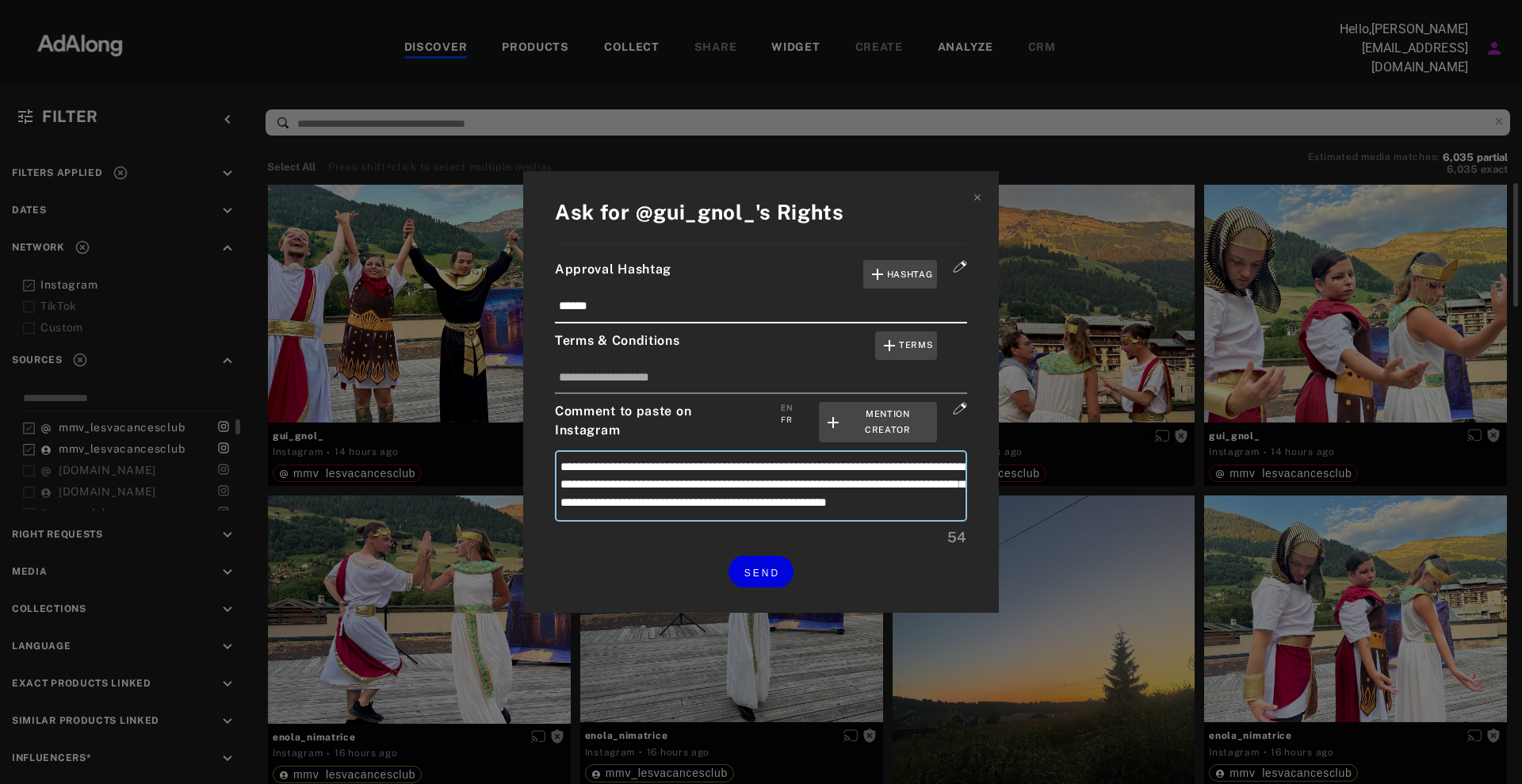 scroll, scrollTop: 16, scrollLeft: 0, axis: vertical 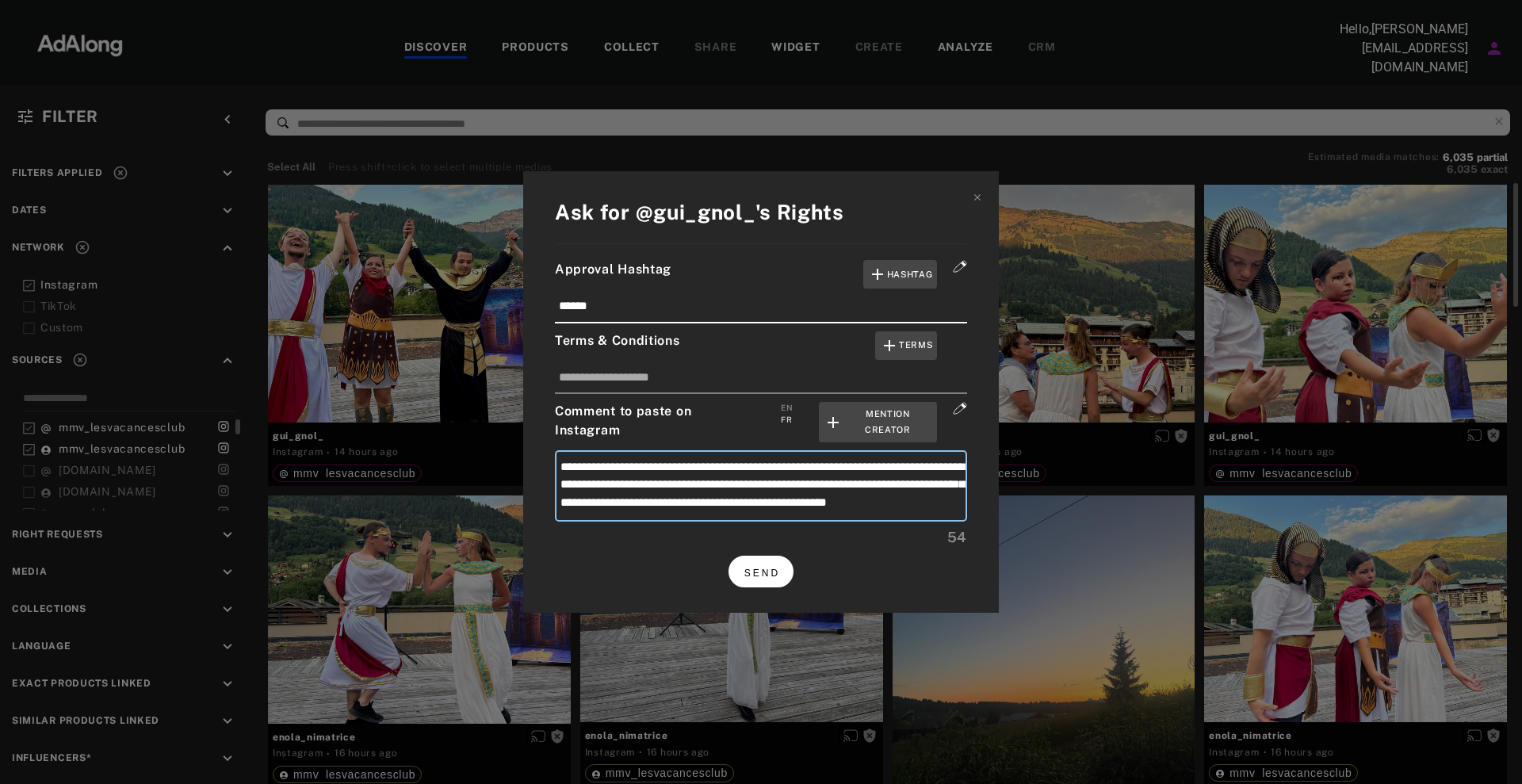 type on "**********" 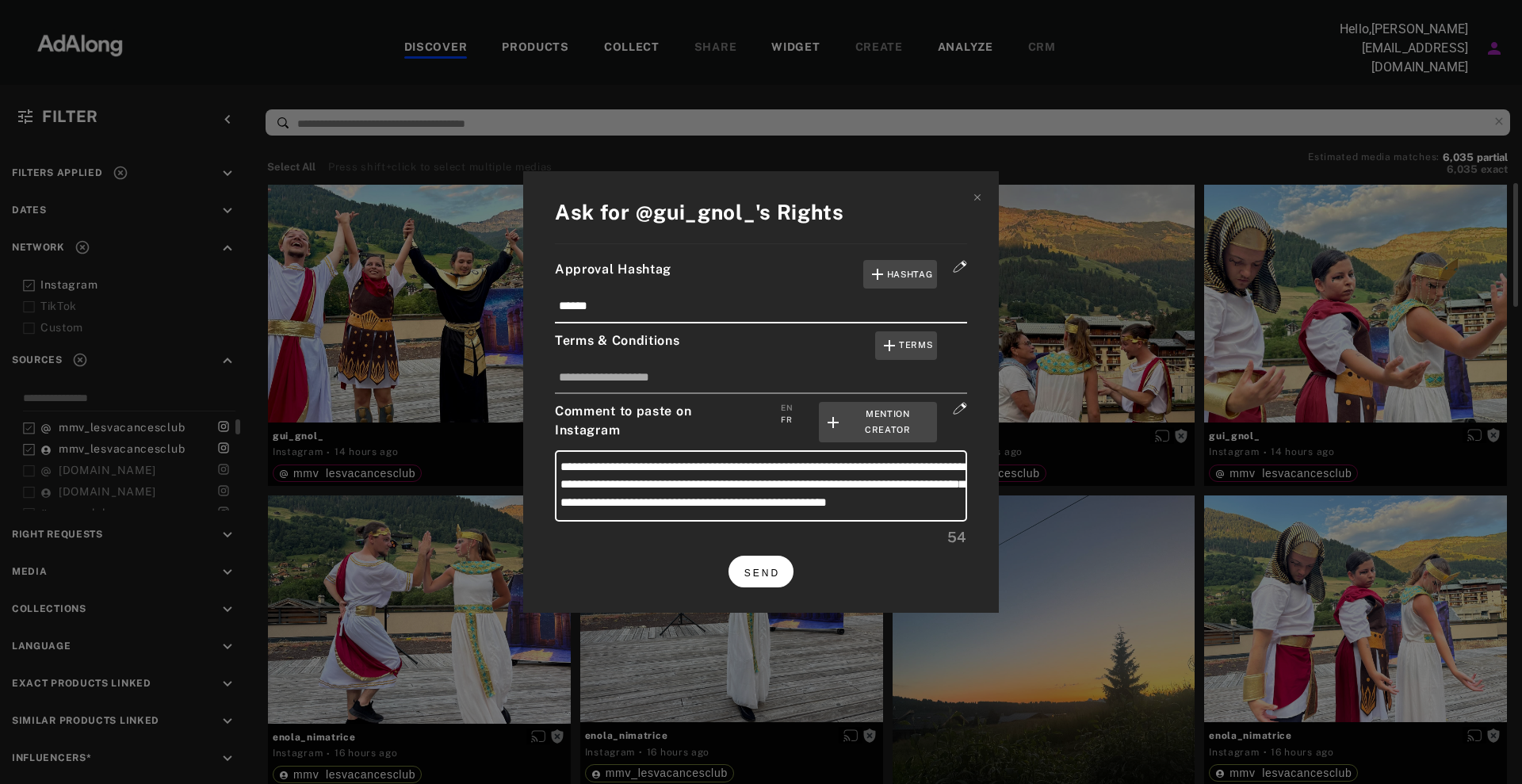 click on "SEND" at bounding box center (761, 571) 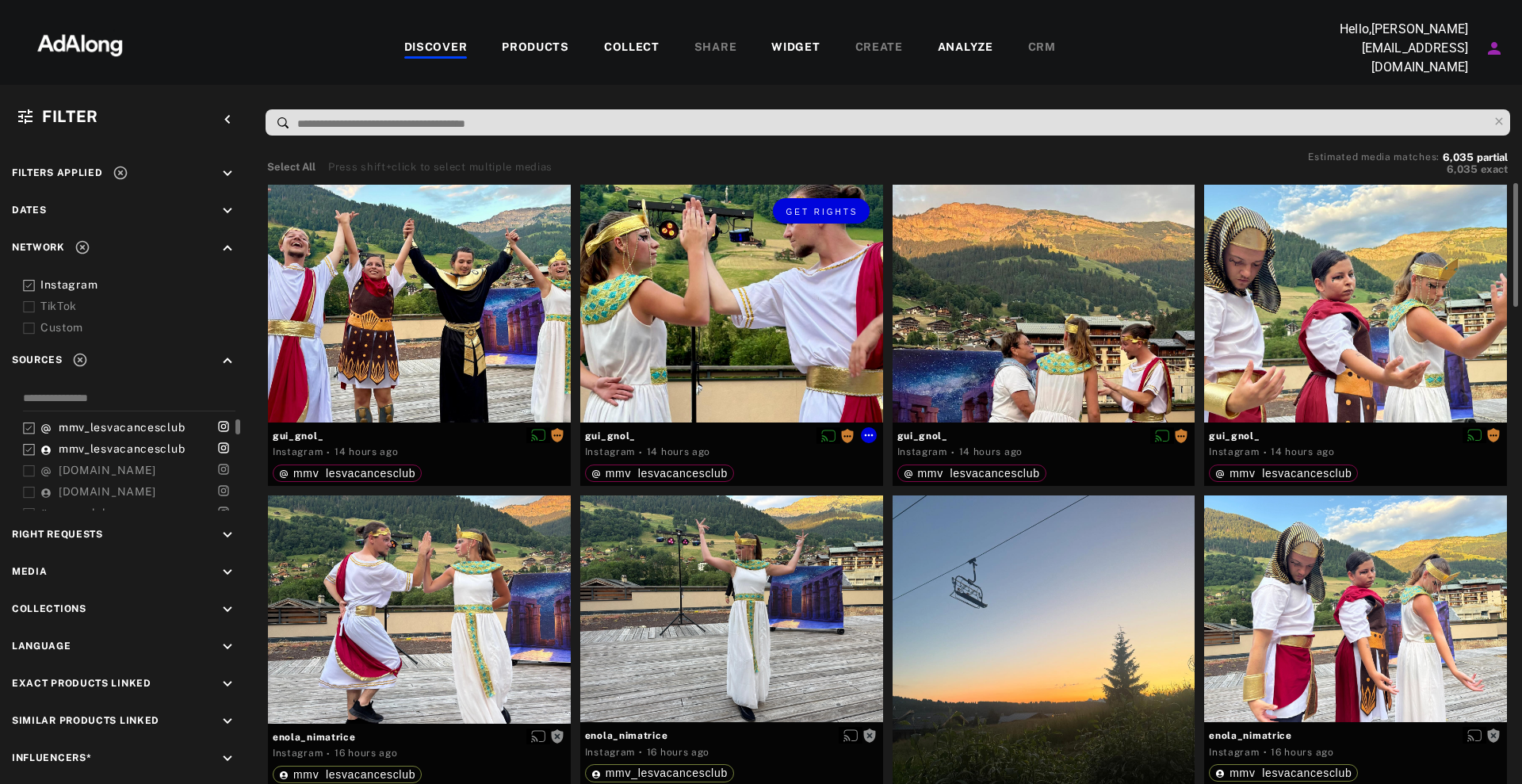 click on "Get rights" at bounding box center (732, 304) 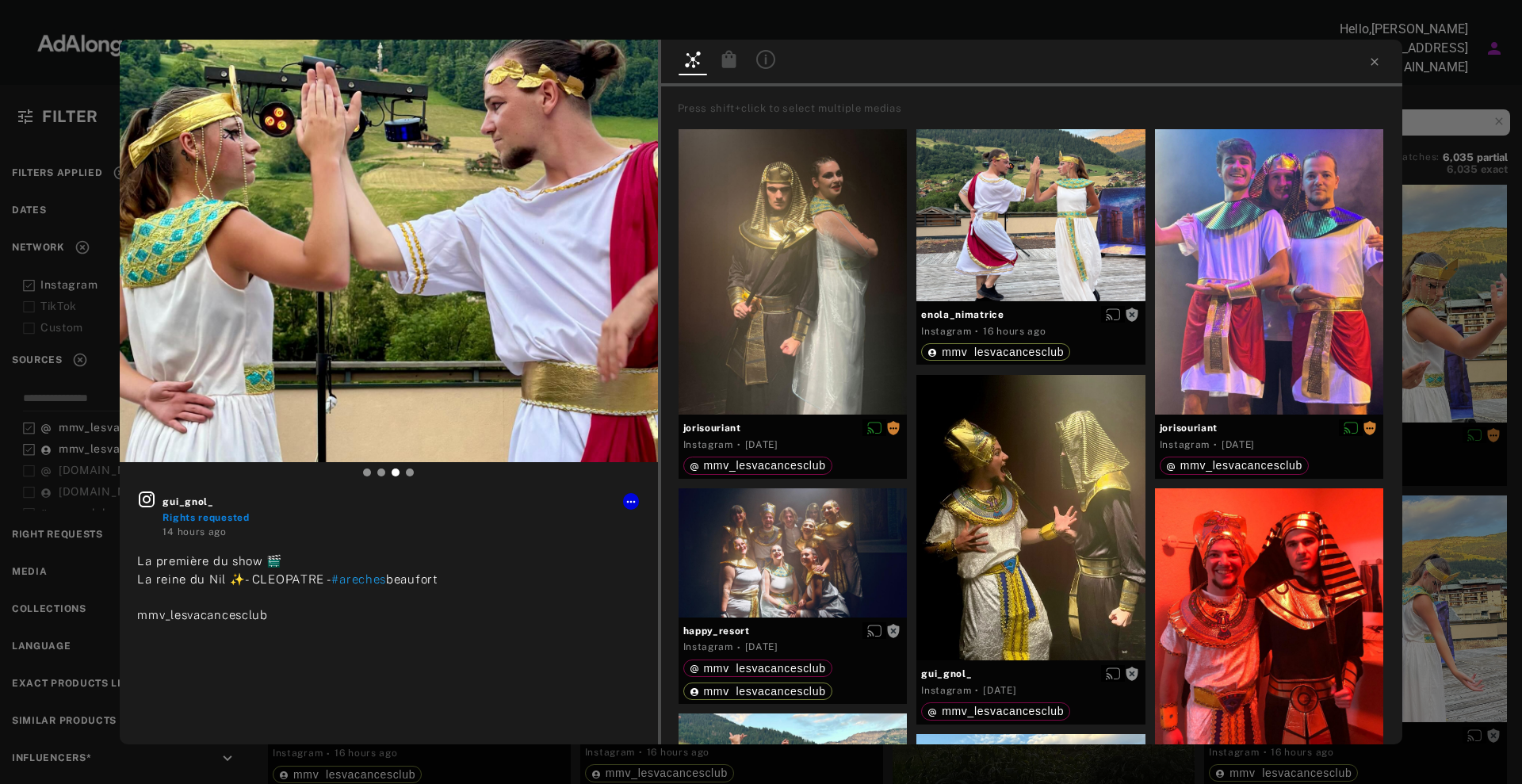 click 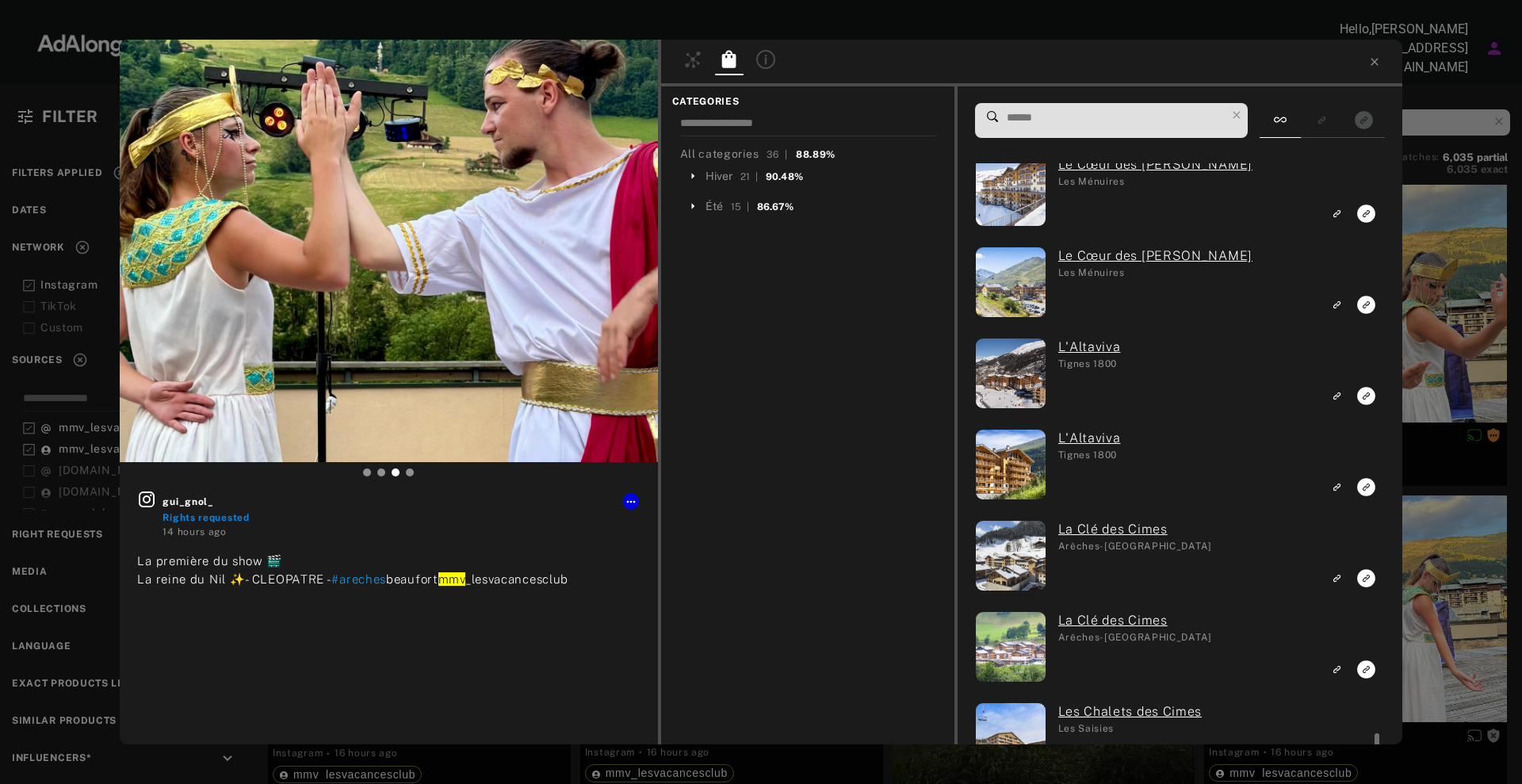 scroll, scrollTop: 2675, scrollLeft: 0, axis: vertical 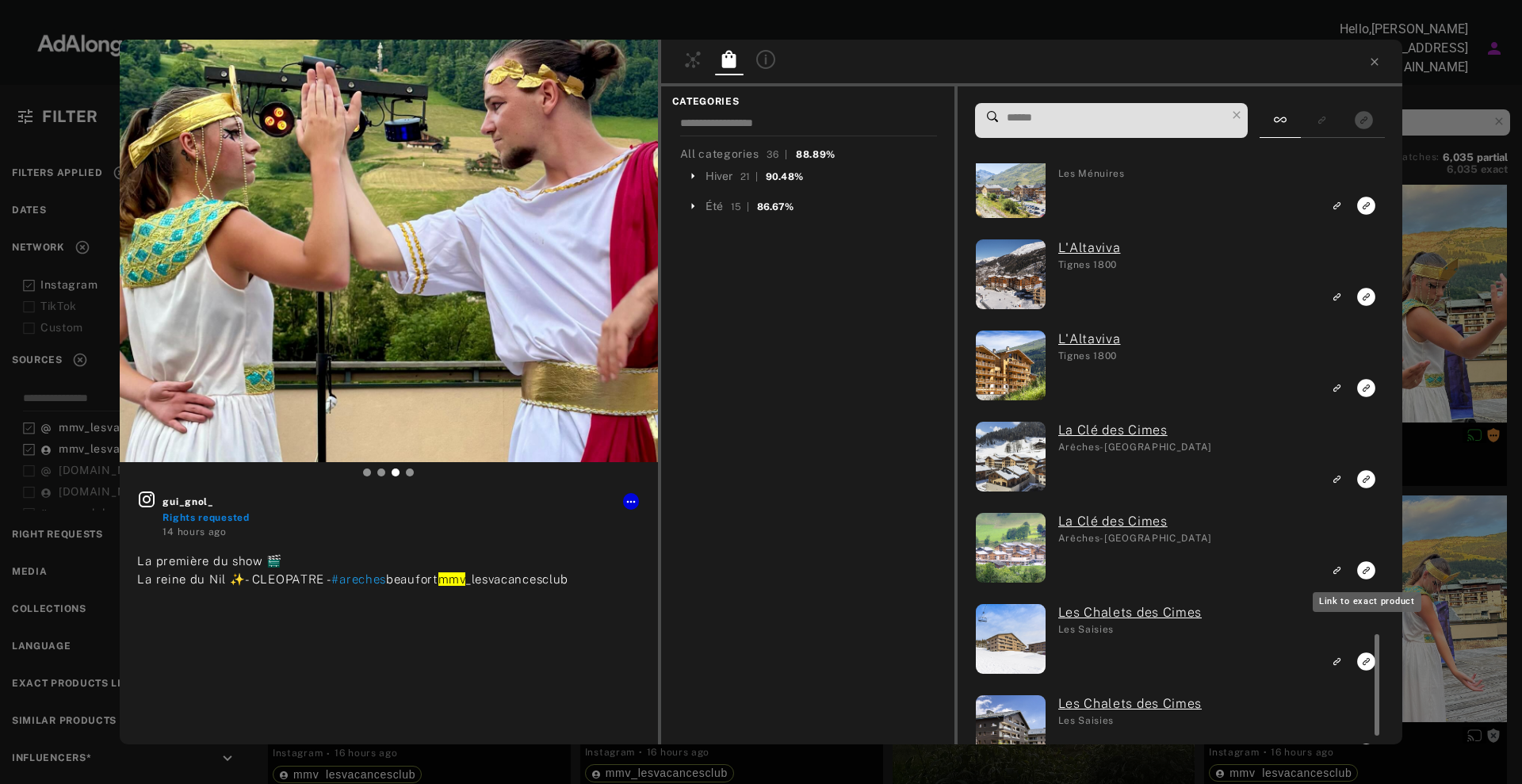 click 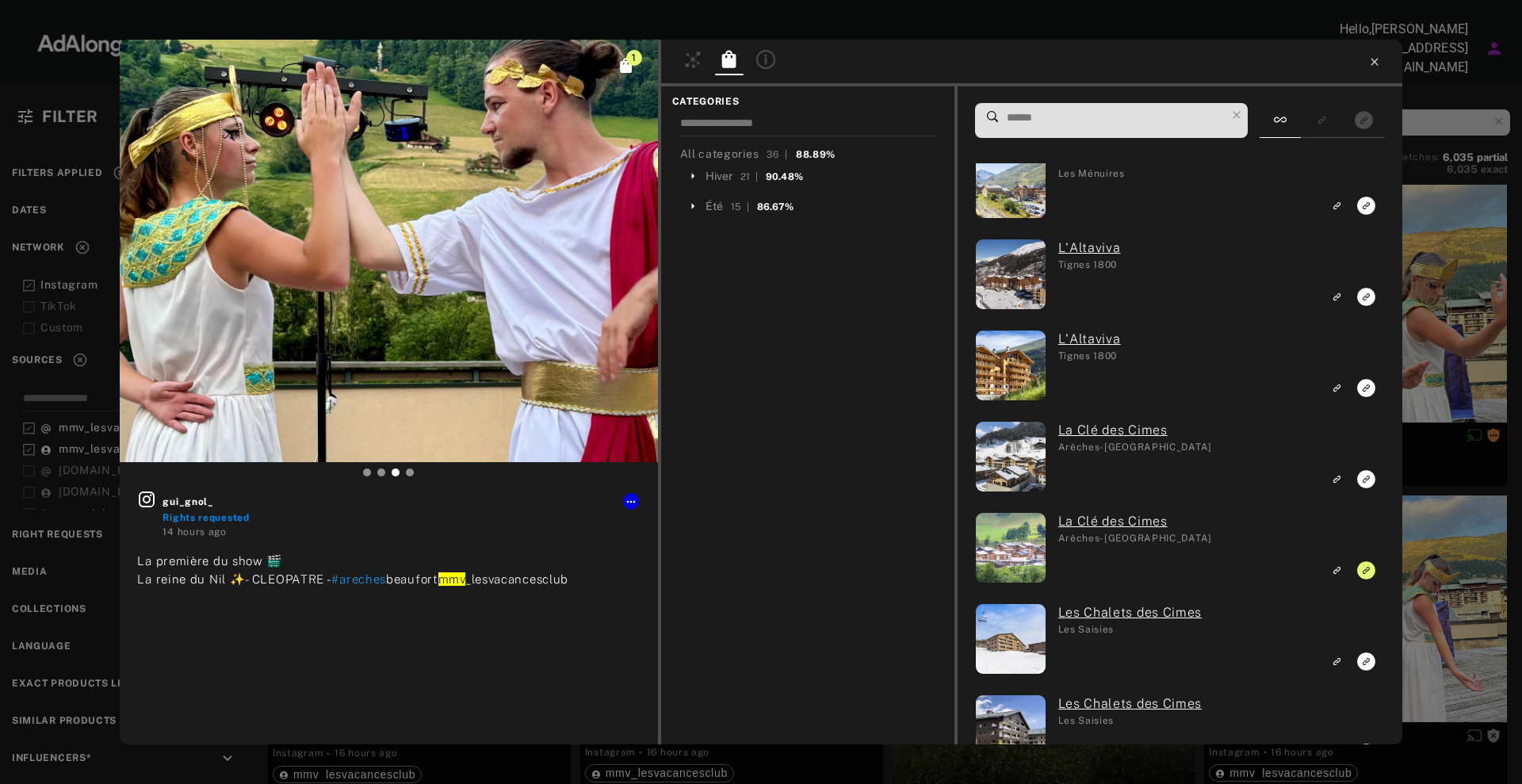 click 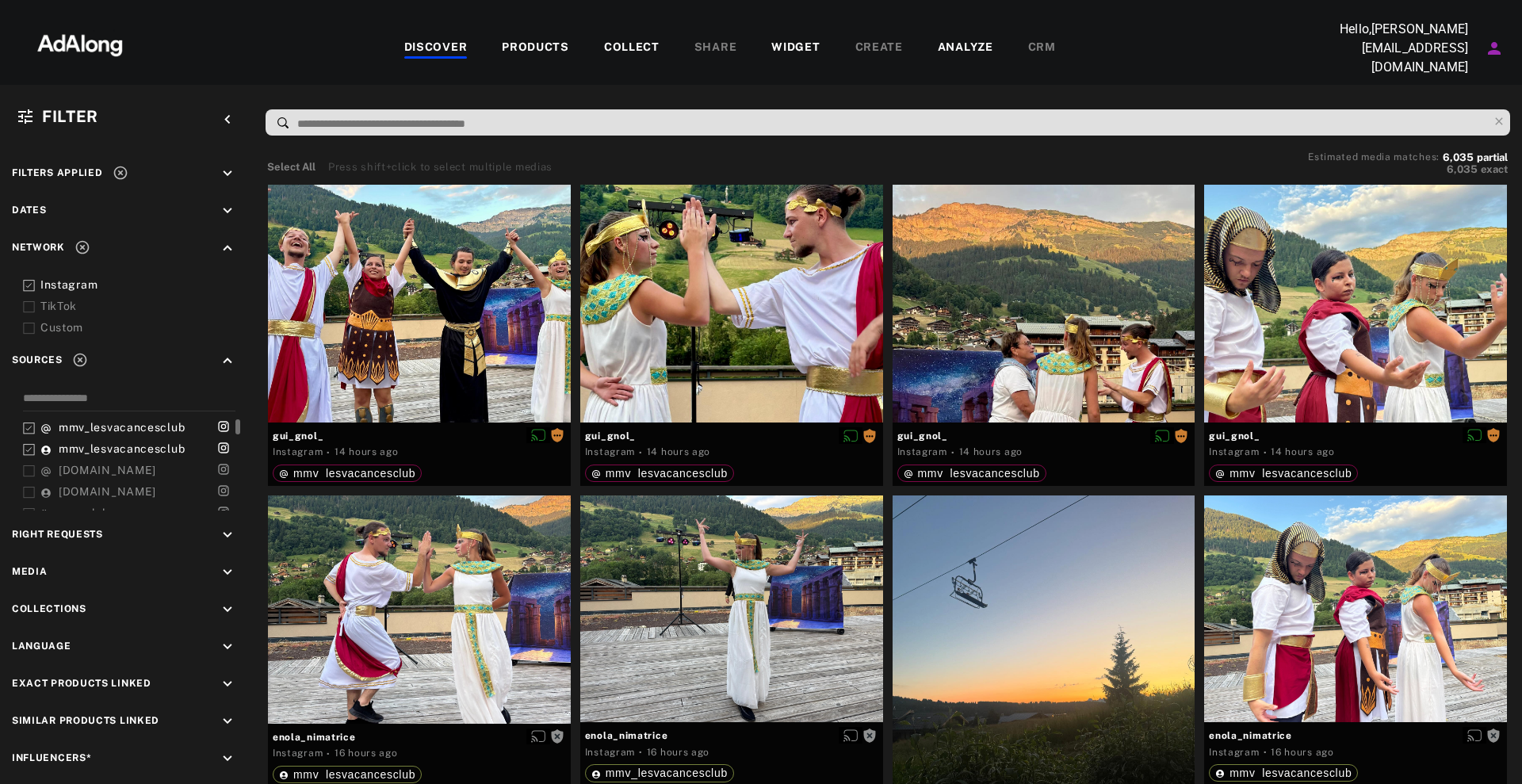 click on "WIDGET" at bounding box center (795, 48) 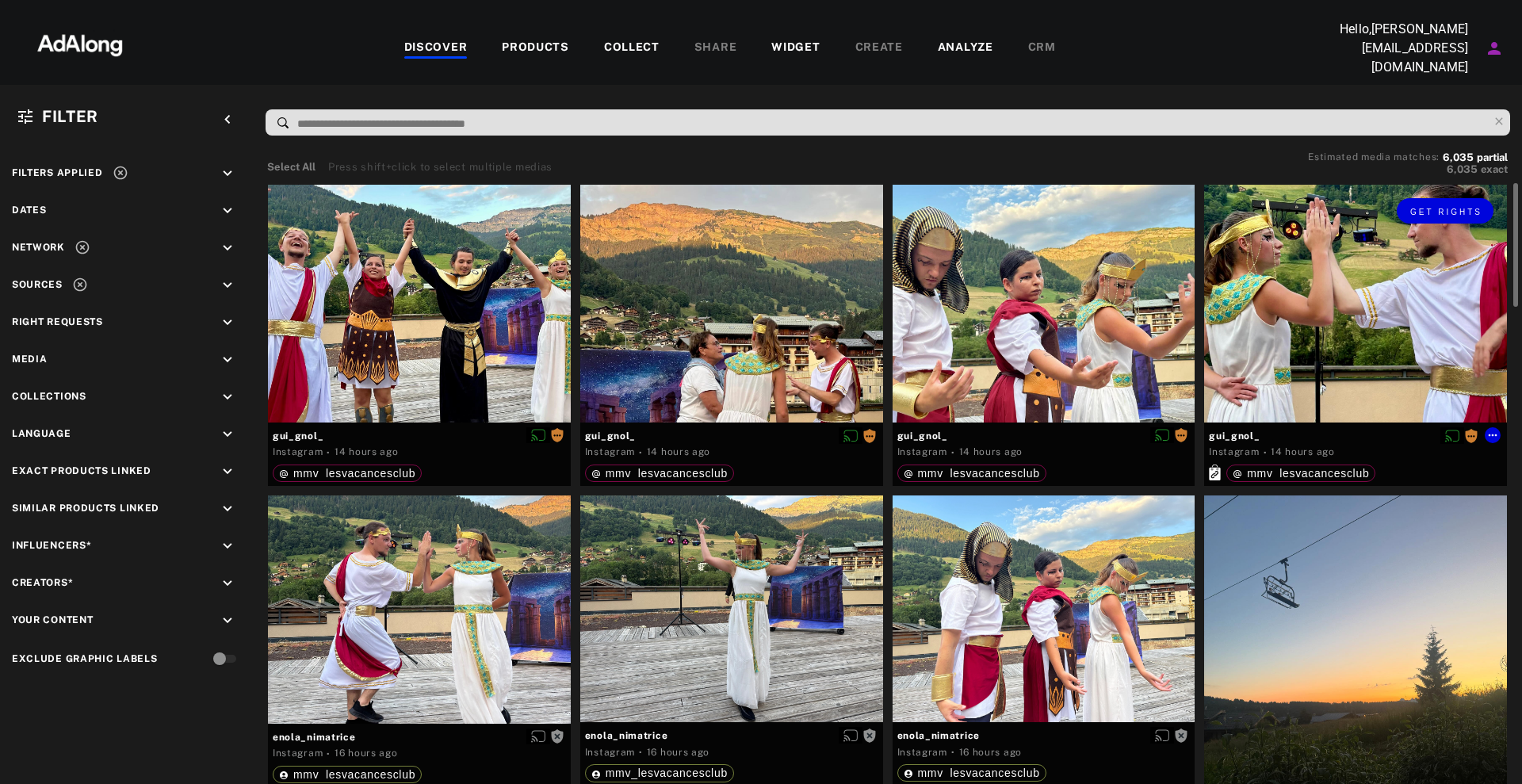click on "Get rights" at bounding box center (1356, 304) 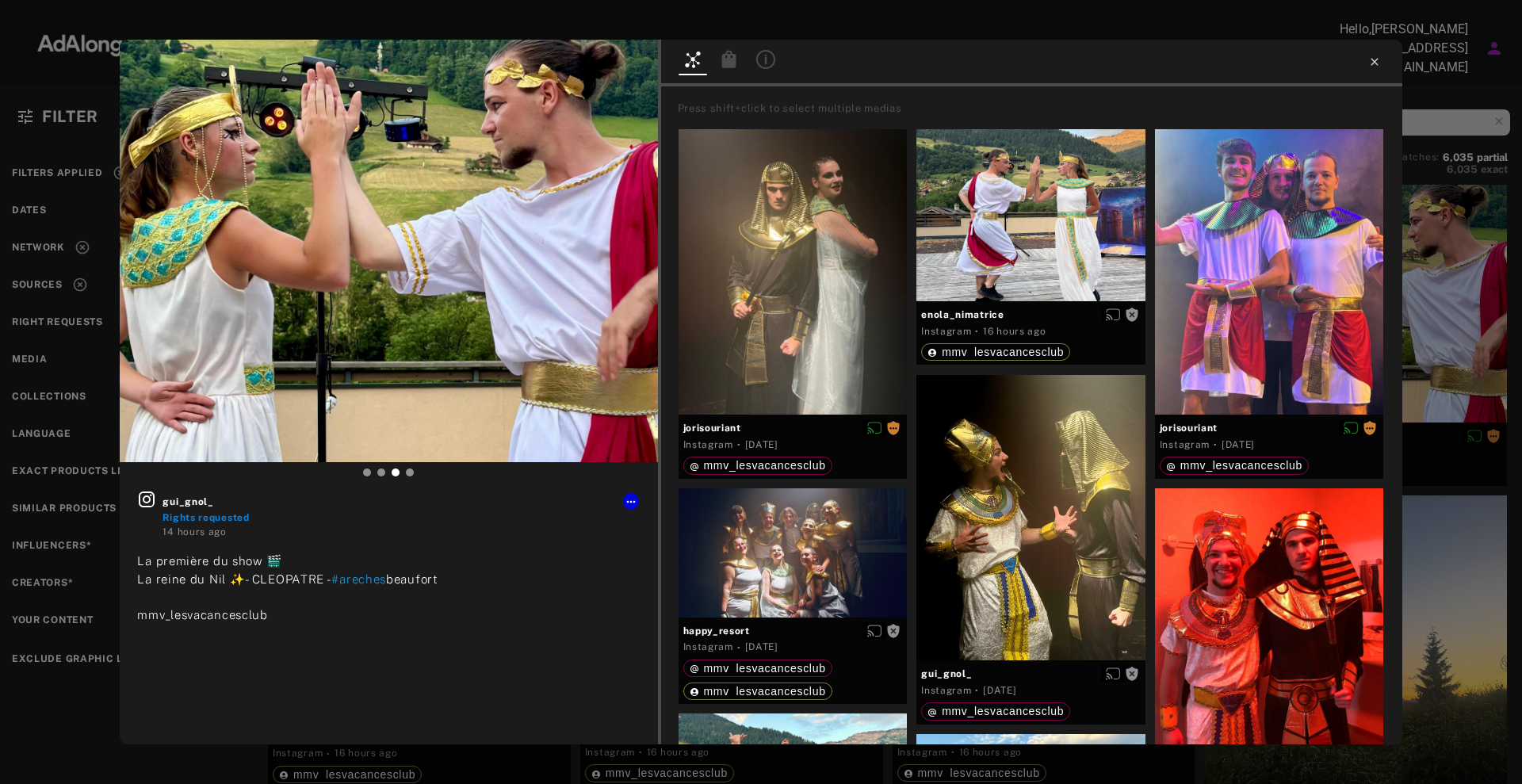 click at bounding box center [1031, 63] 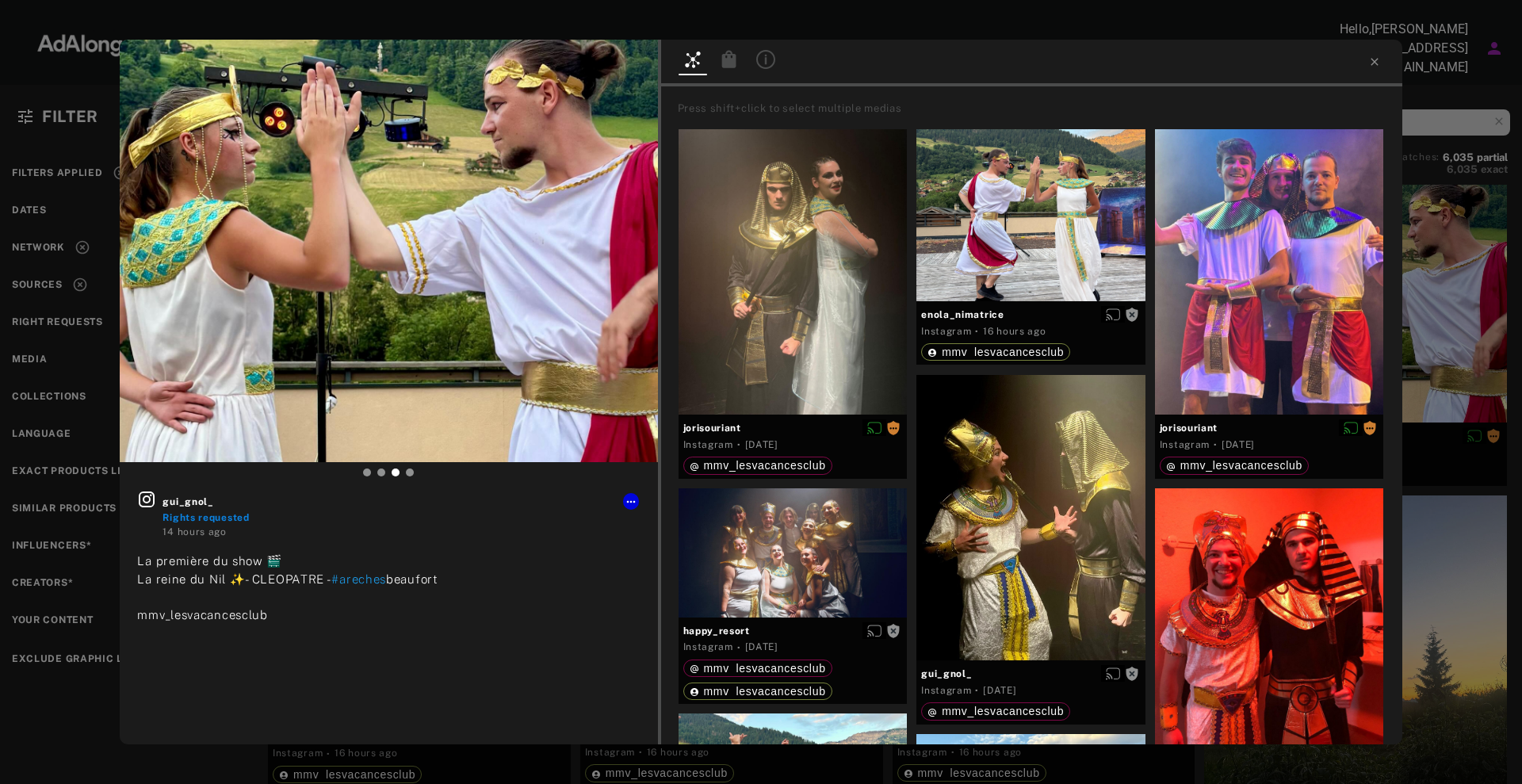 click at bounding box center (1031, 63) 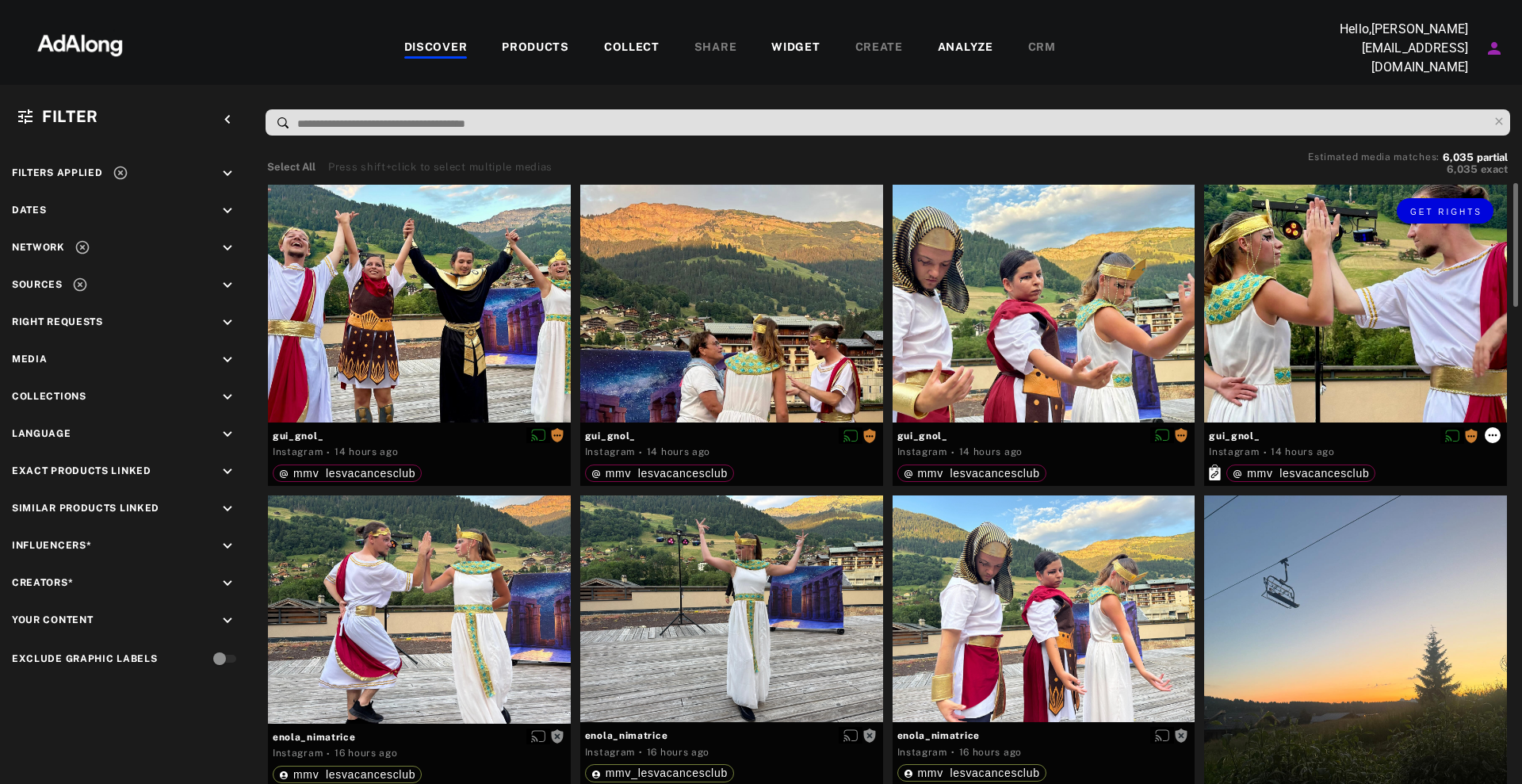 click 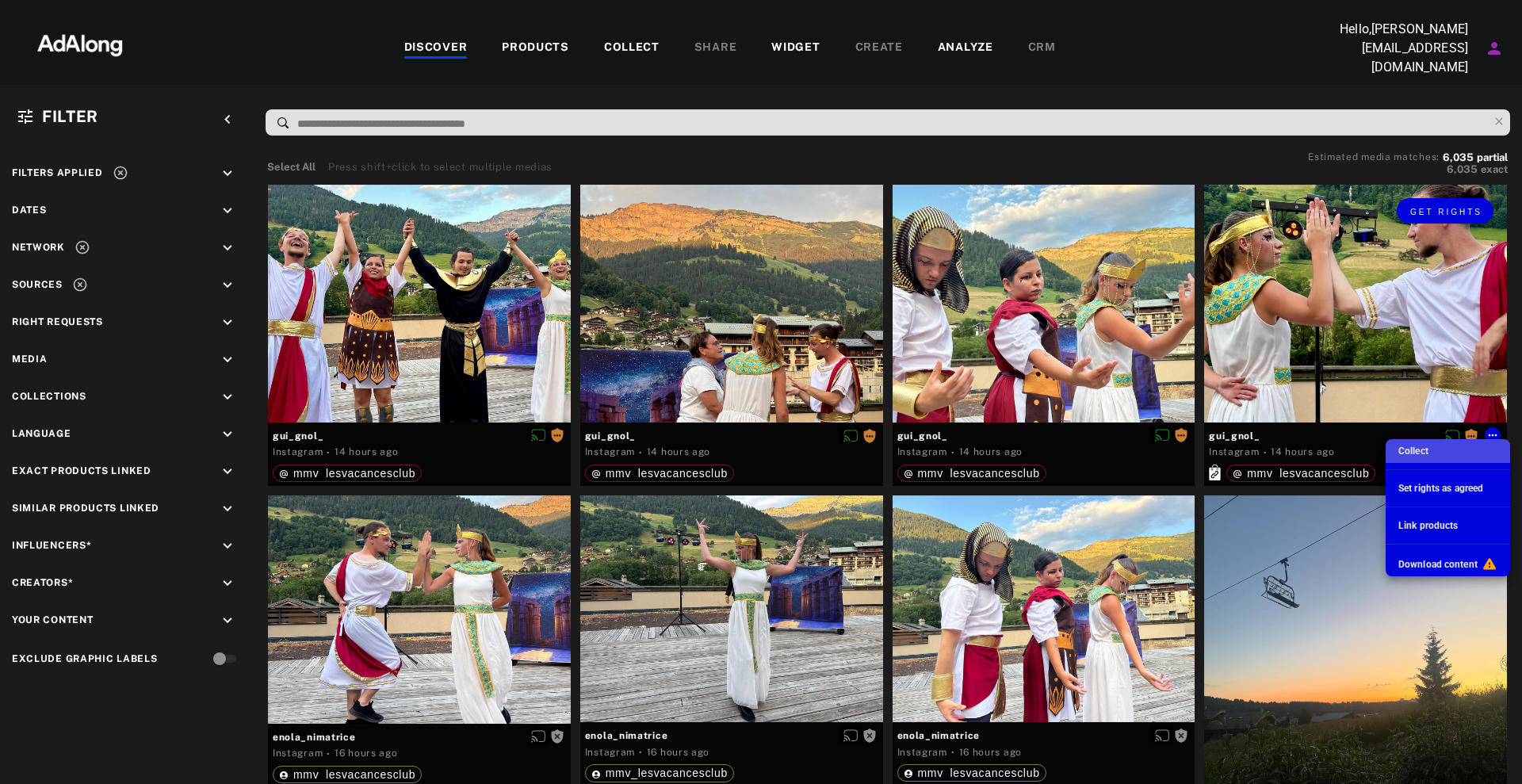 click on "Collect" at bounding box center [1413, 451] 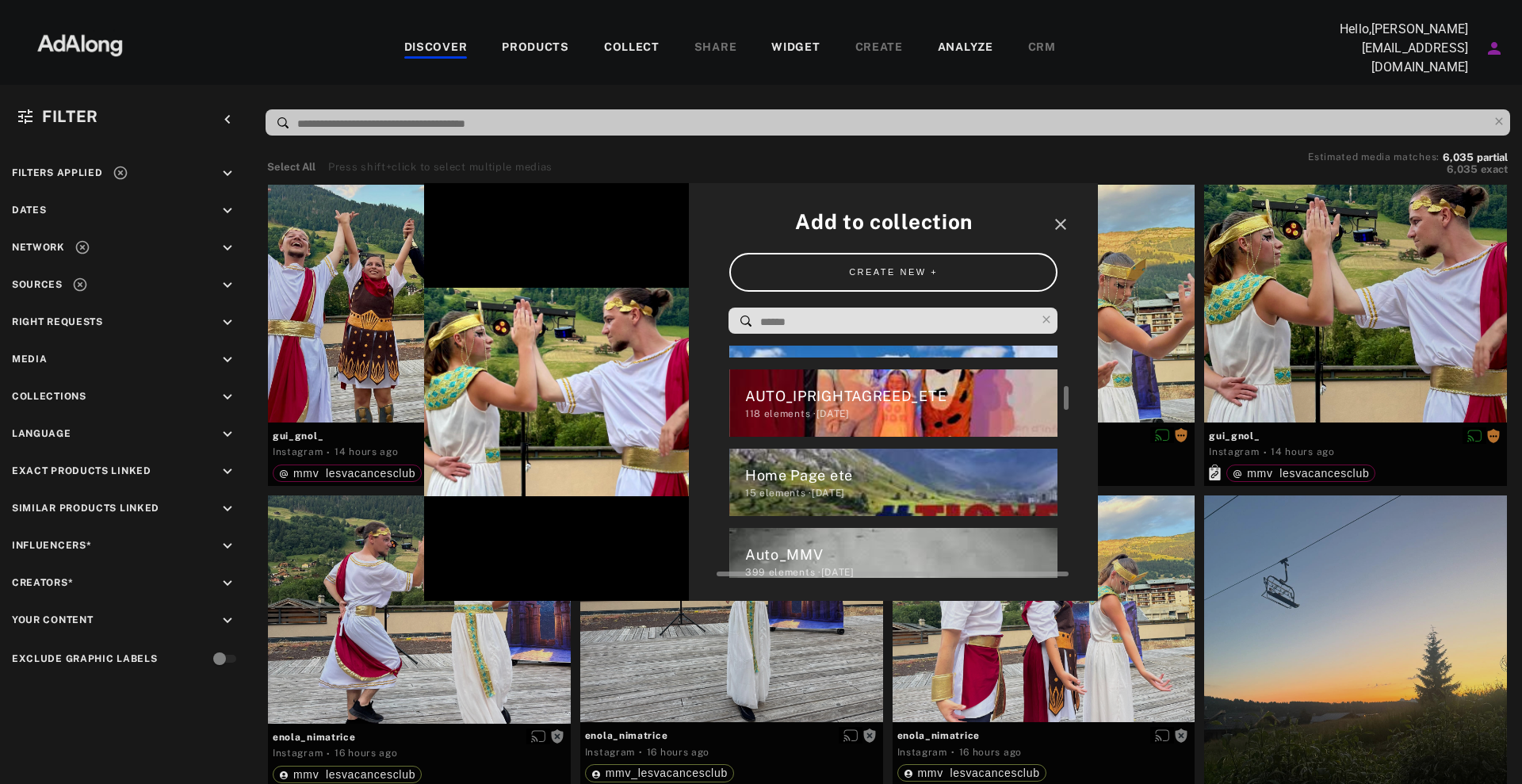 scroll, scrollTop: 482, scrollLeft: 0, axis: vertical 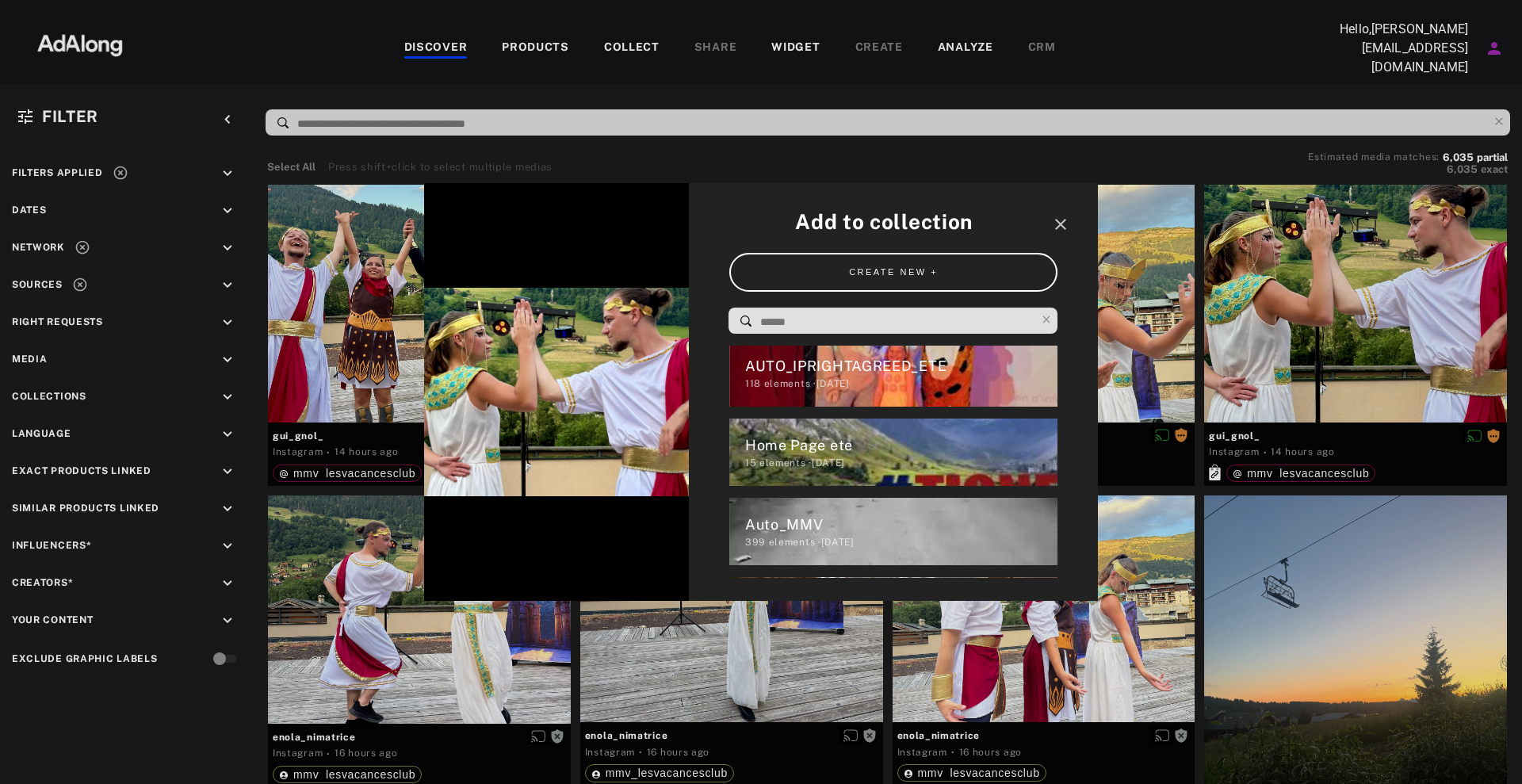 click on "Home Page ete" at bounding box center [901, 445] 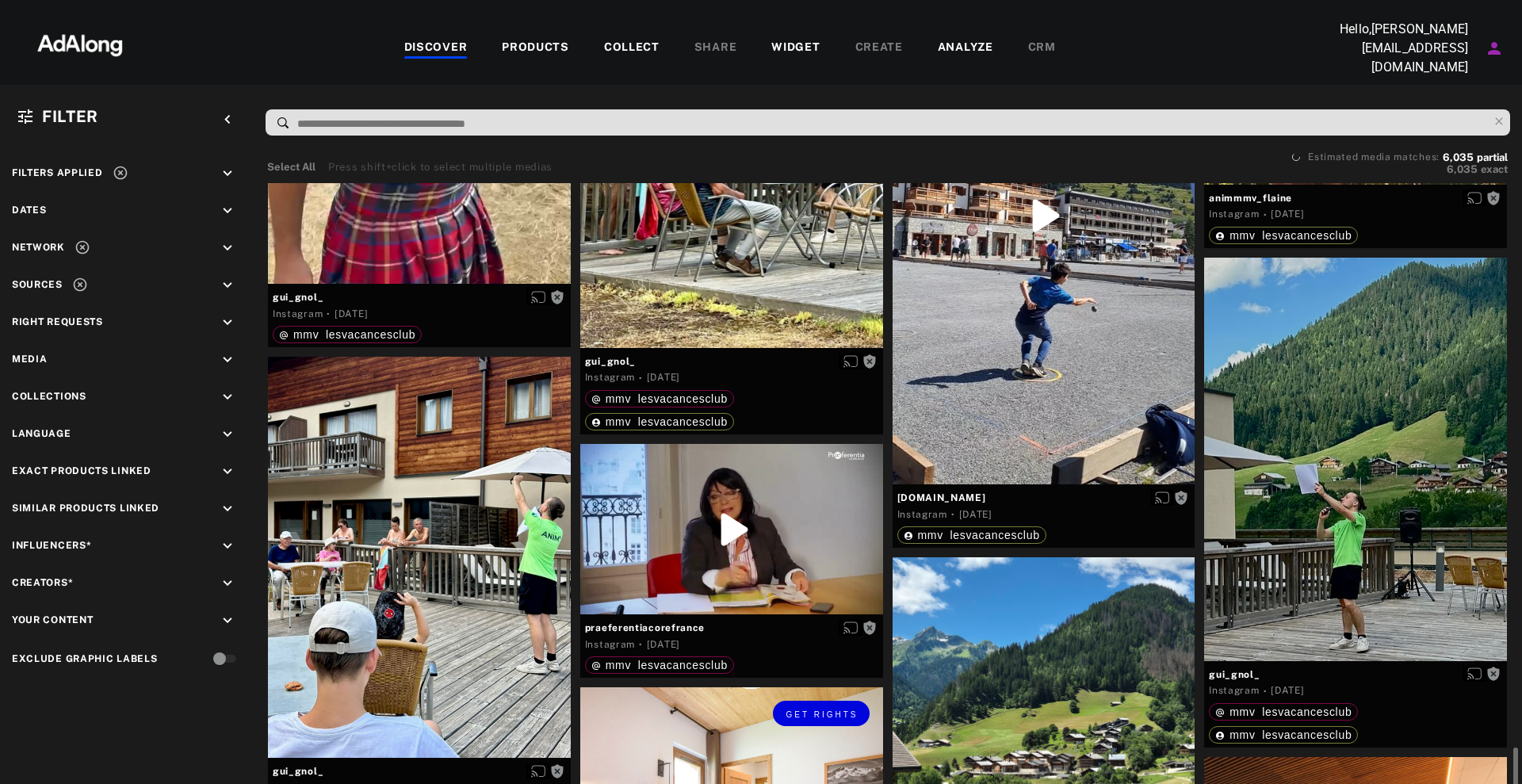 scroll, scrollTop: 2675, scrollLeft: 0, axis: vertical 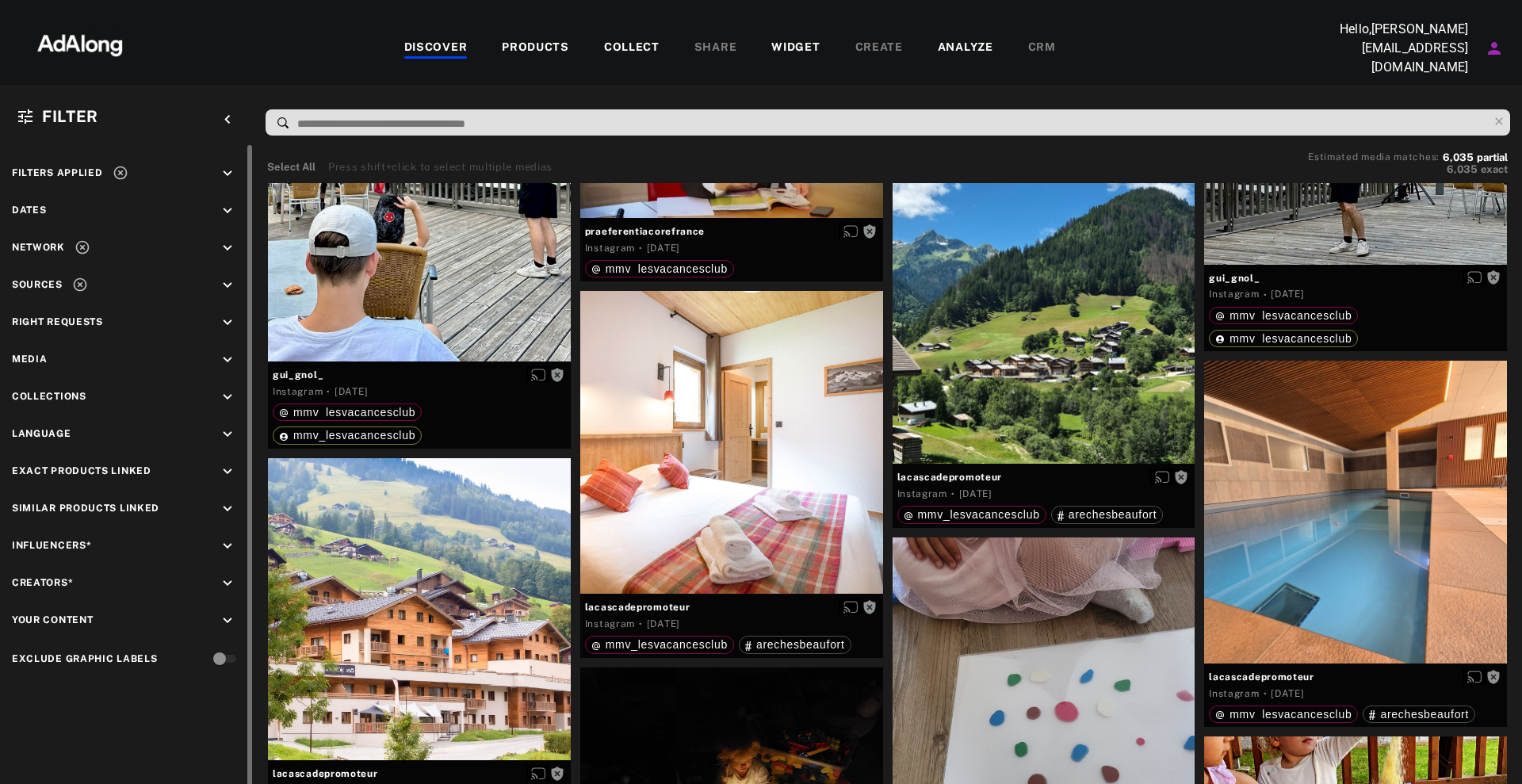 click on "keyboard_arrow_down" at bounding box center [228, 397] 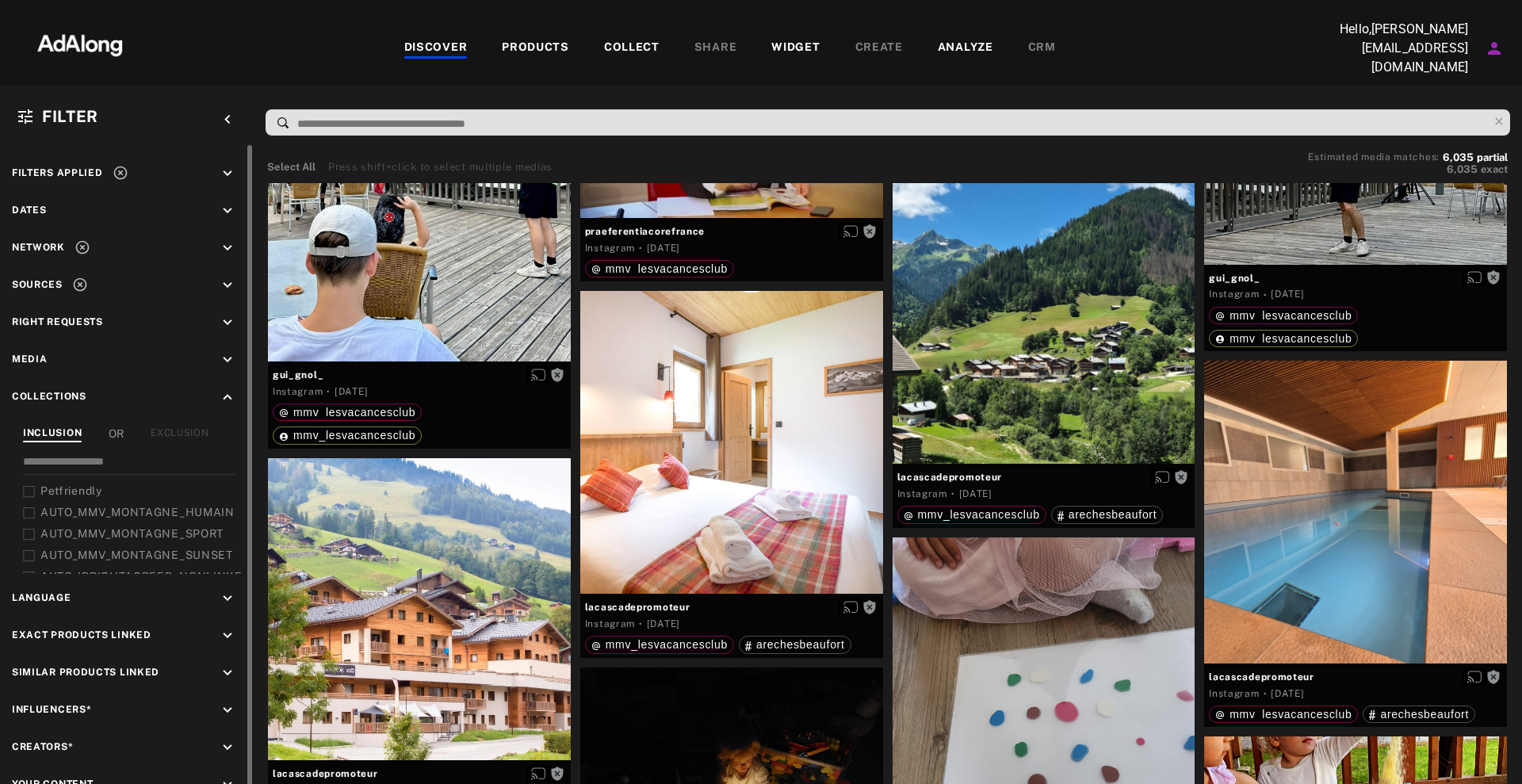 click on "Filters applied keyboard_arrow_down Dates keyboard_arrow_down Network keyboard_arrow_down Sources keyboard_arrow_down Right Requests keyboard_arrow_down Media keyboard_arrow_down Collections keyboard_arrow_up INCLUSION OR EXCLUSION Petfriendly AUTO_MMV_MONTAGNE_HUMAIN AUTO_MMV_MONTAGNE_SPORT AUTO_MMV_MONTAGNE_SUNSET AUTO_IPRIGHTAGREED_NONLINKED AUTO_IPRIGHTAGREED_HIVER AUTO_IPRIGHTAGREED_ETE Home Page ete Auto_MMV HOME PAGE HIVER AUTO_MMV_Content HOME PAGE MMV MMV famille MMV paysage Station MMV Activite Outdoor MMV Bienetre MMV Restauration MMV Animation MMV Batiment MMV Club enfant Spa Piscine Folie Douce Puppies Paysages Ski Food Drinks MMV Club AUTO_MMV_MONTAGNE AUTO_MMV_FOOD AUTO_MMV_CLUB_OUTDOOR AUTO_MMV_CLUB_INDOOR Language keyboard_arrow_down Exact Products Linked keyboard_arrow_down Similar Products Linked keyboard_arrow_down Influencers* keyboard_arrow_down Creators* keyboard_arrow_down Your Content keyboard_arrow_down Exclude Graphic Labels" at bounding box center (127, 499) 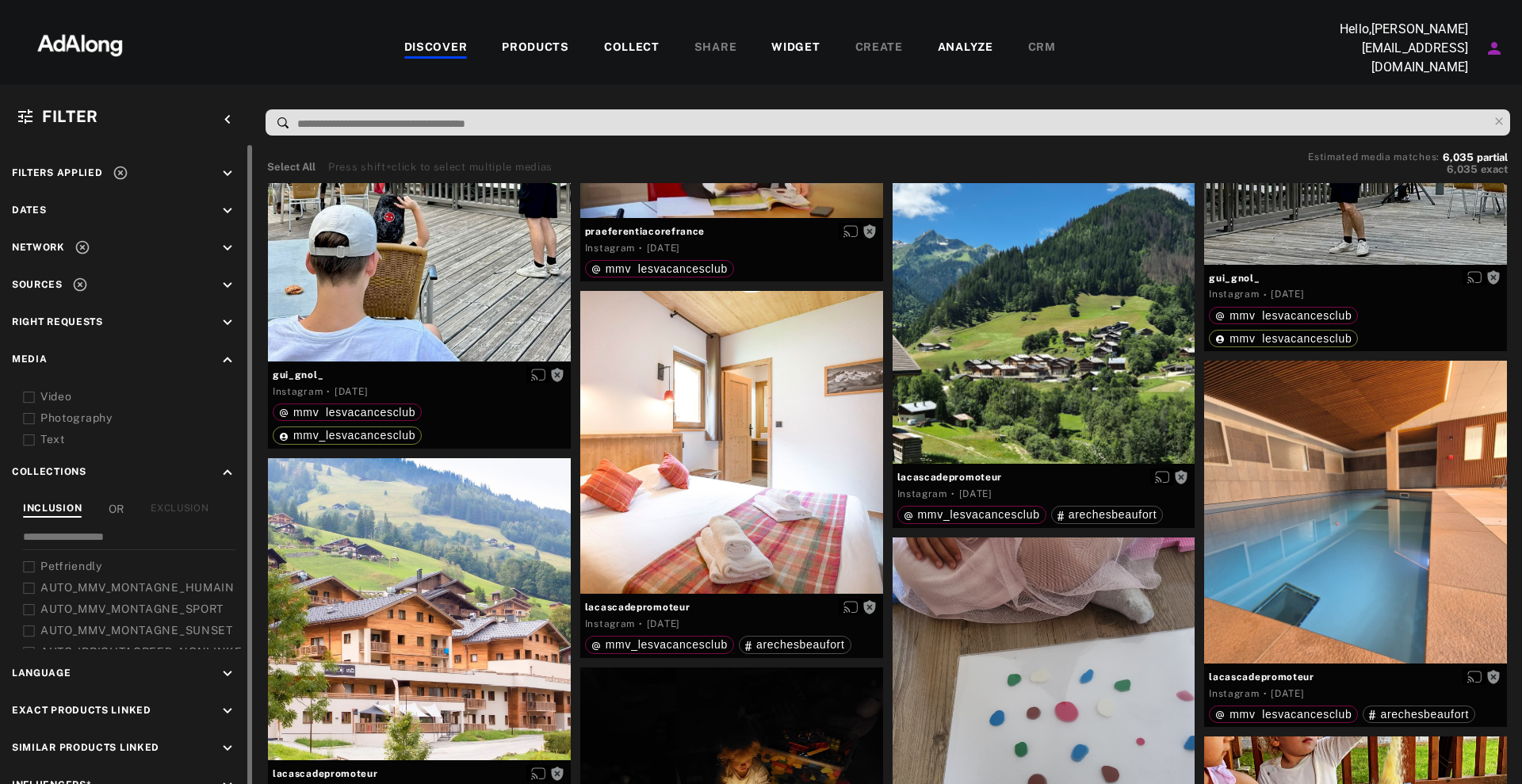 click on "keyboard_arrow_down" at bounding box center [228, 323] 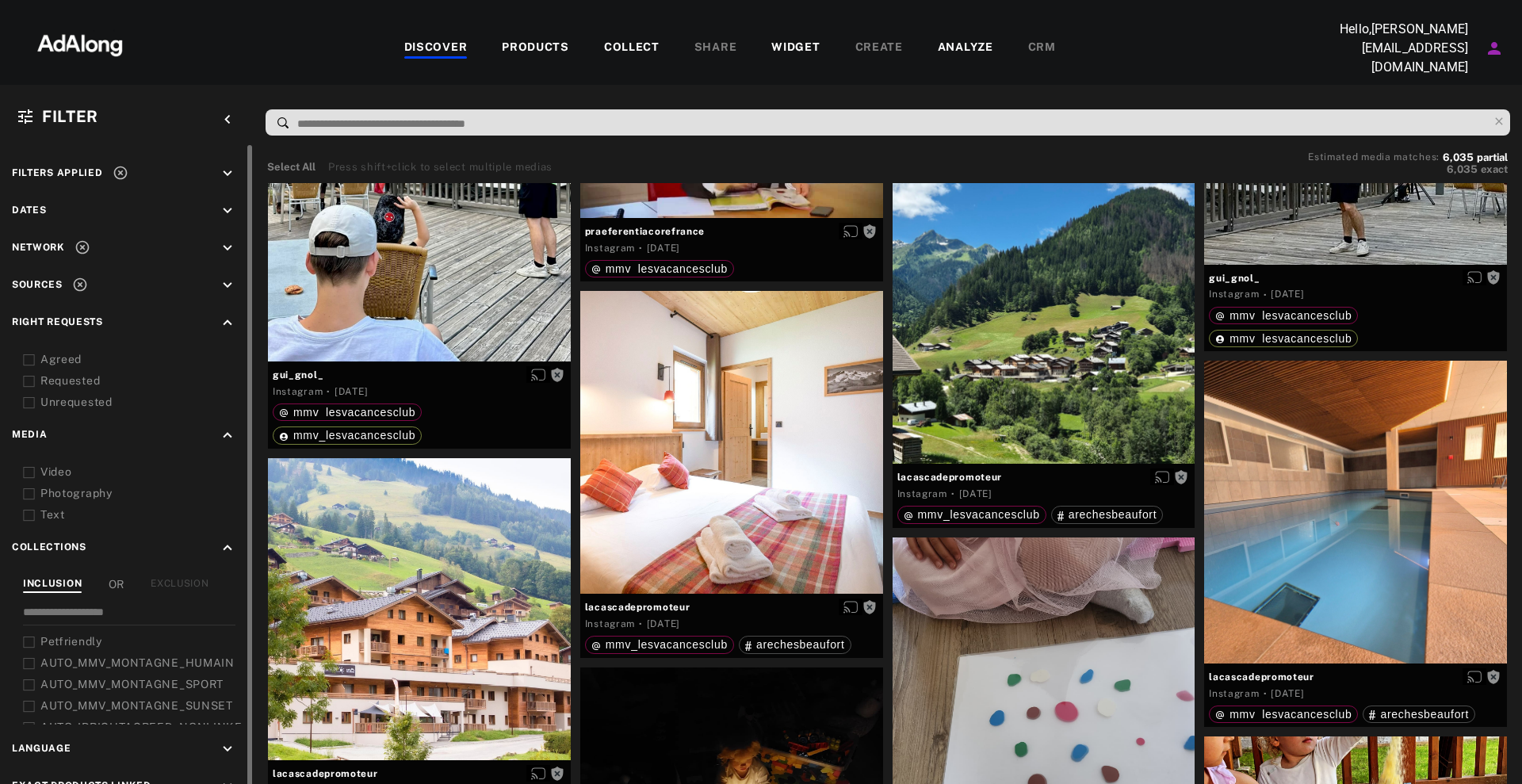 click on "Agreed" at bounding box center (141, 359) 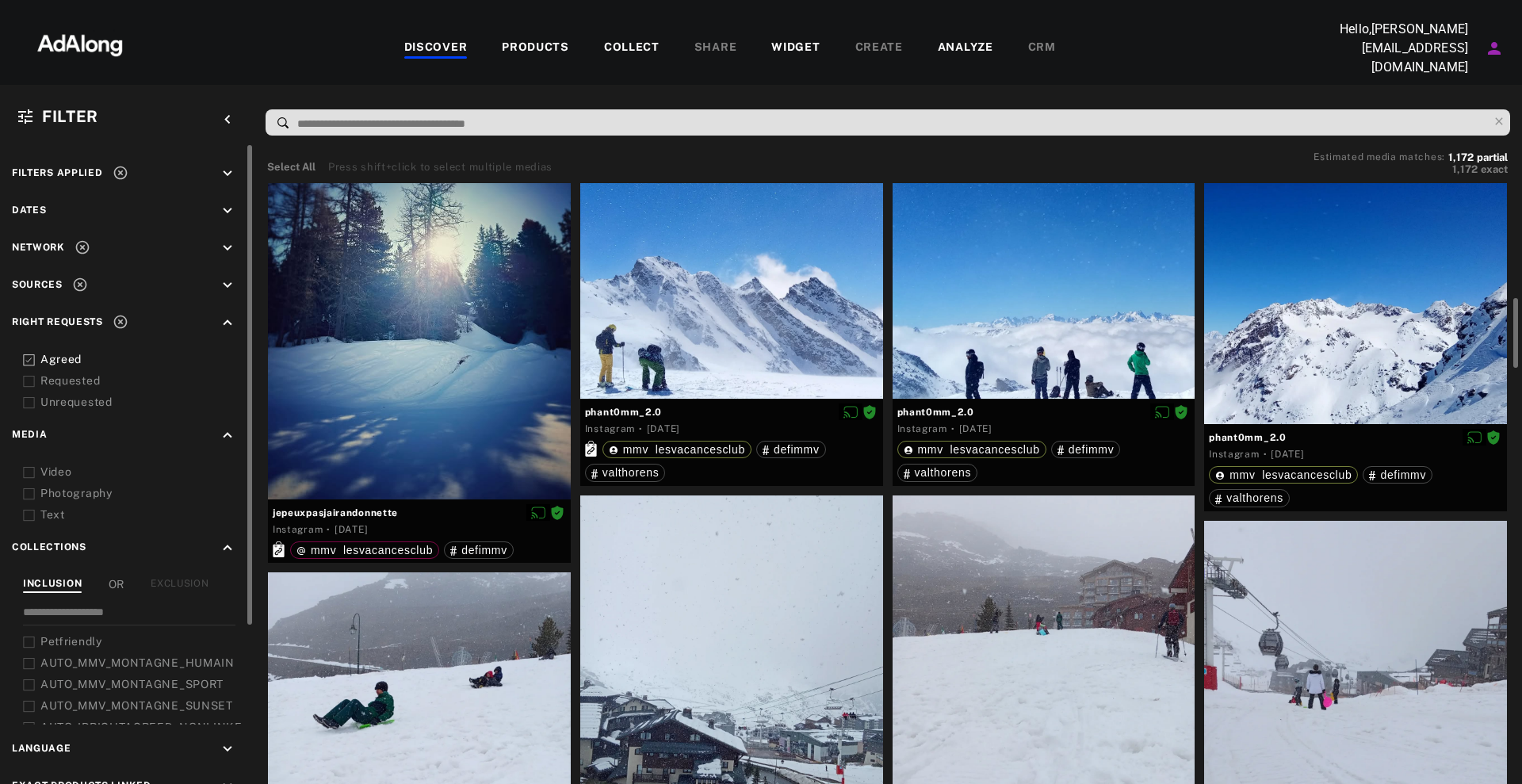 scroll, scrollTop: 1090, scrollLeft: 0, axis: vertical 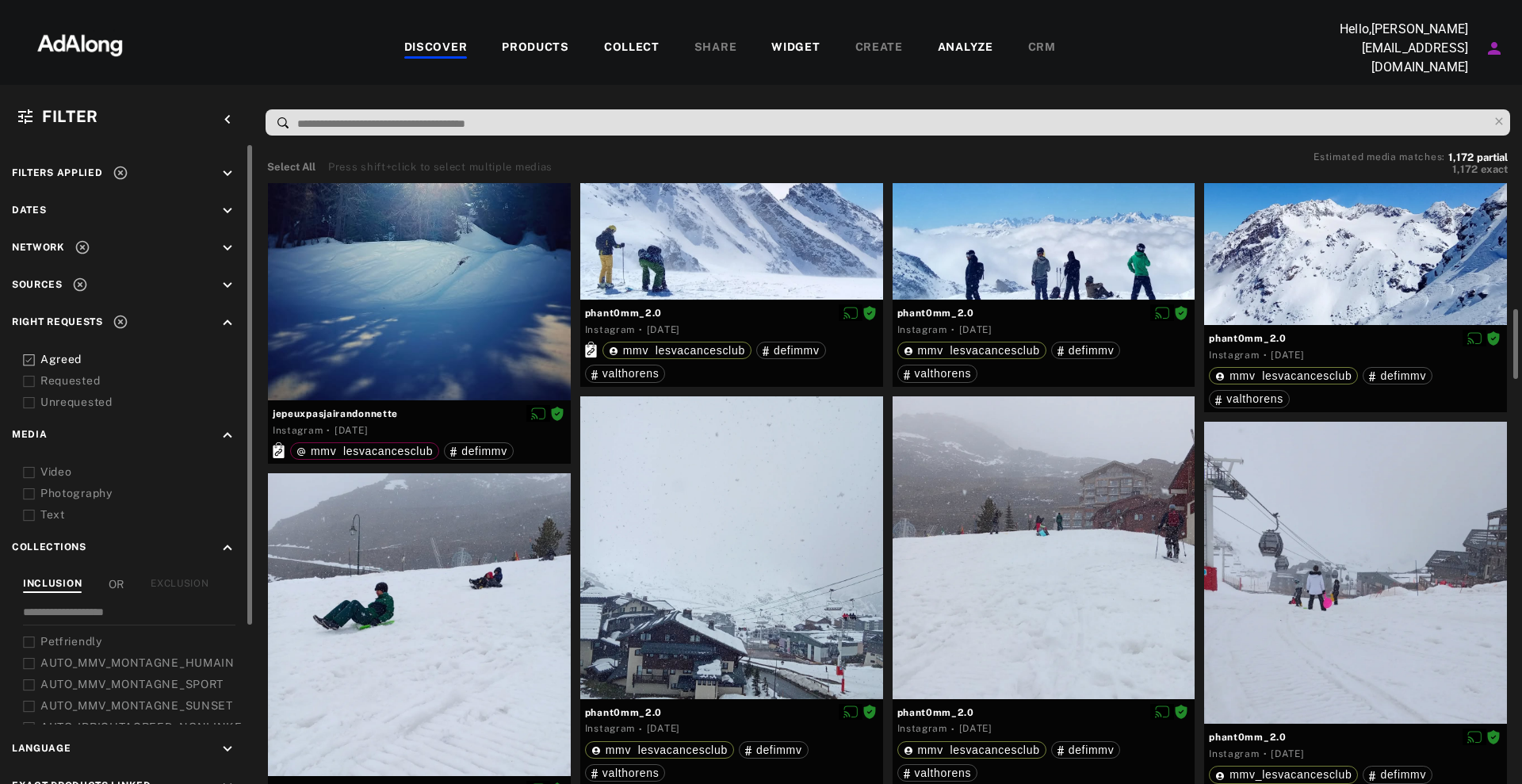 drag, startPoint x: 219, startPoint y: 212, endPoint x: 235, endPoint y: 208, distance: 16.492423 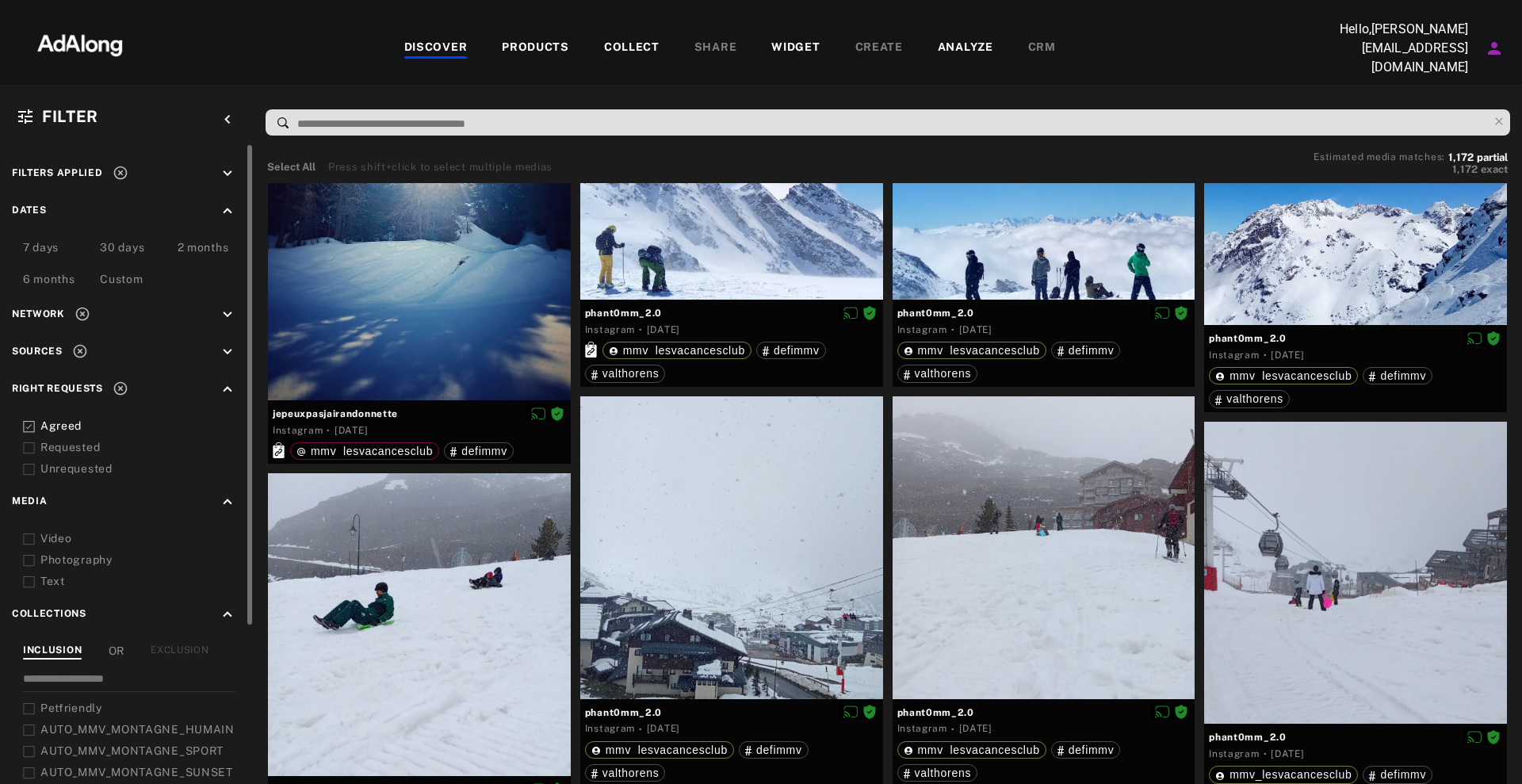 click on "Custom" at bounding box center (121, 281) 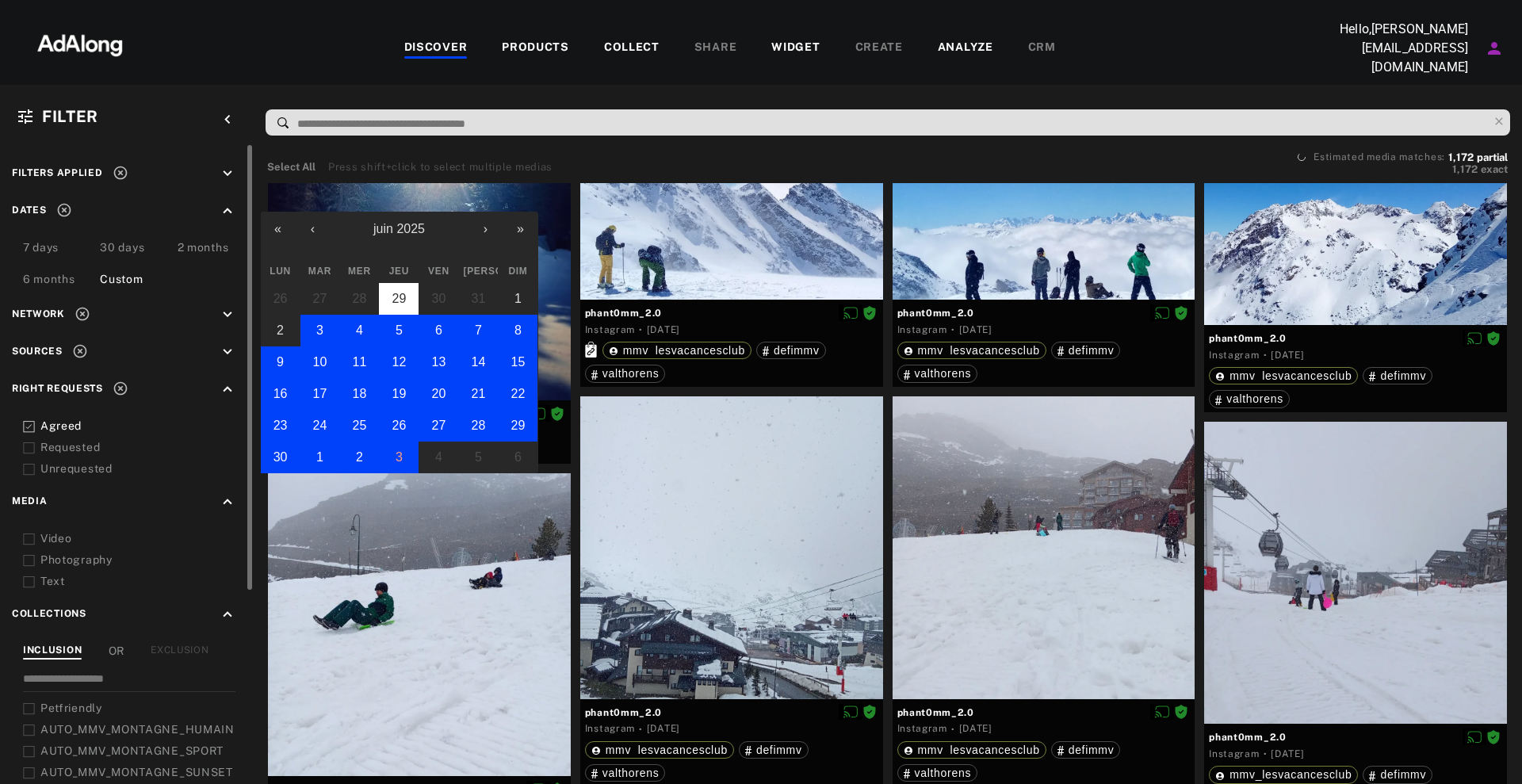 scroll, scrollTop: 0, scrollLeft: 0, axis: both 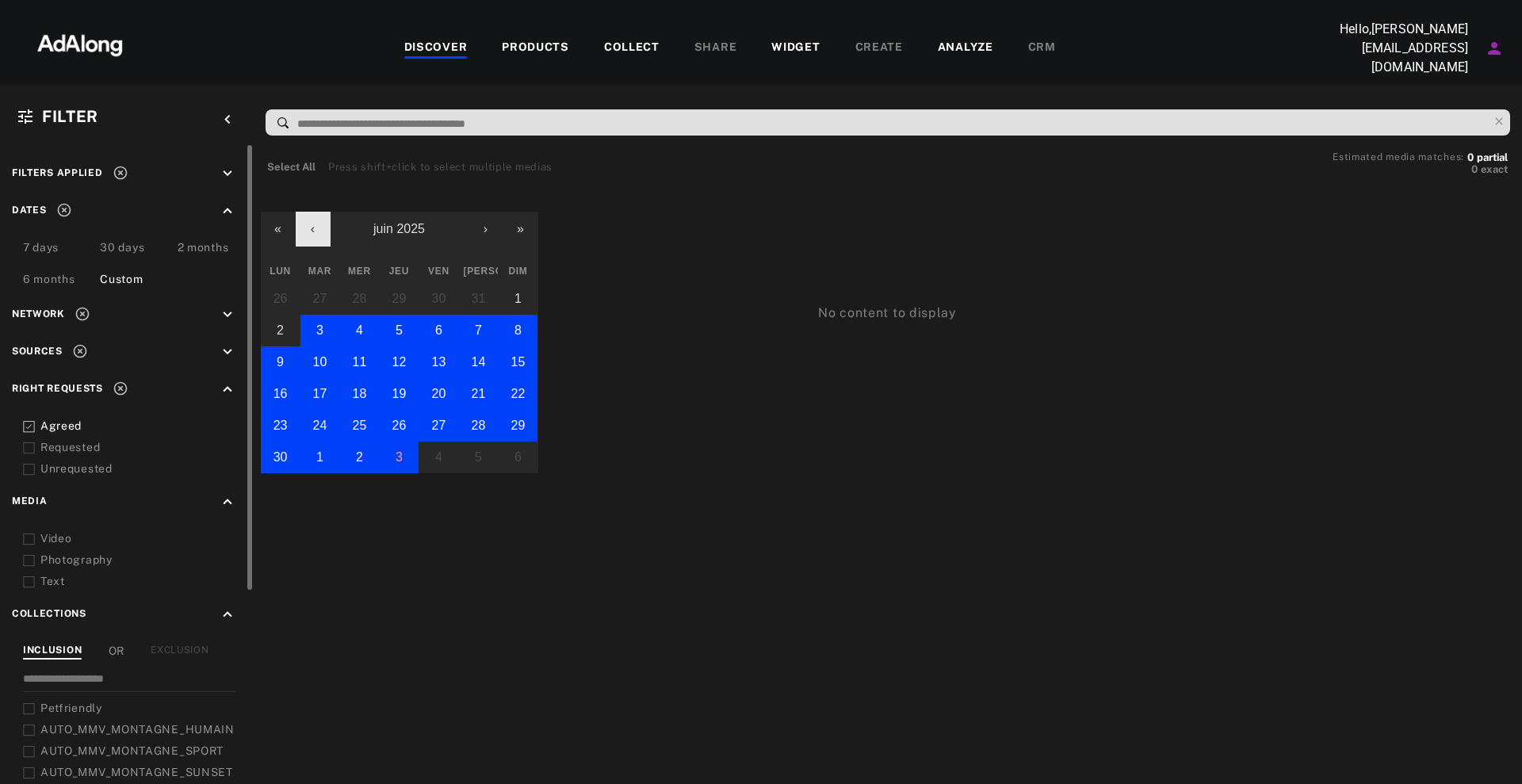 click on "‹" at bounding box center [313, 229] 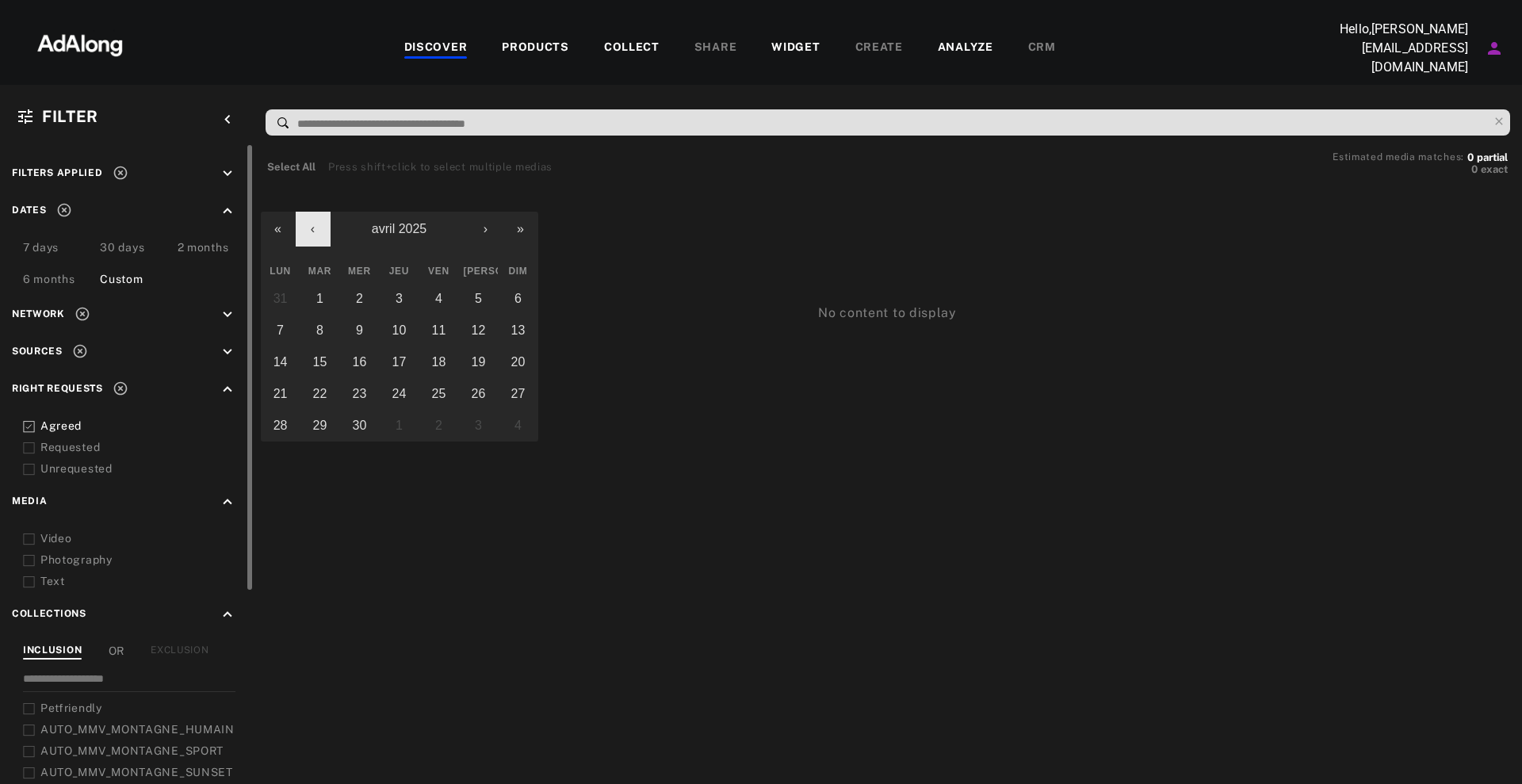 click on "‹" at bounding box center (313, 229) 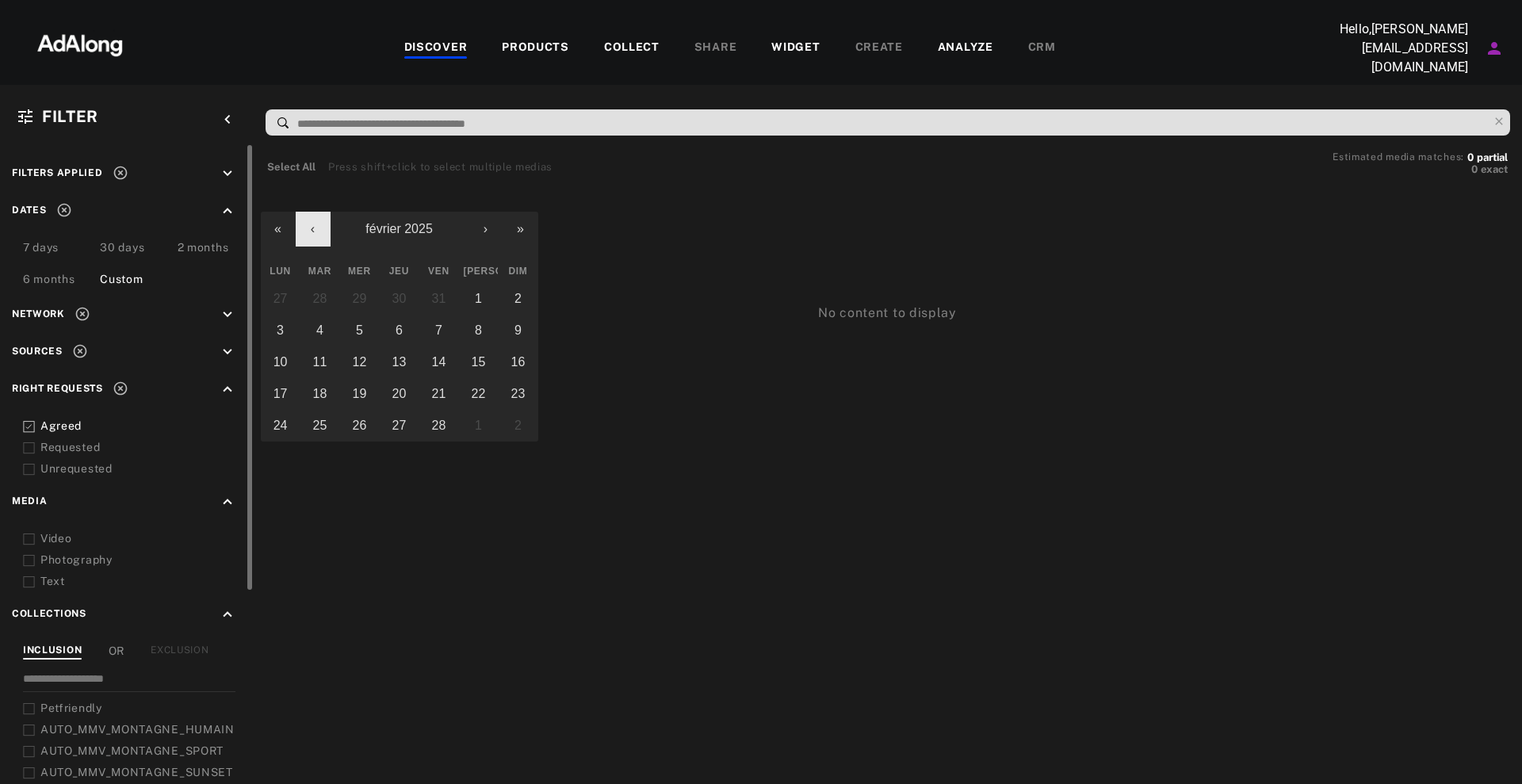 click on "‹" at bounding box center [313, 229] 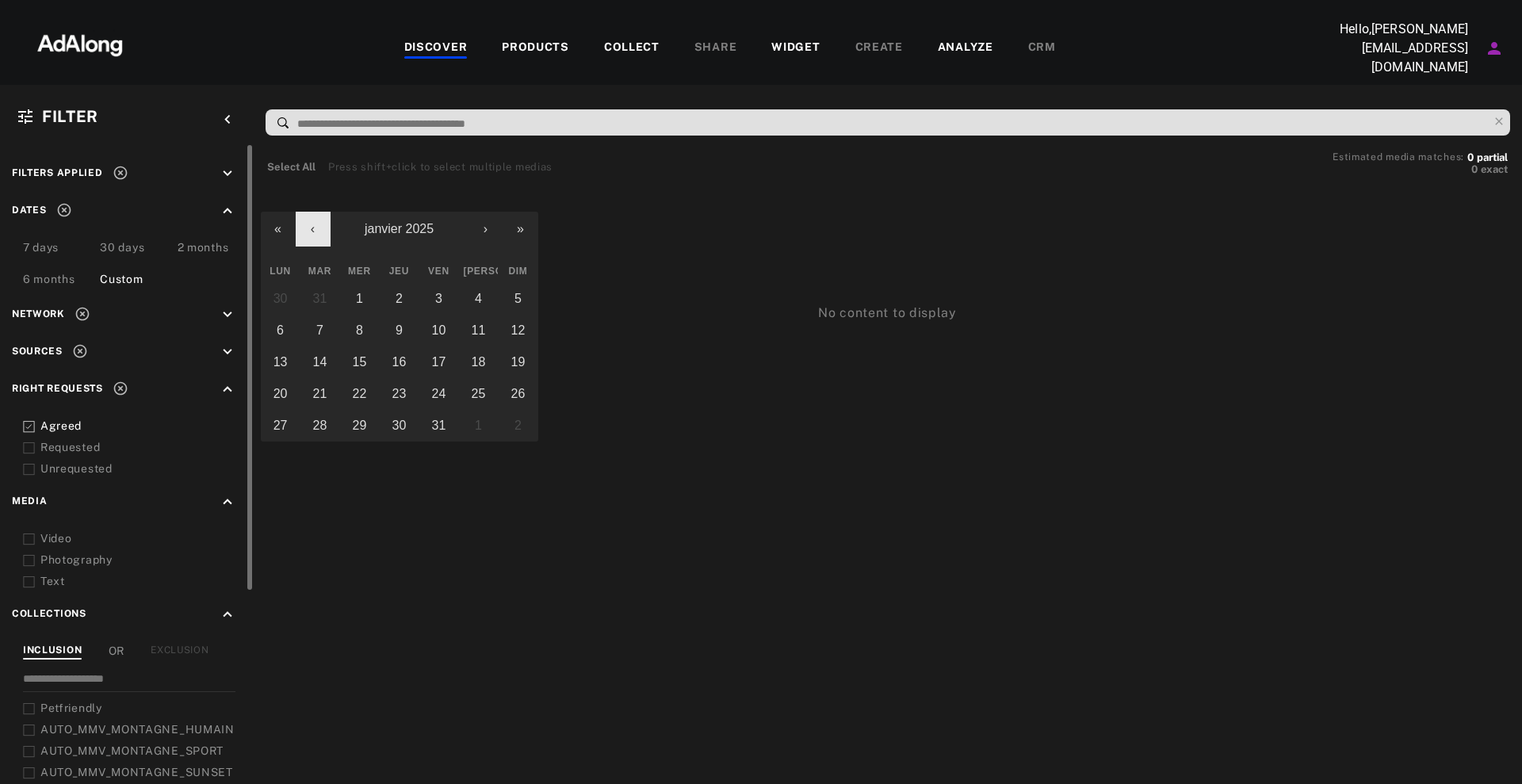 click on "‹" at bounding box center [313, 229] 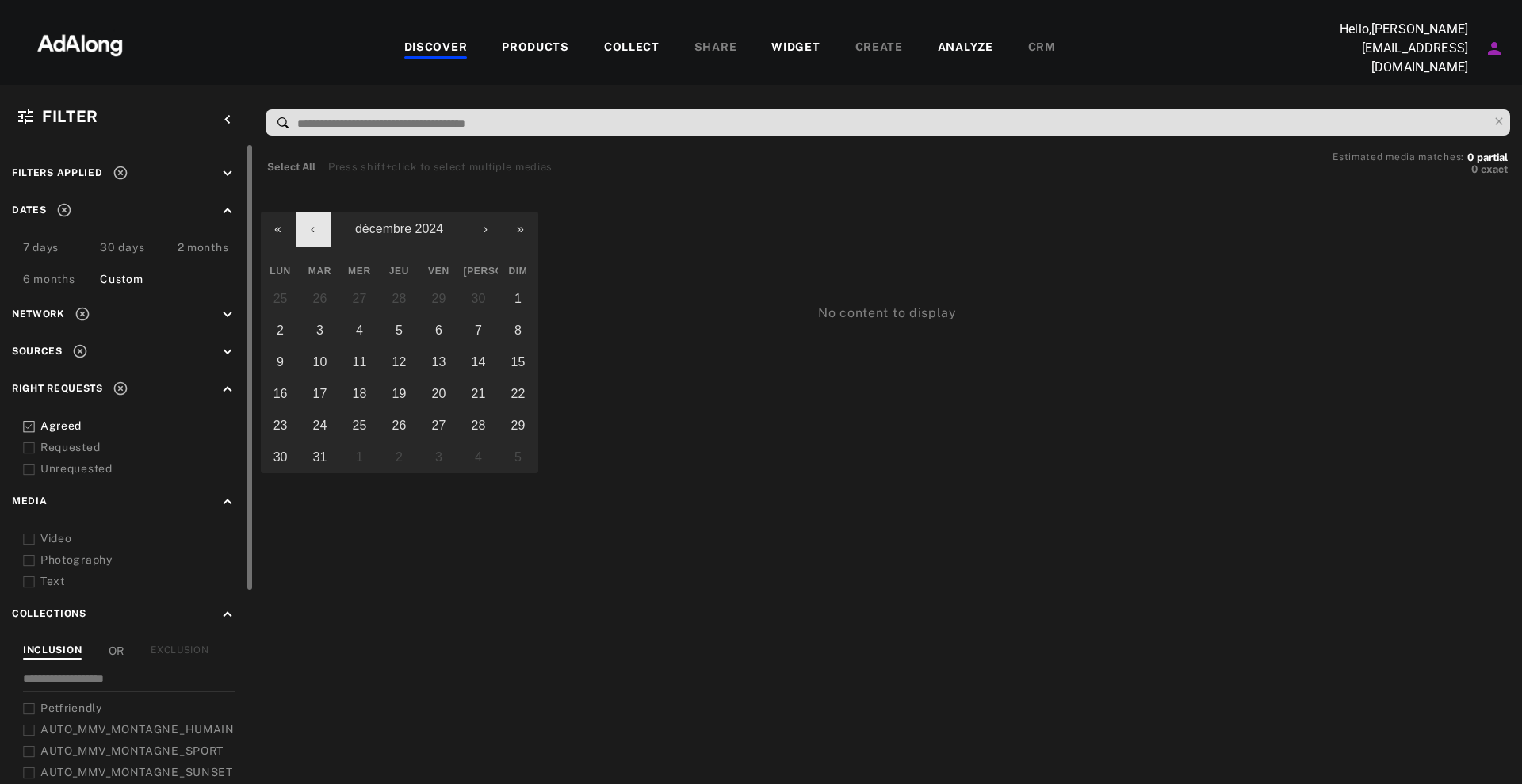 click on "‹" at bounding box center [313, 229] 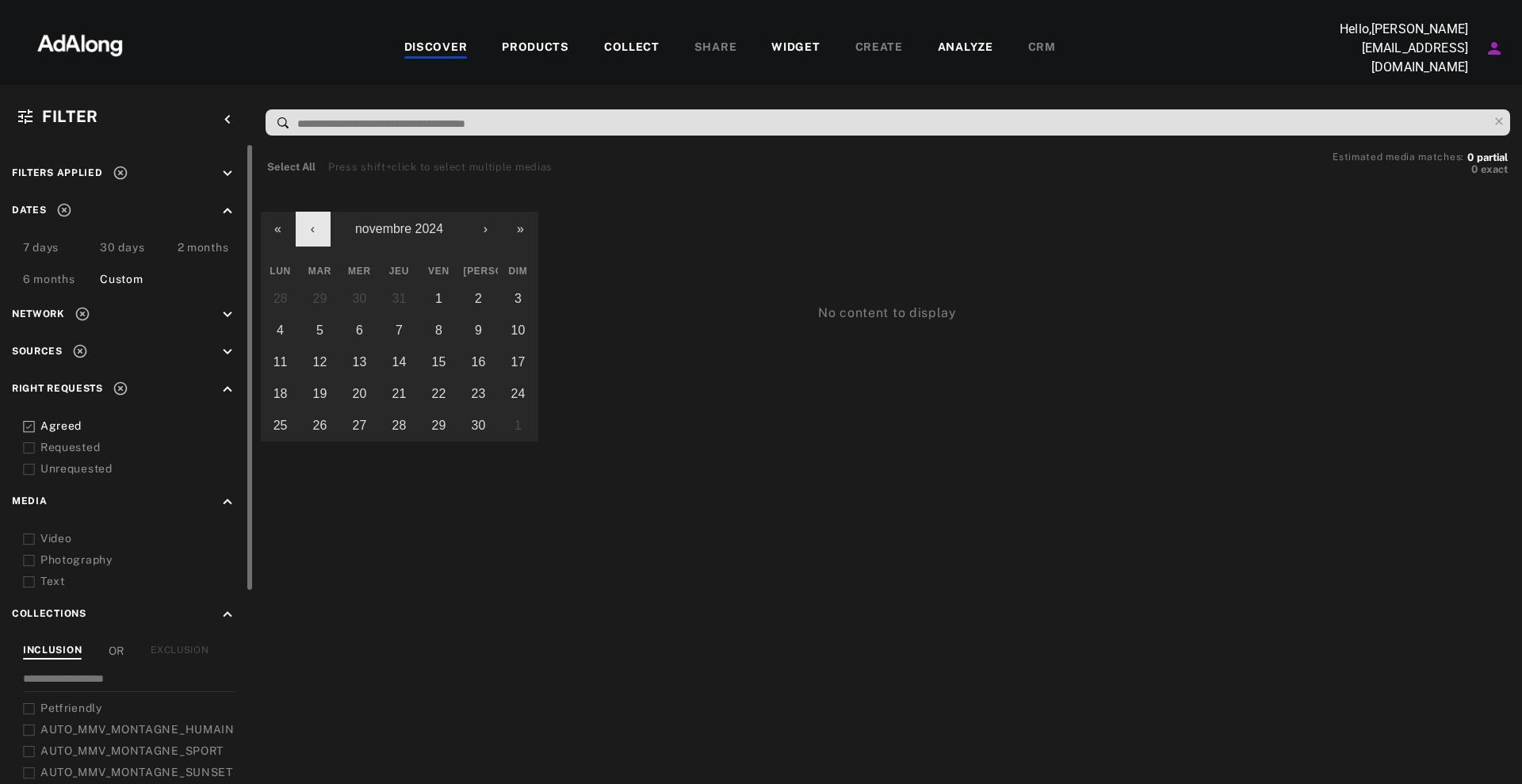click on "‹" at bounding box center [313, 229] 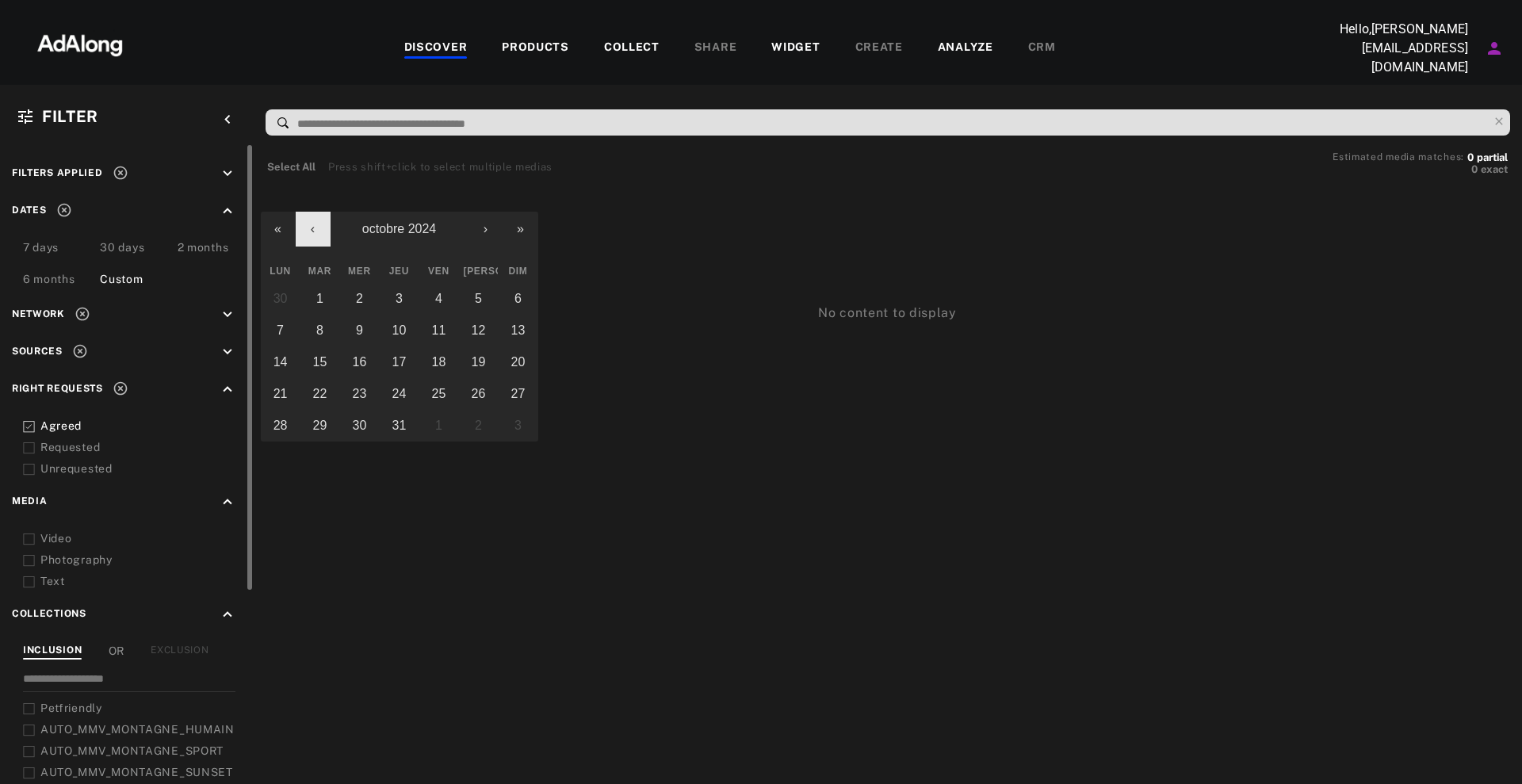 click on "‹" at bounding box center (313, 229) 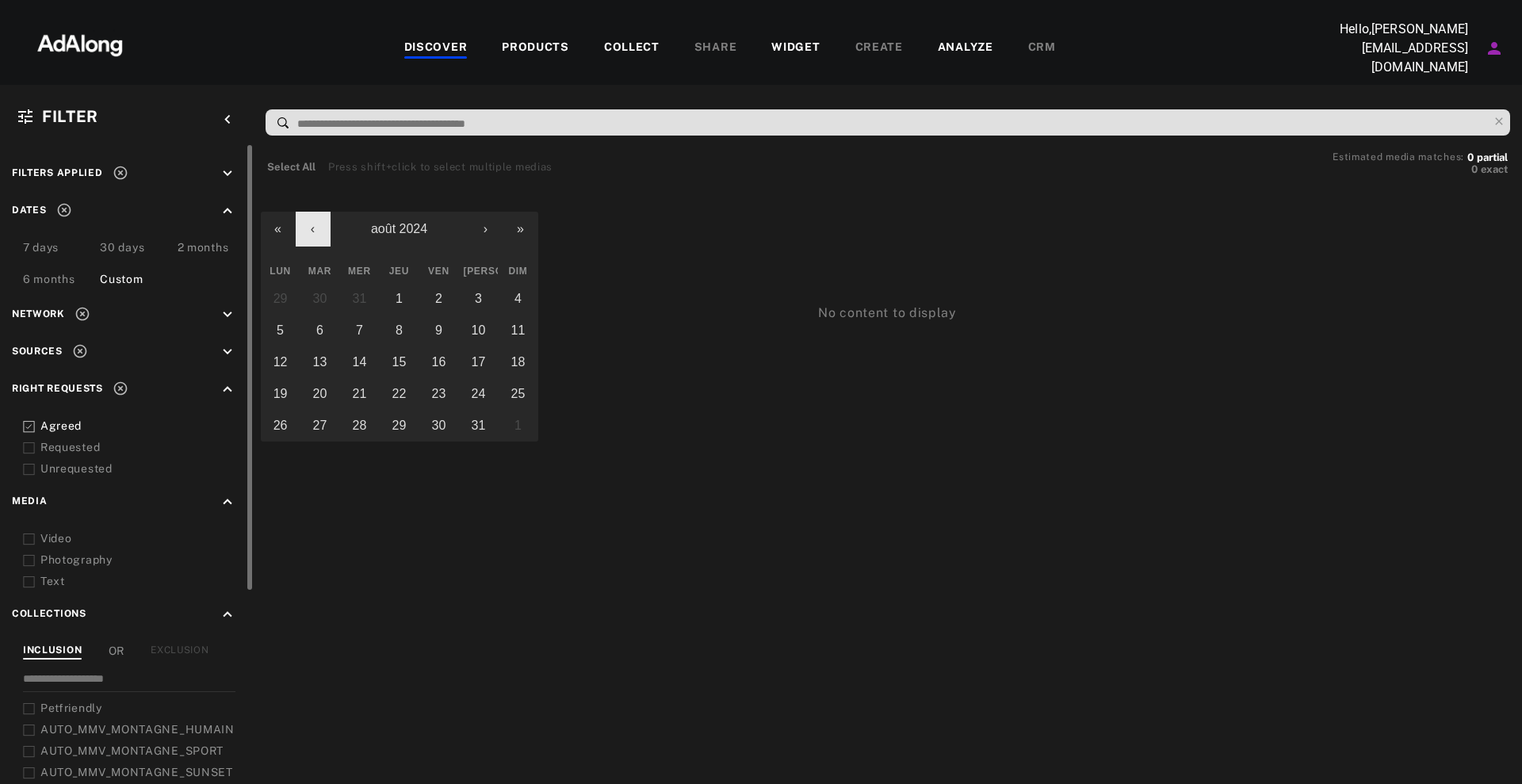 click on "‹" at bounding box center [313, 229] 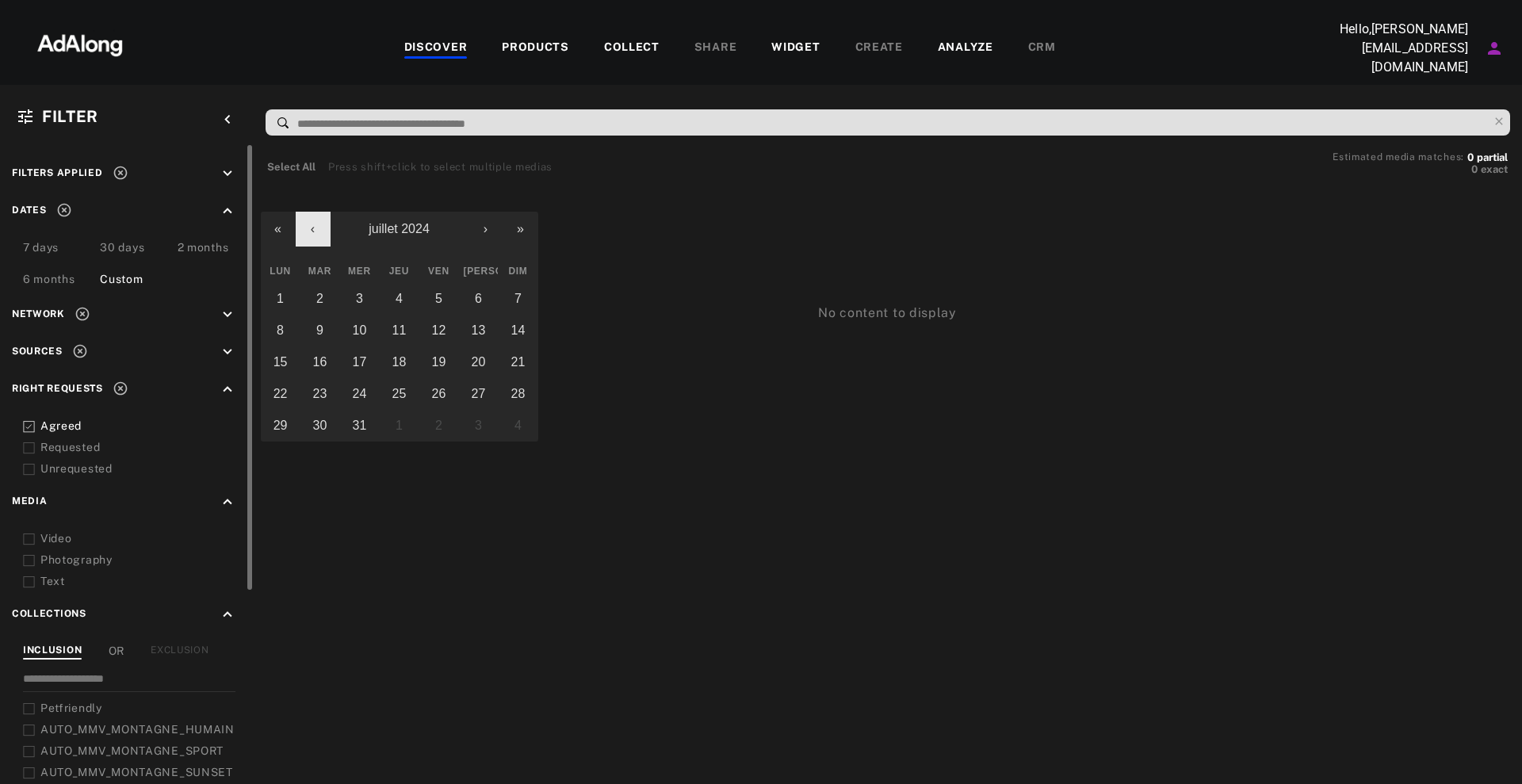 click on "‹" at bounding box center (313, 229) 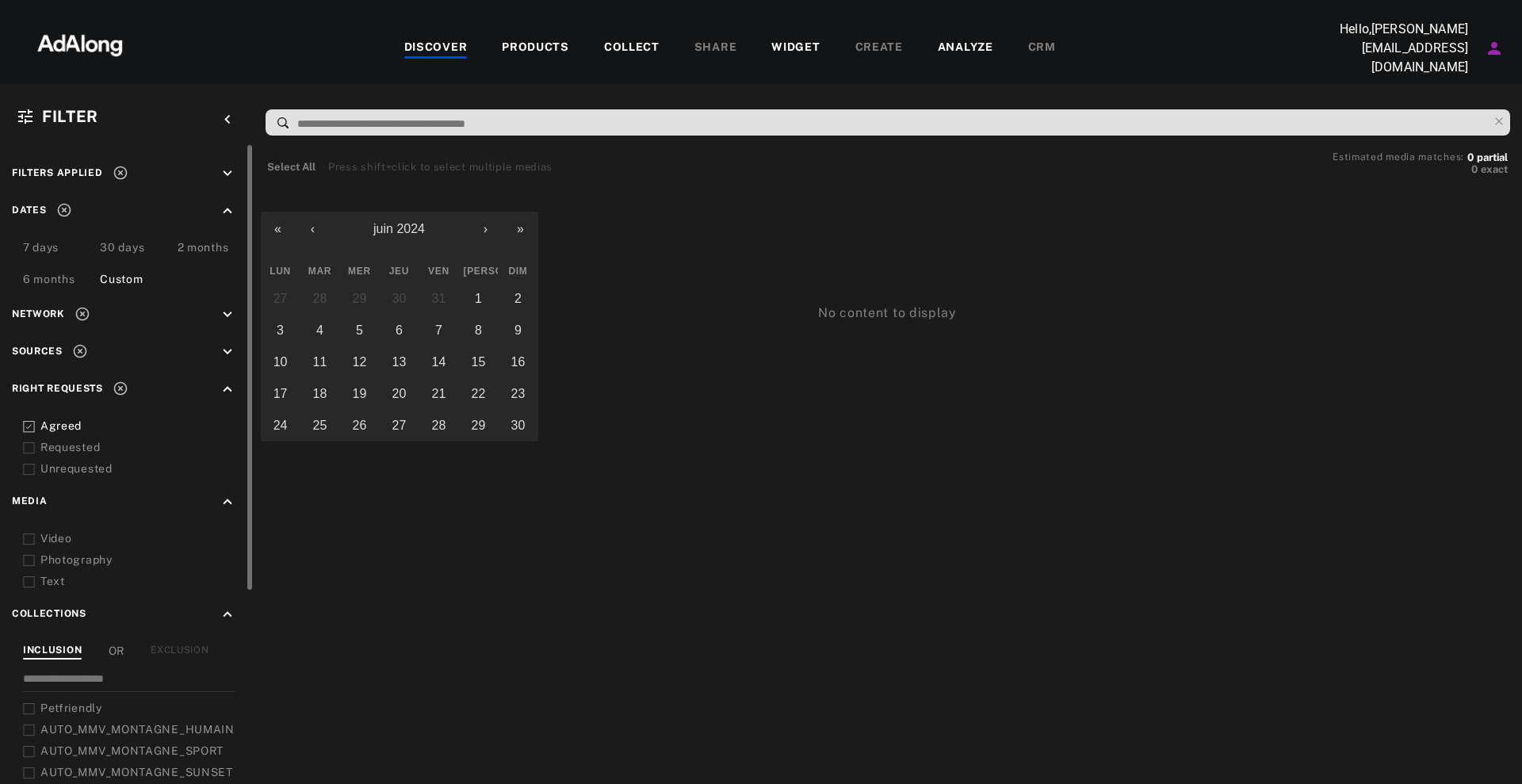 drag, startPoint x: 449, startPoint y: 277, endPoint x: 461, endPoint y: 277, distance: 12 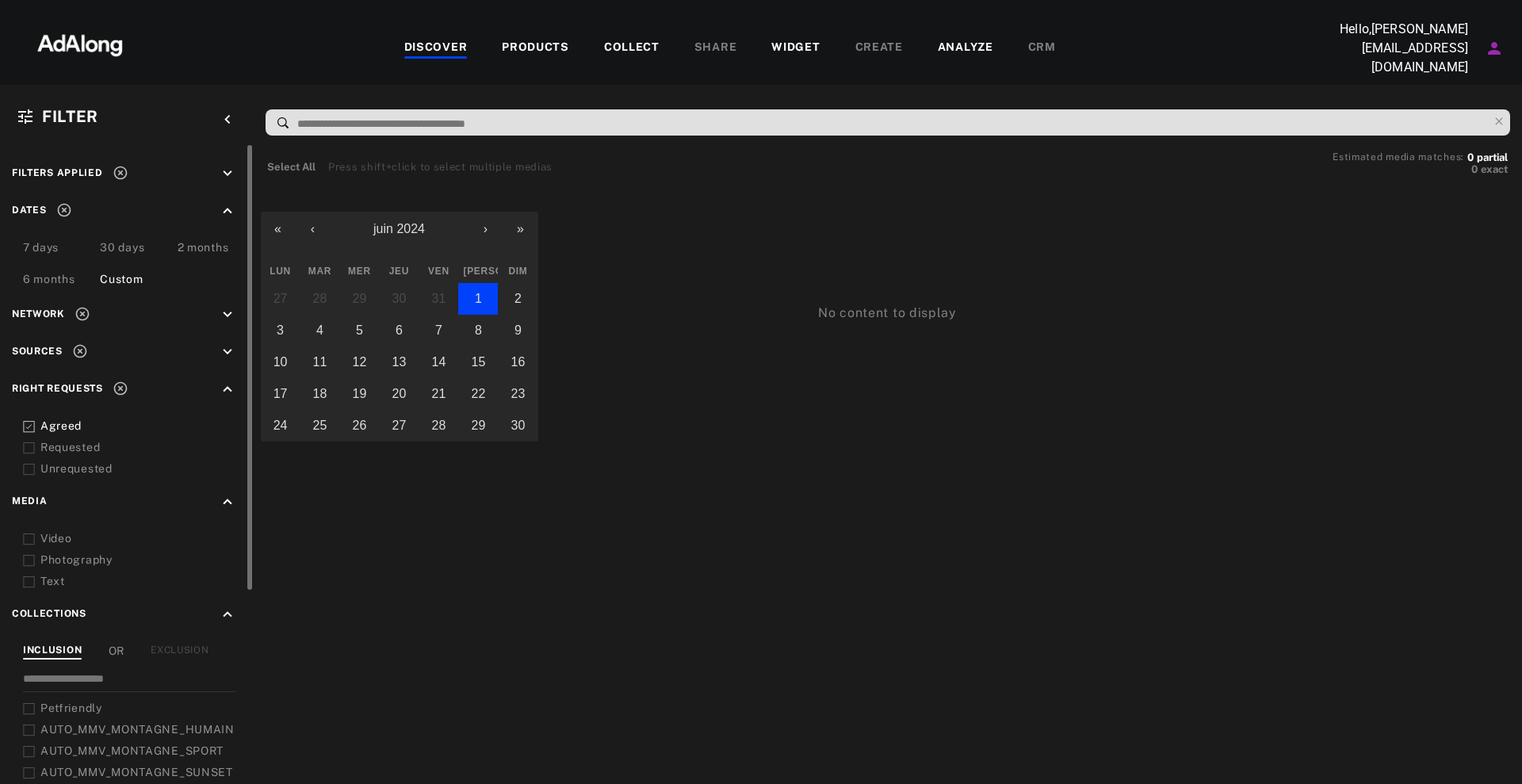 click on "1" at bounding box center (478, 299) 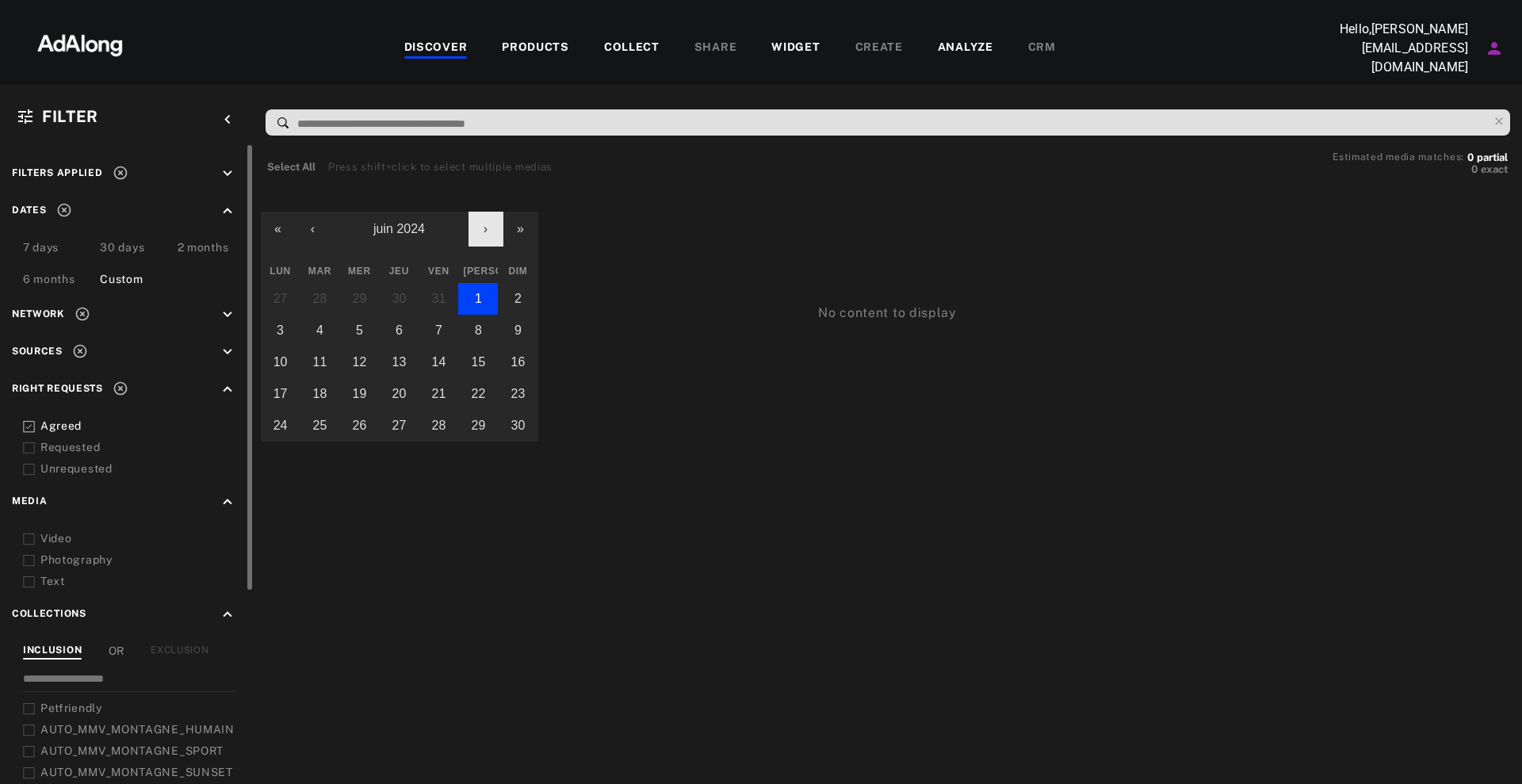 click on "›" at bounding box center (486, 229) 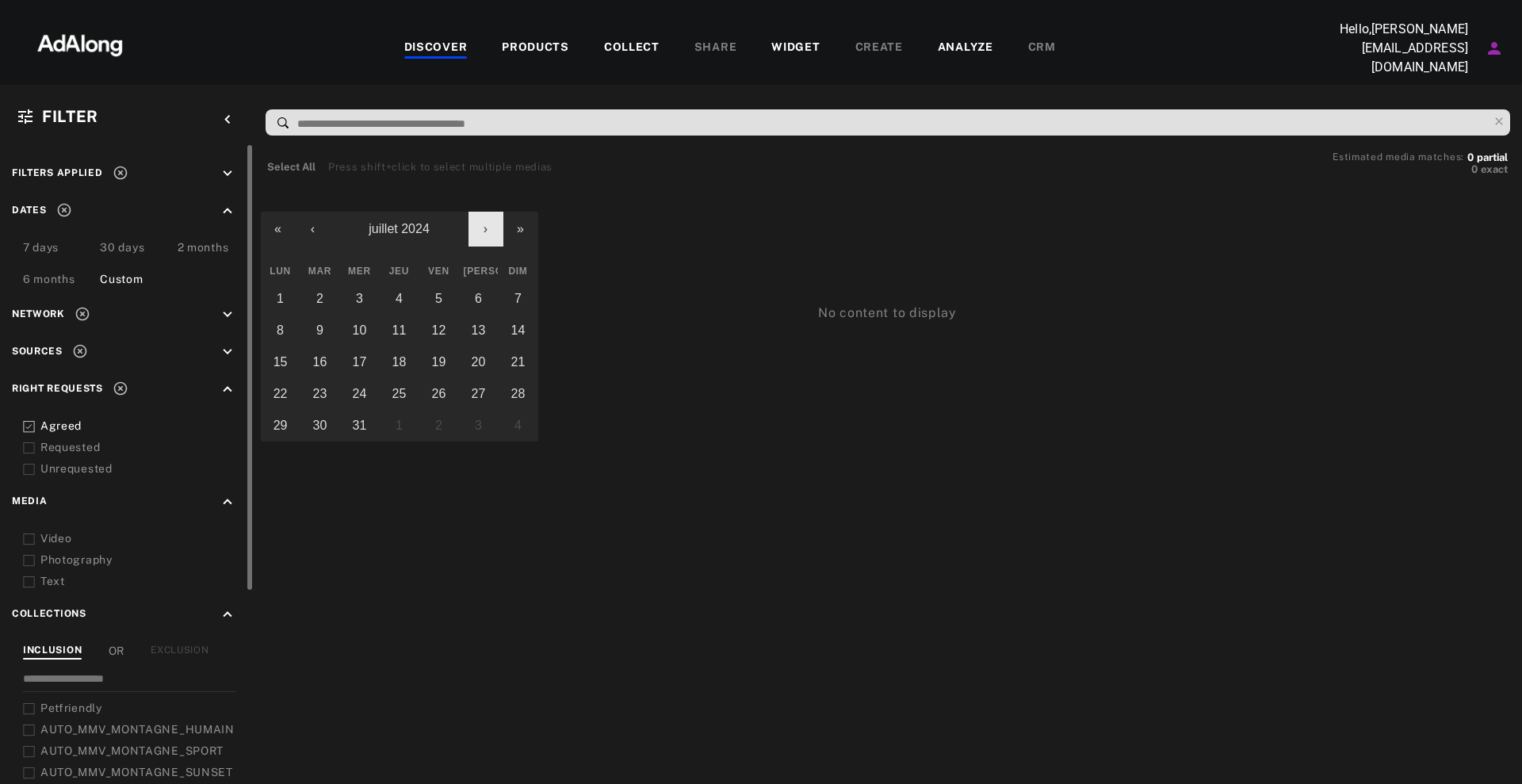 click on "›" at bounding box center [486, 229] 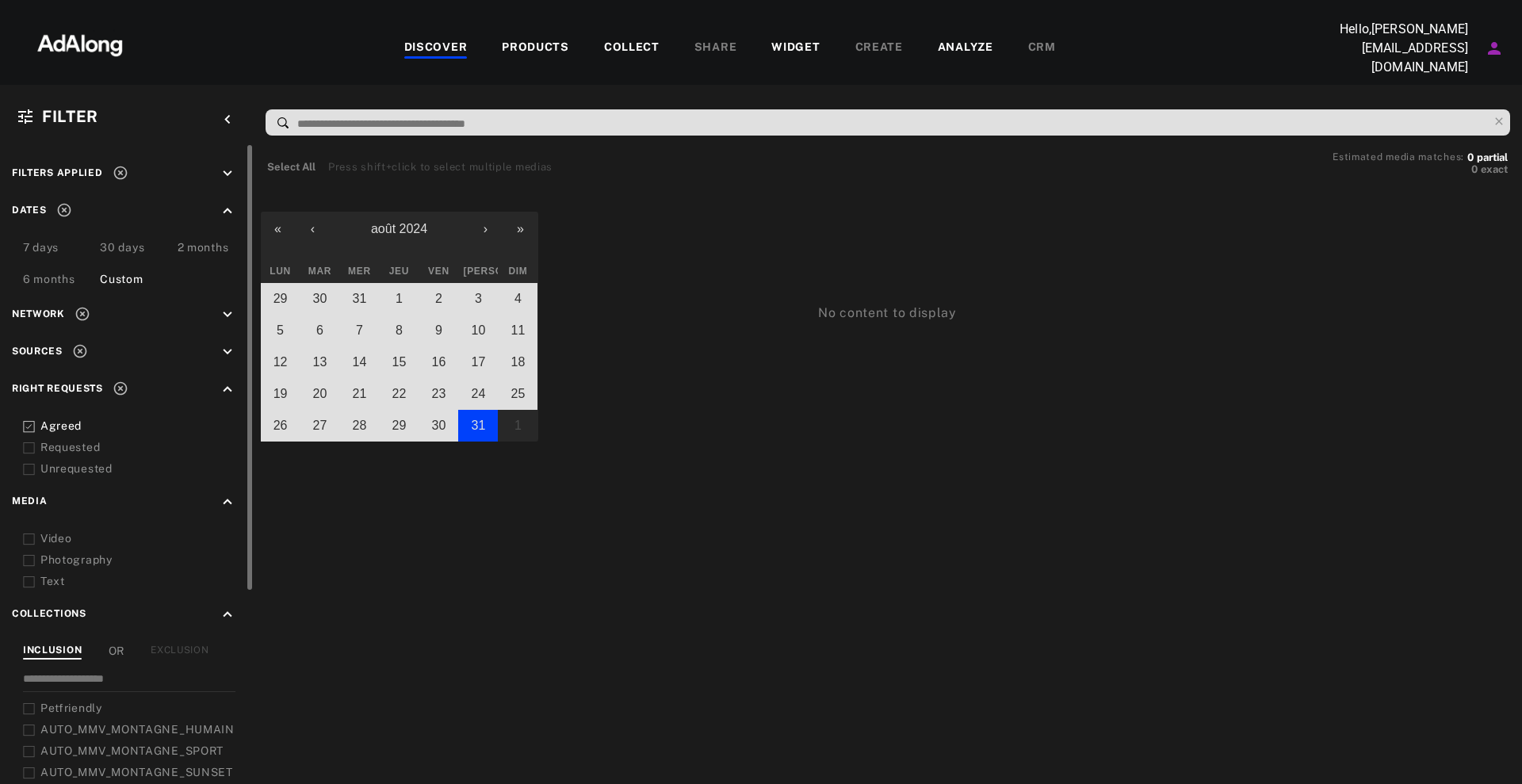 click on "31" at bounding box center [478, 426] 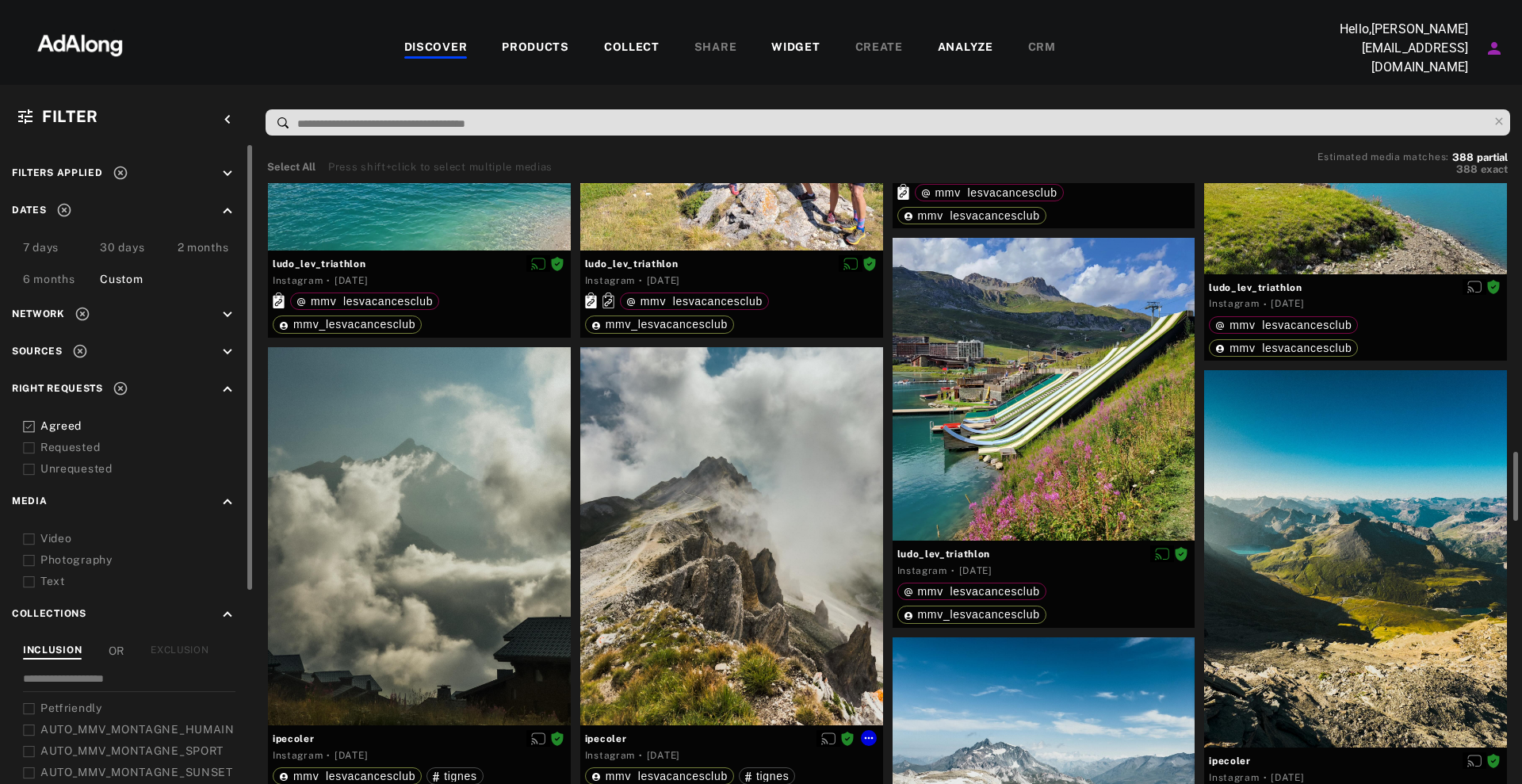 scroll, scrollTop: 1883, scrollLeft: 0, axis: vertical 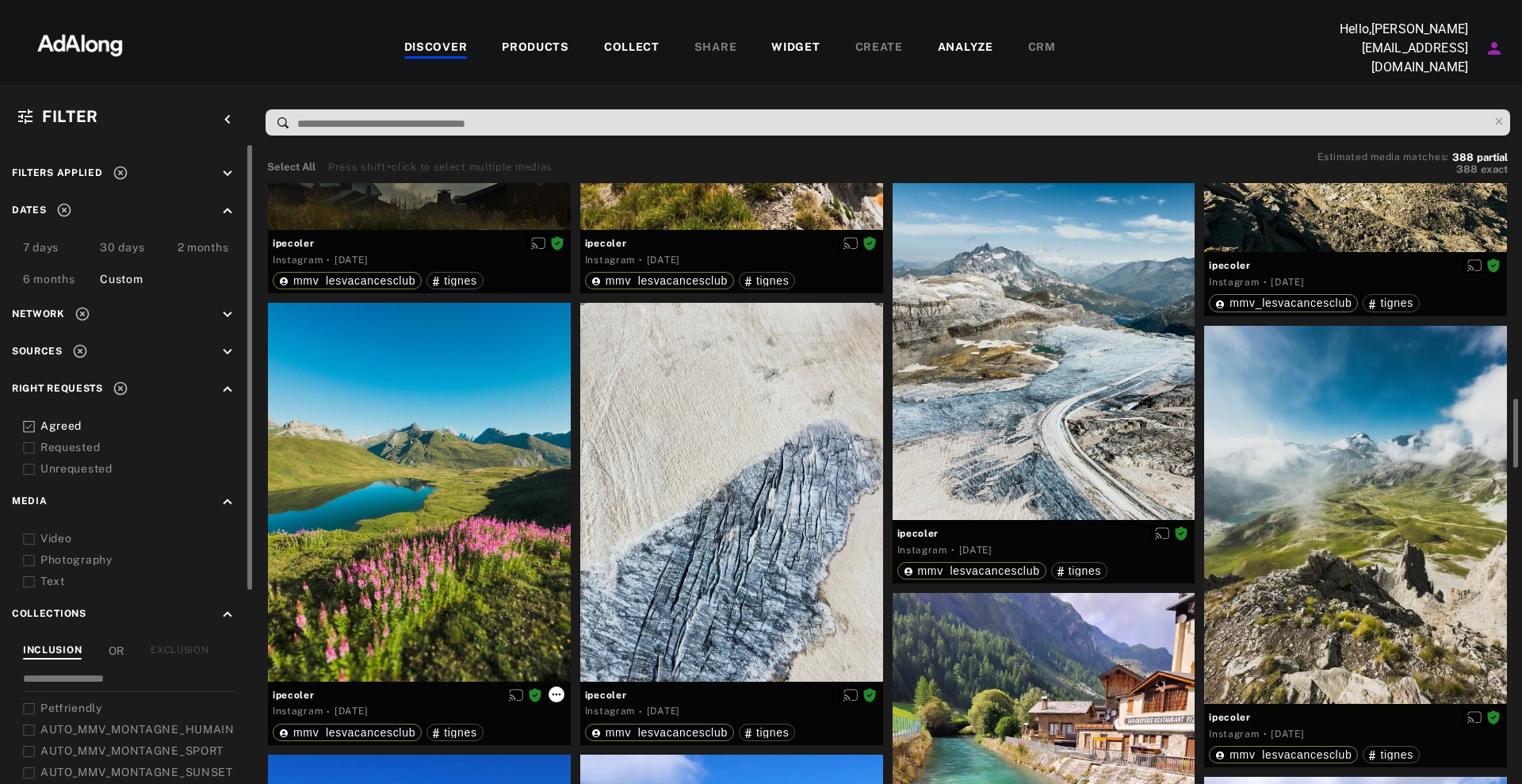 click 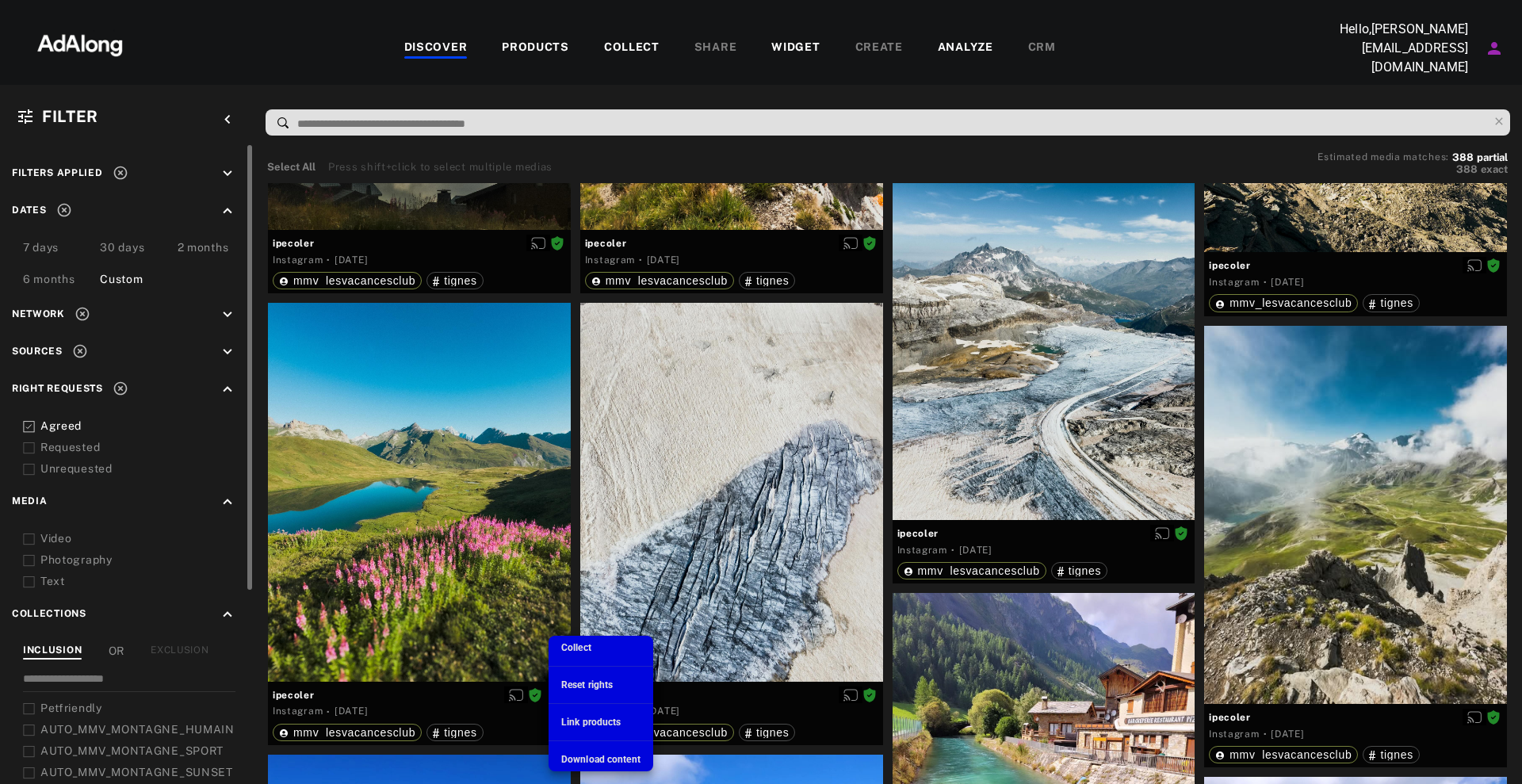 click at bounding box center [761, 392] 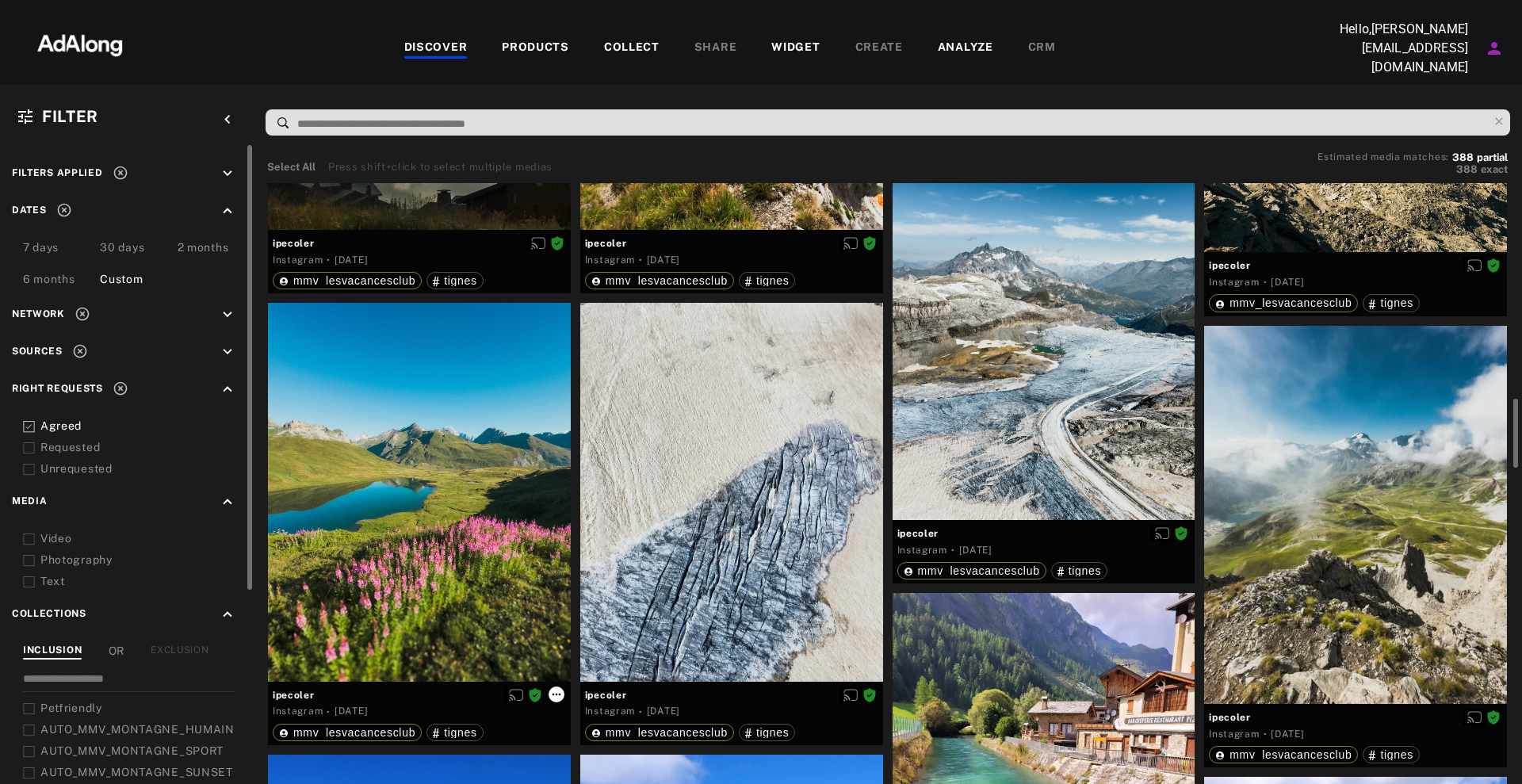 click 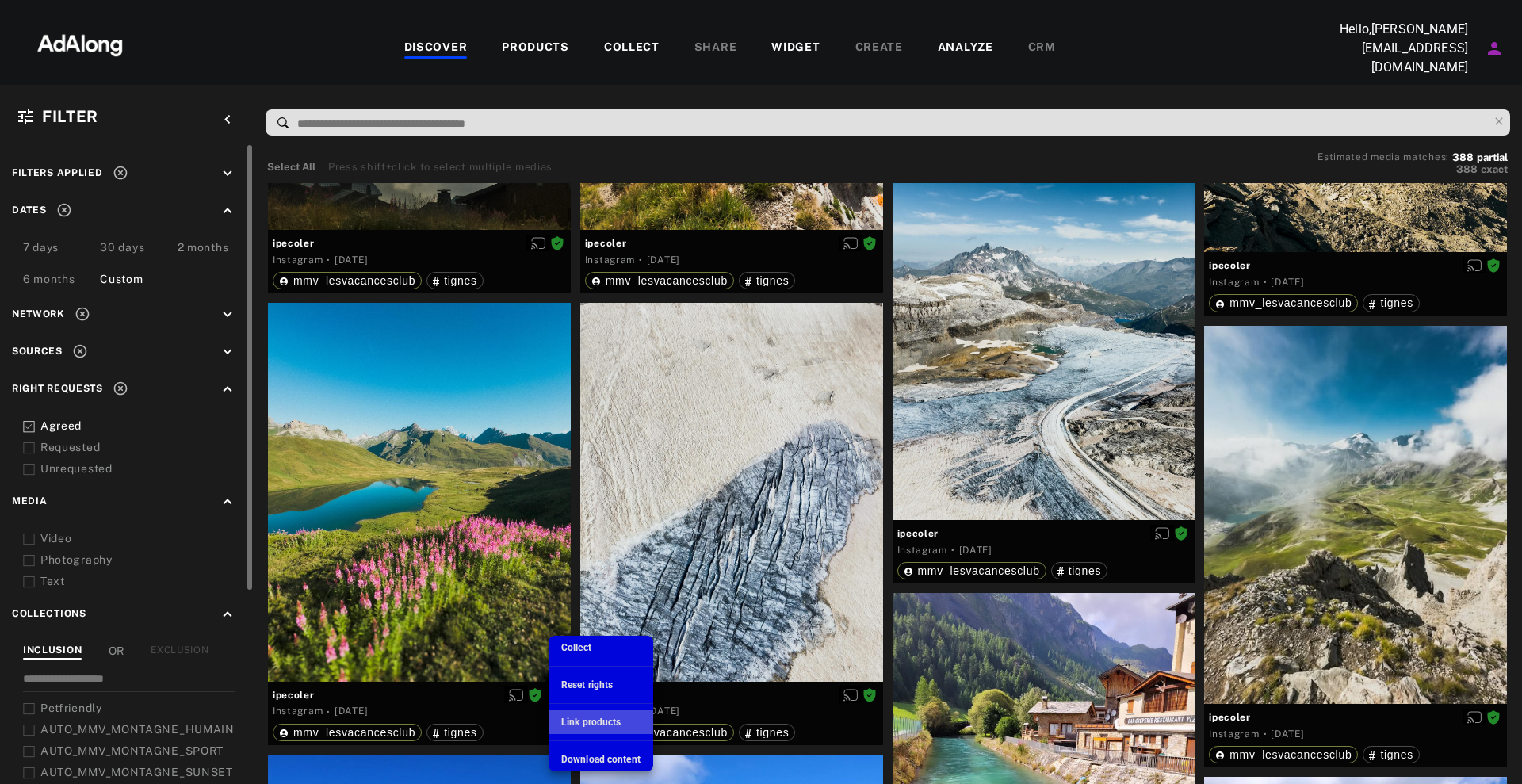 click on "Link products" at bounding box center [591, 722] 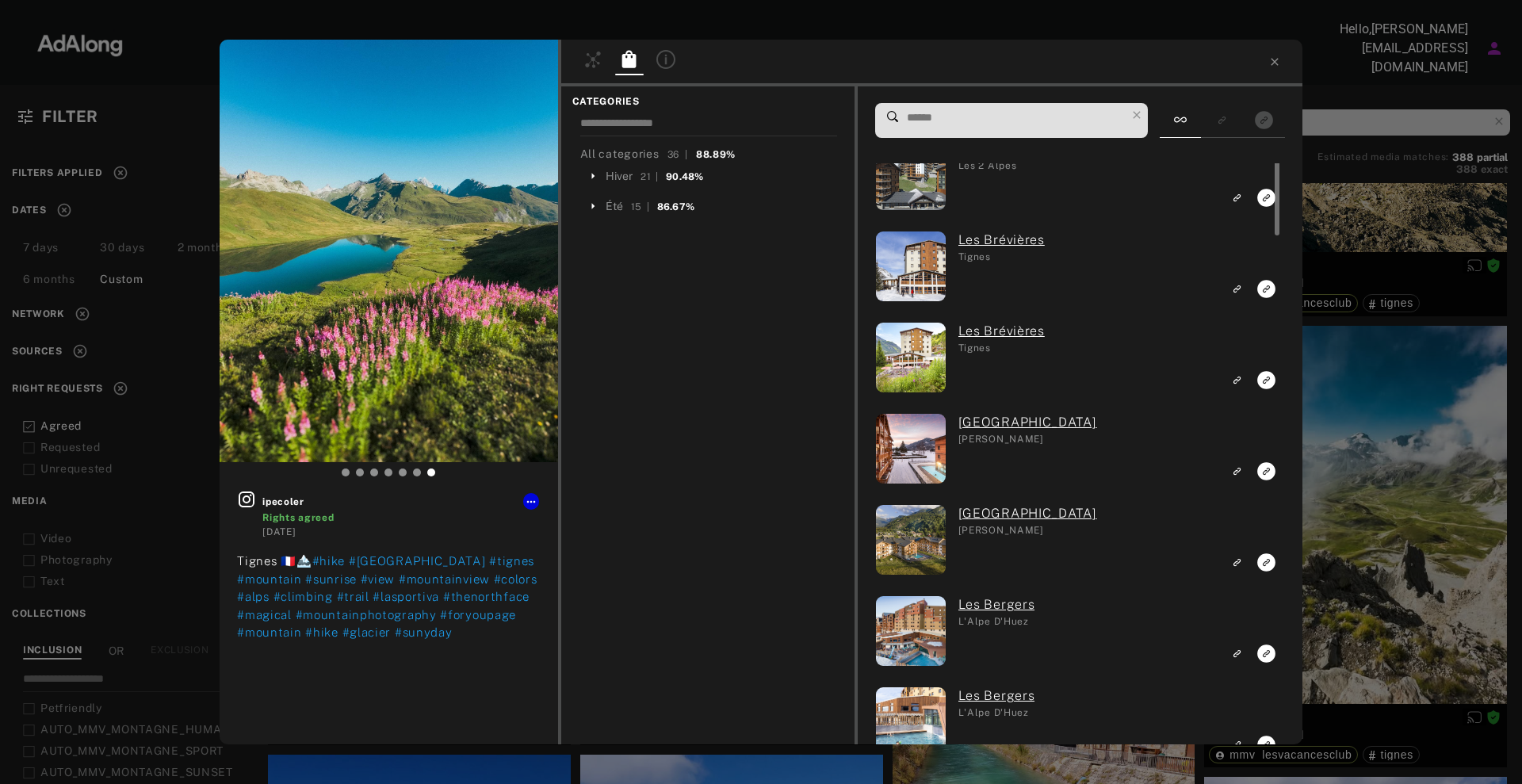 scroll, scrollTop: 396, scrollLeft: 0, axis: vertical 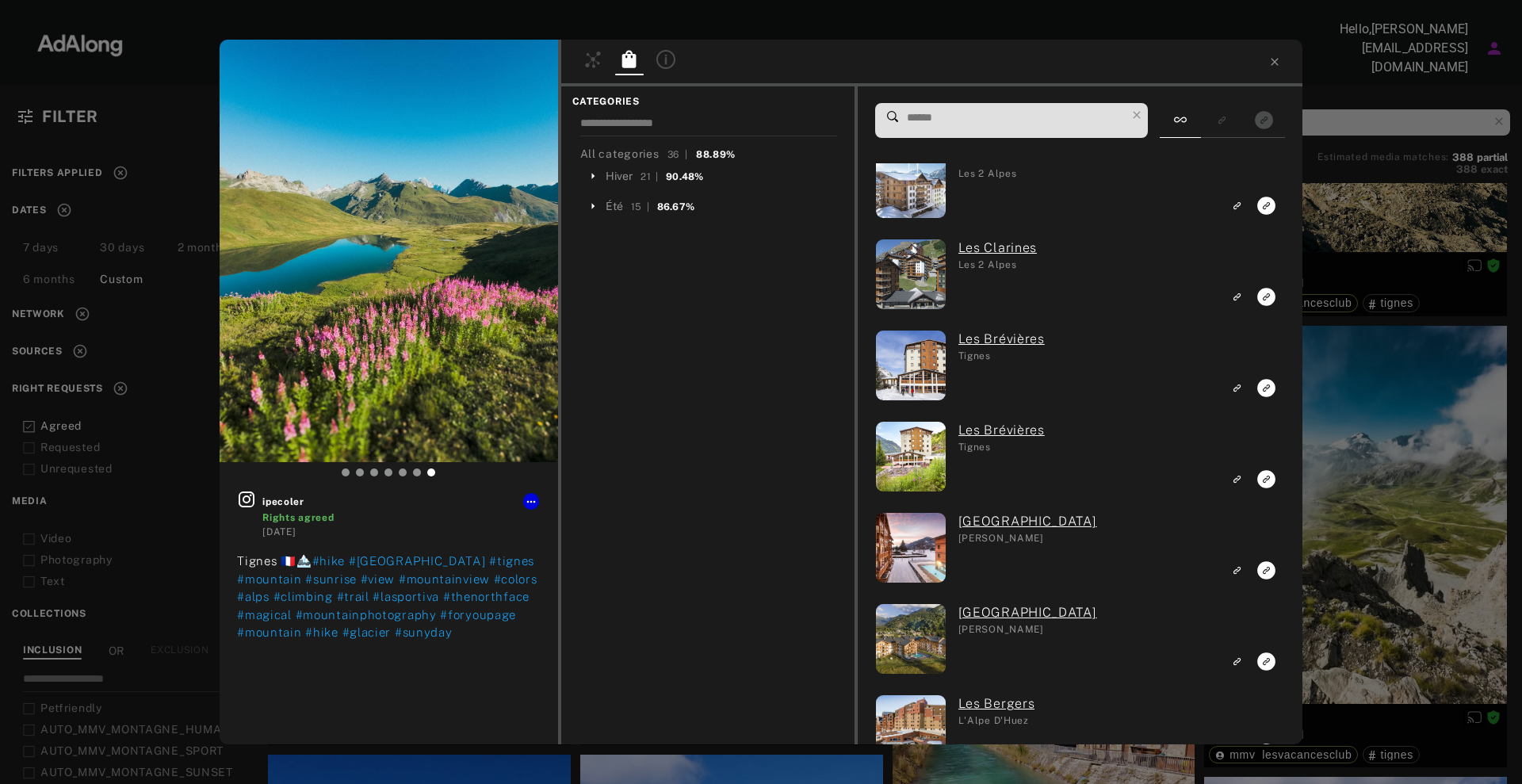 click at bounding box center [388, 250] 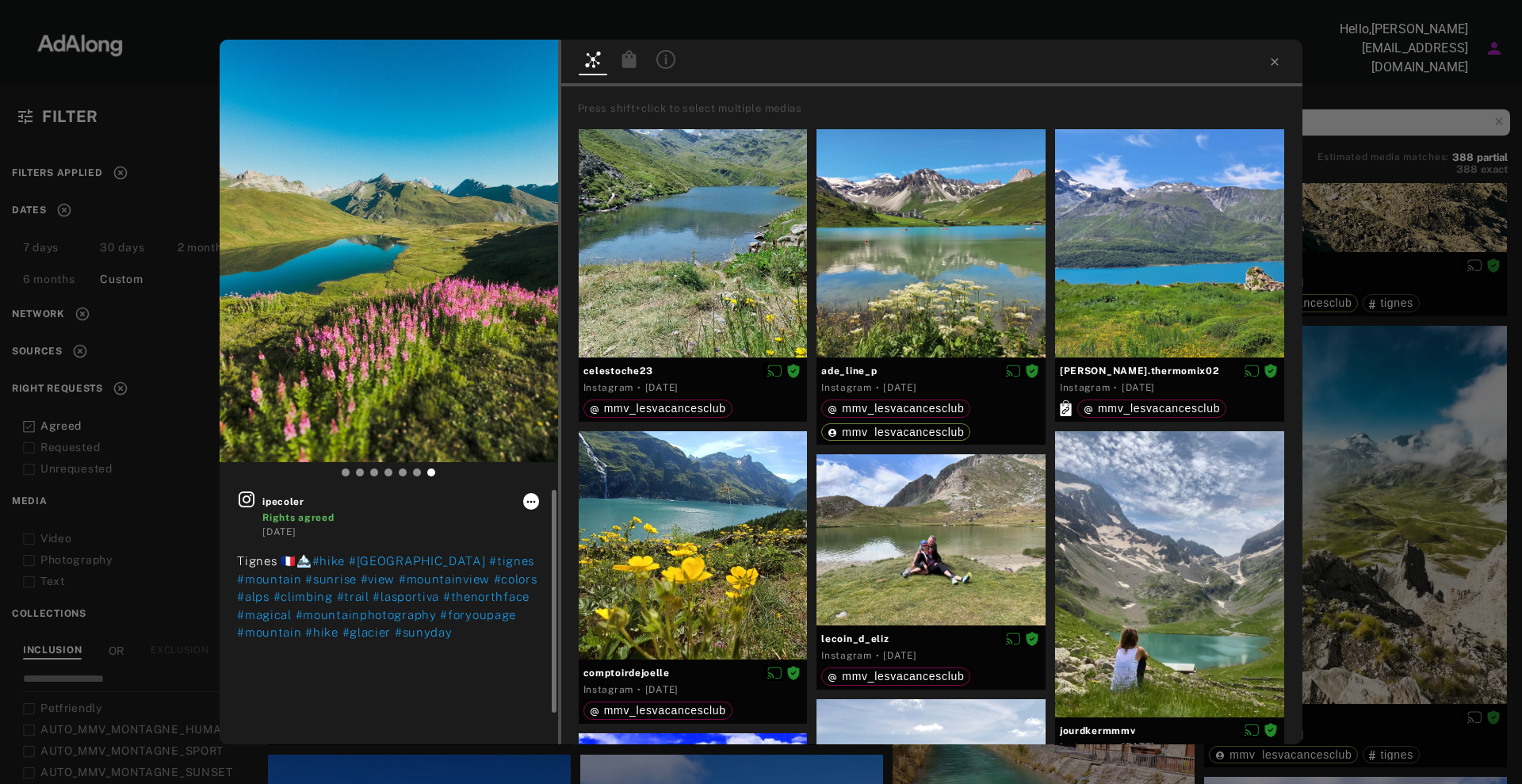 click 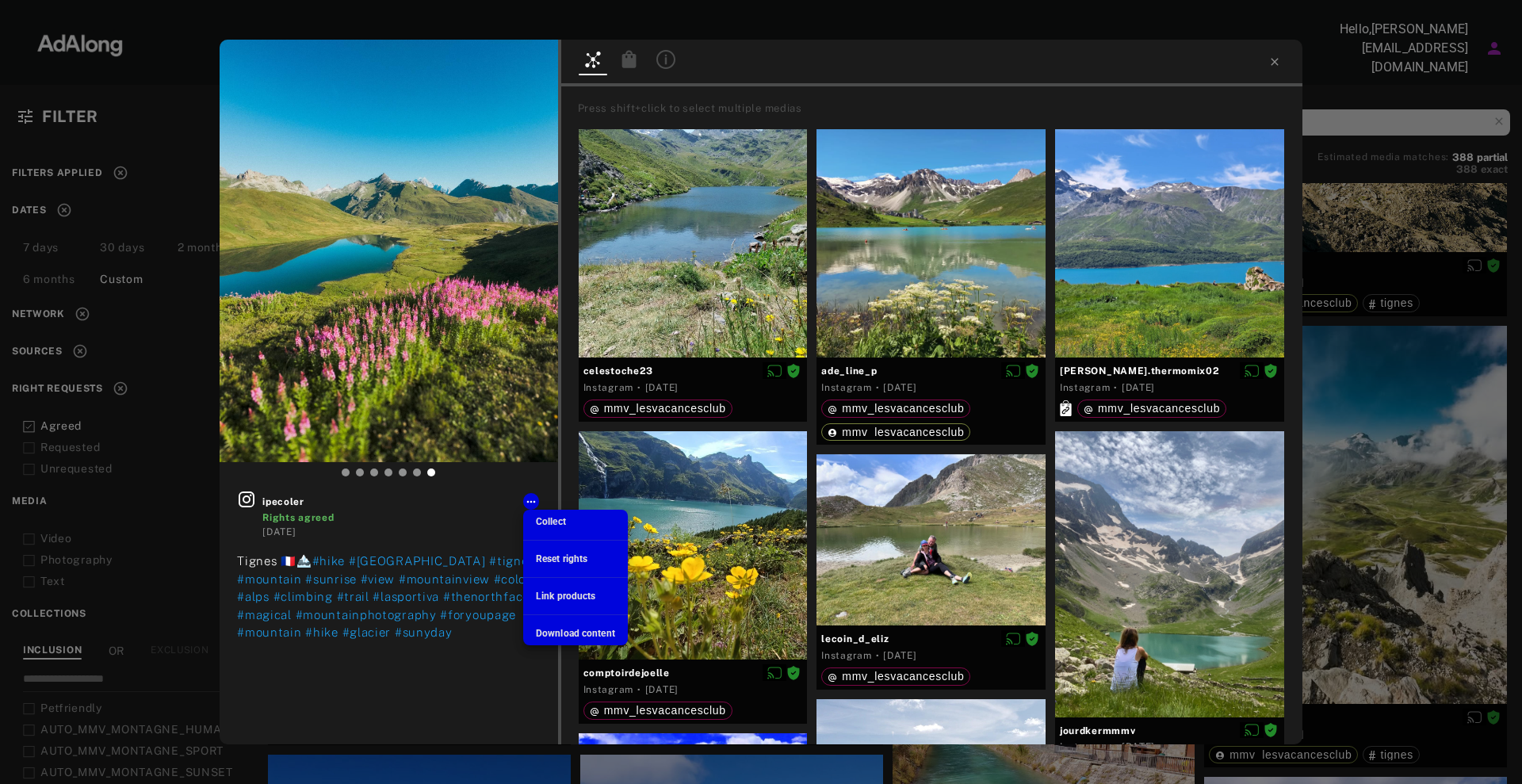 click on "Link products" at bounding box center (565, 596) 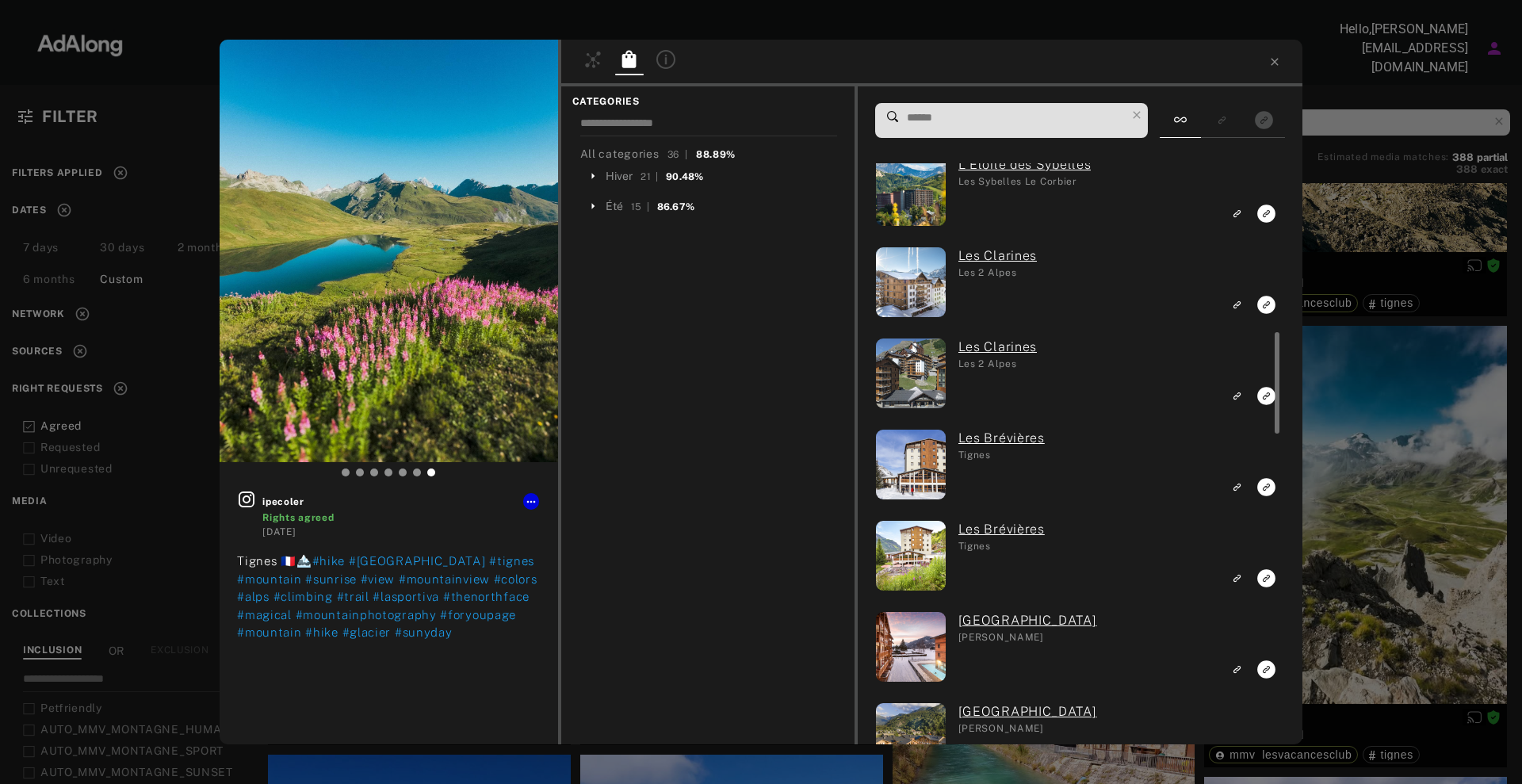 scroll, scrollTop: 396, scrollLeft: 0, axis: vertical 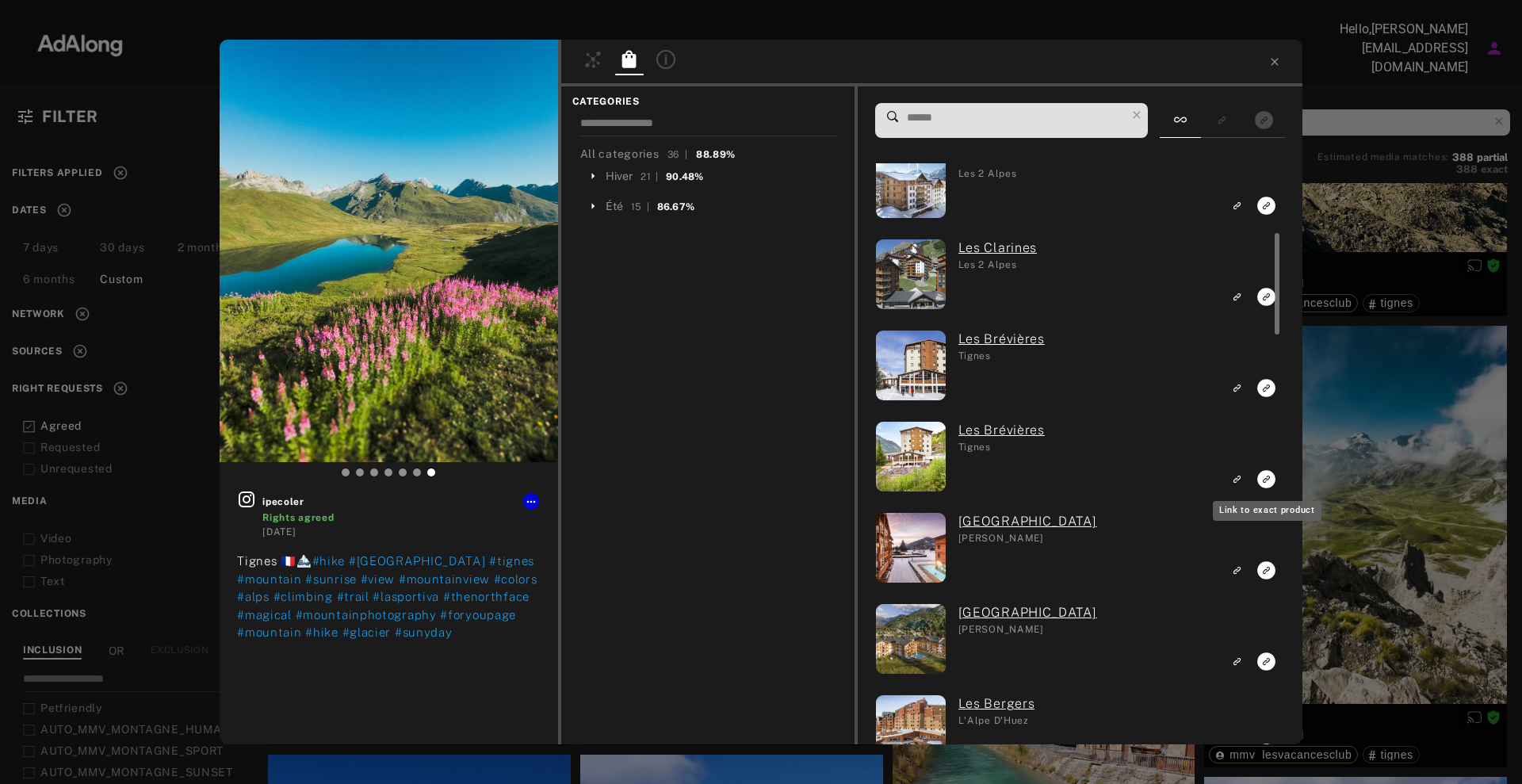 click 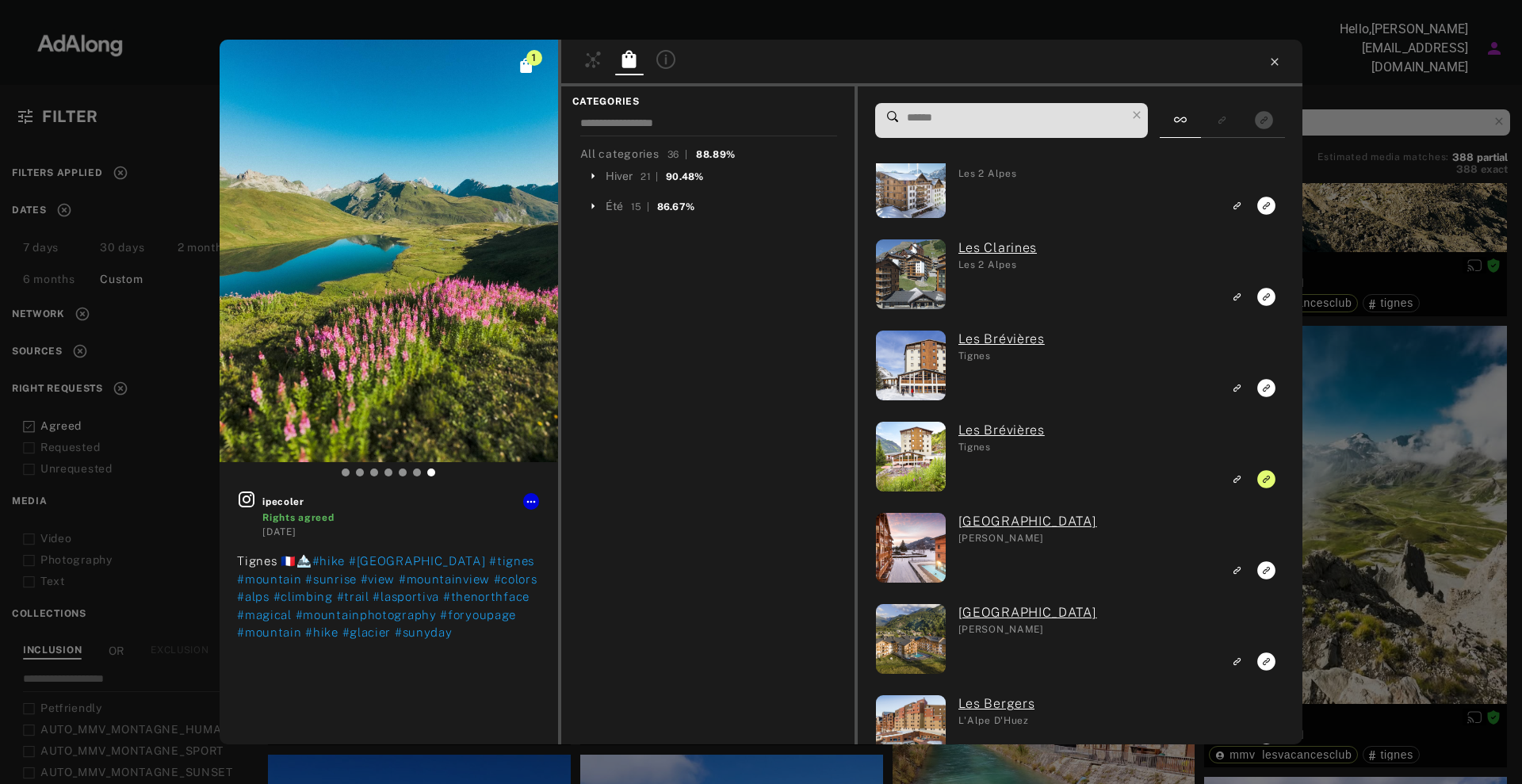 click 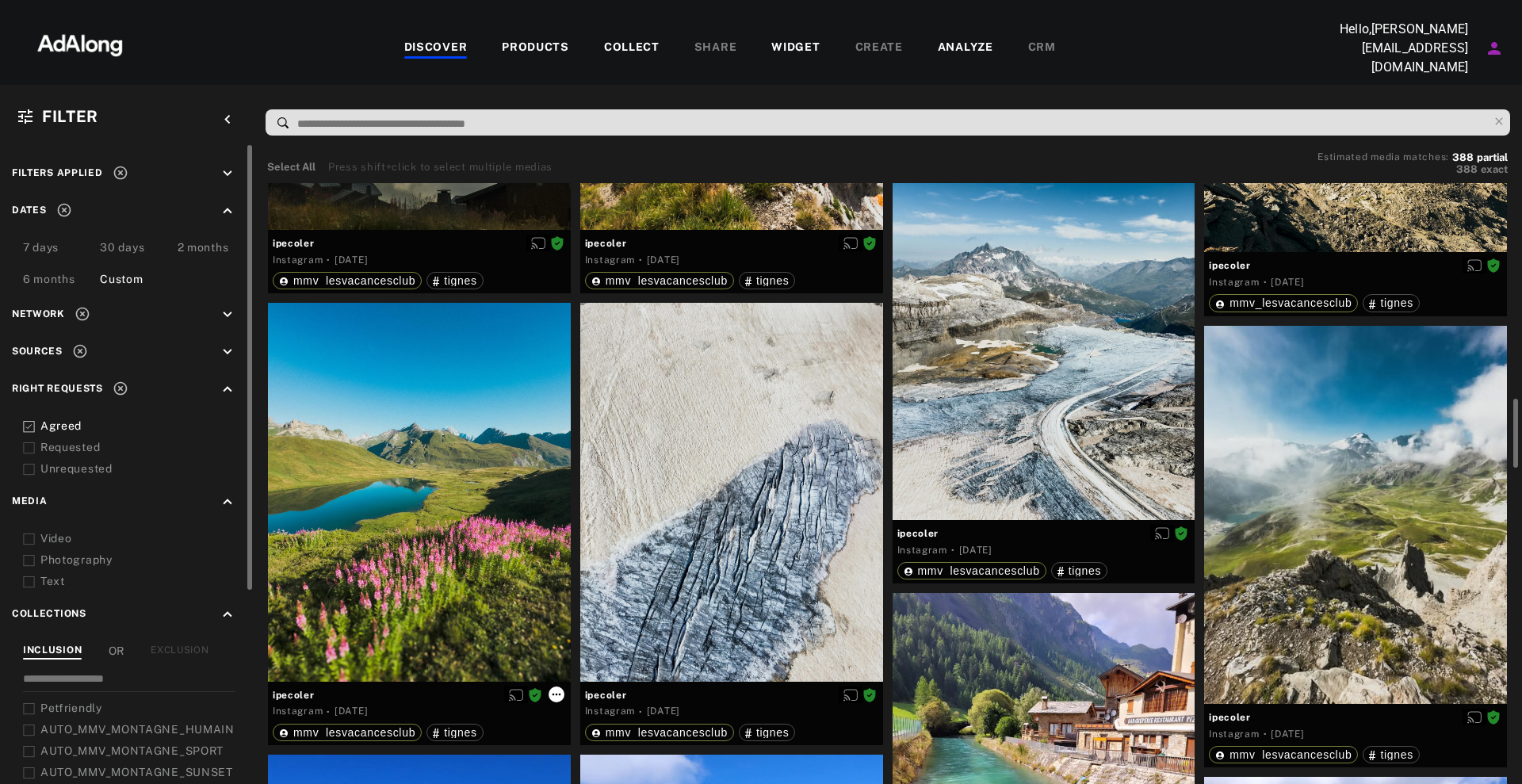 click 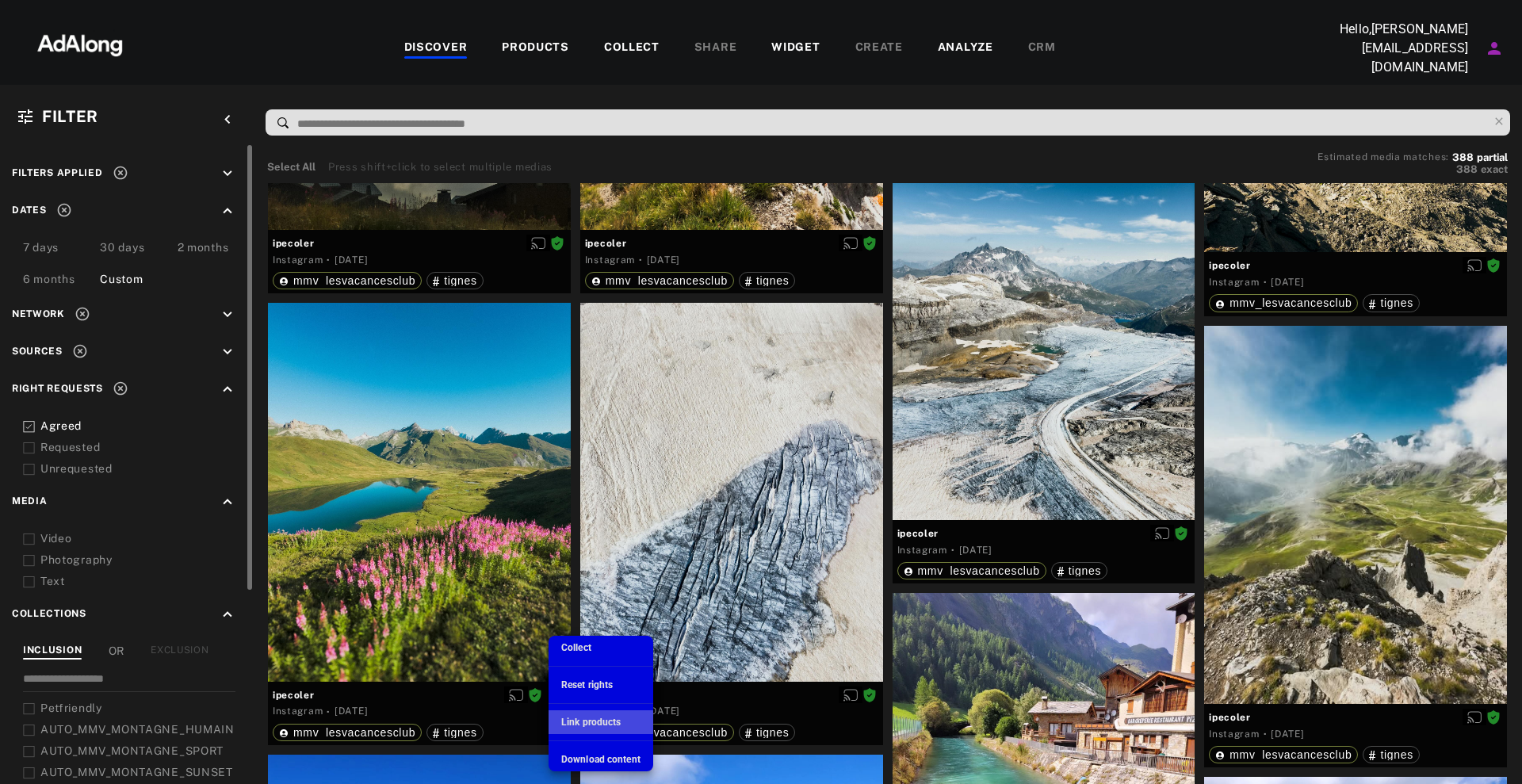 click on "Link products" at bounding box center (591, 722) 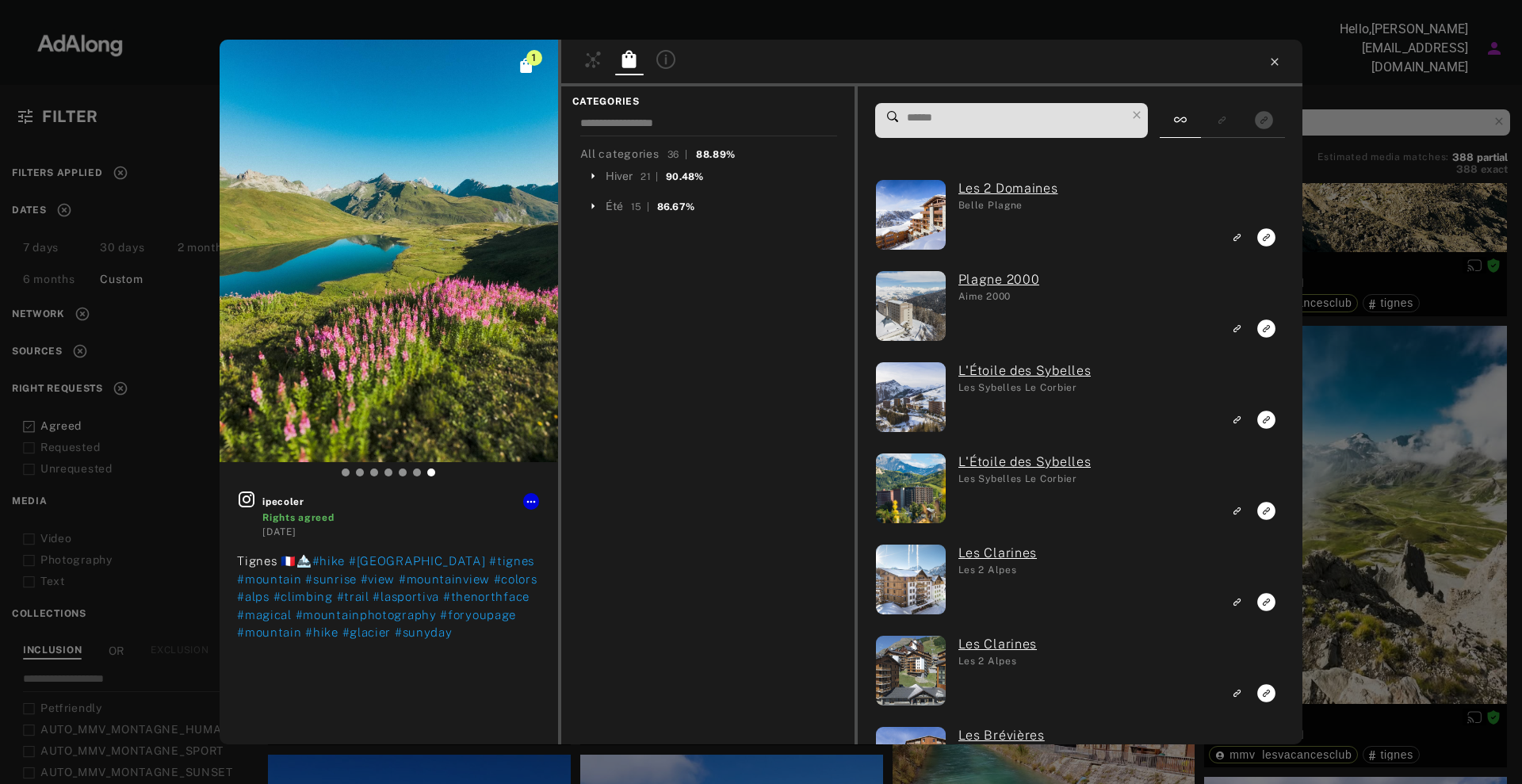 click 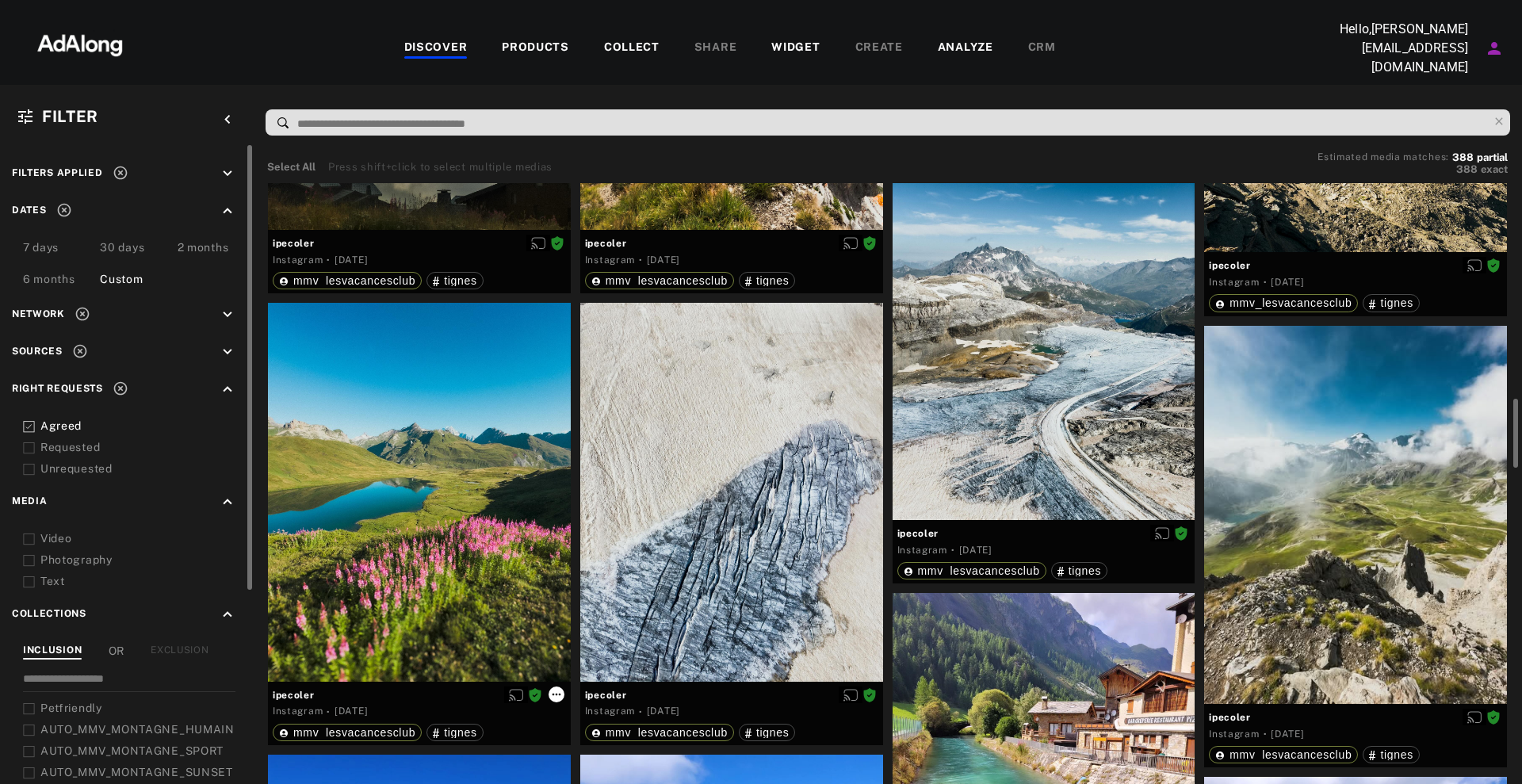 click 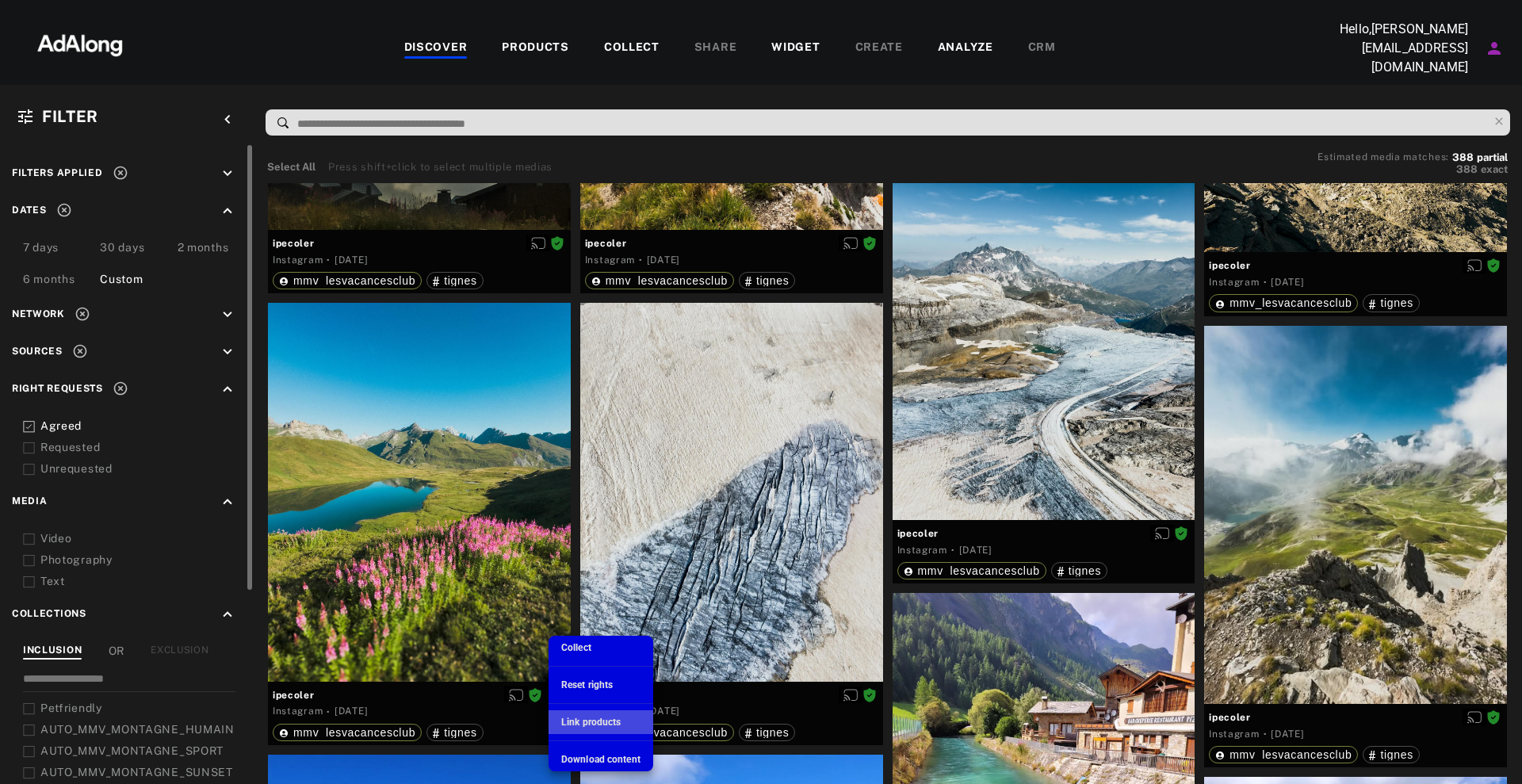 click on "Link products" at bounding box center (591, 722) 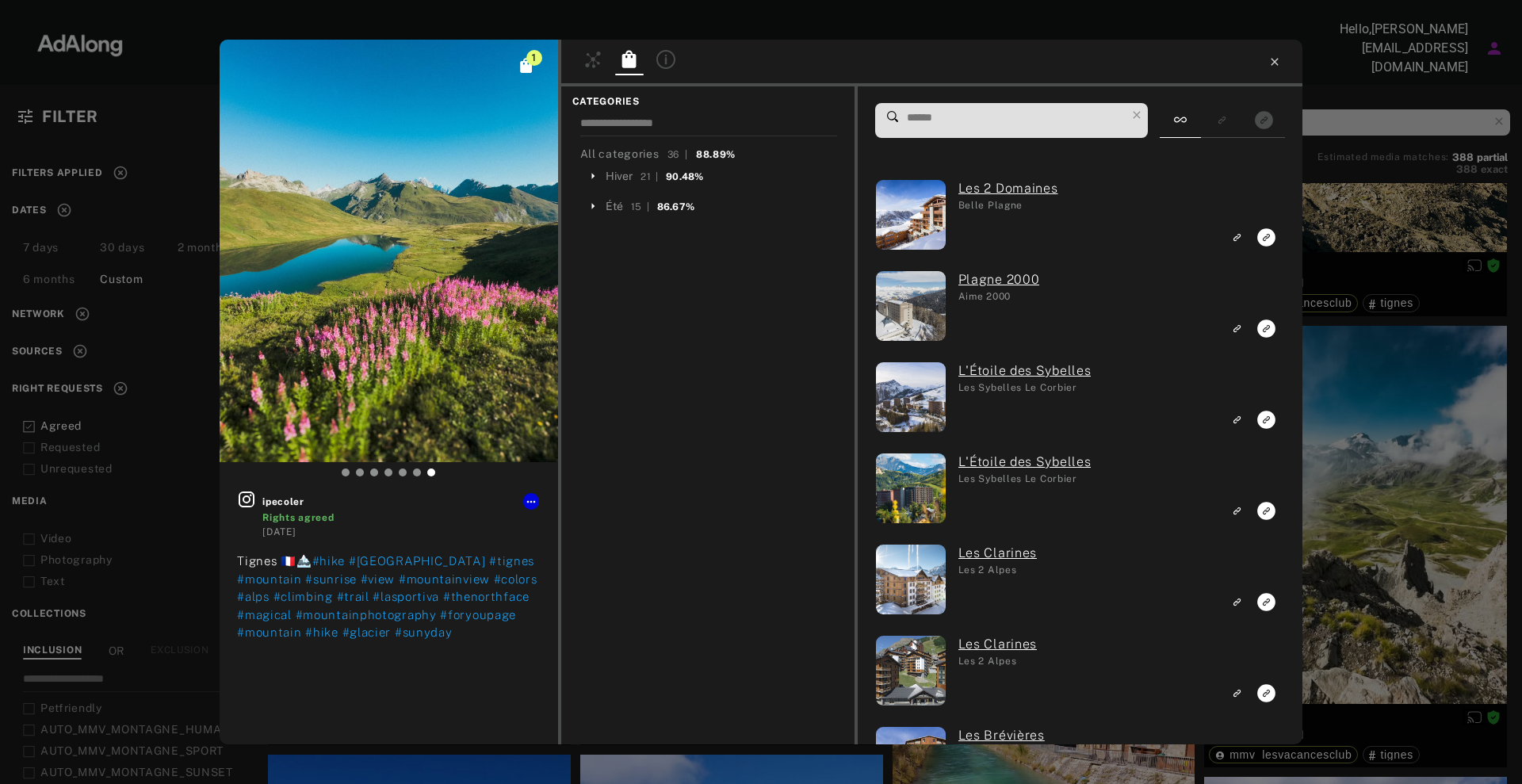 click 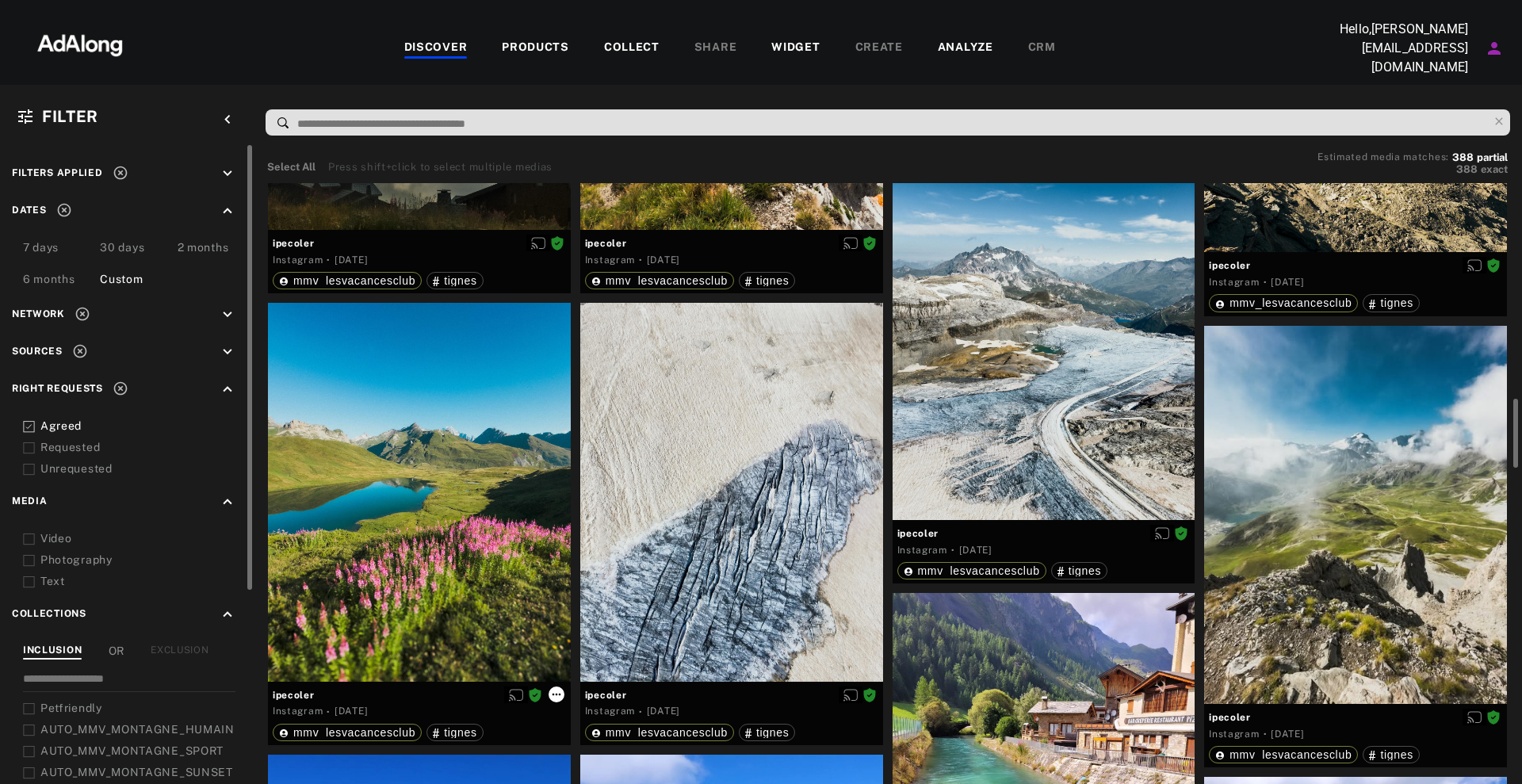 click 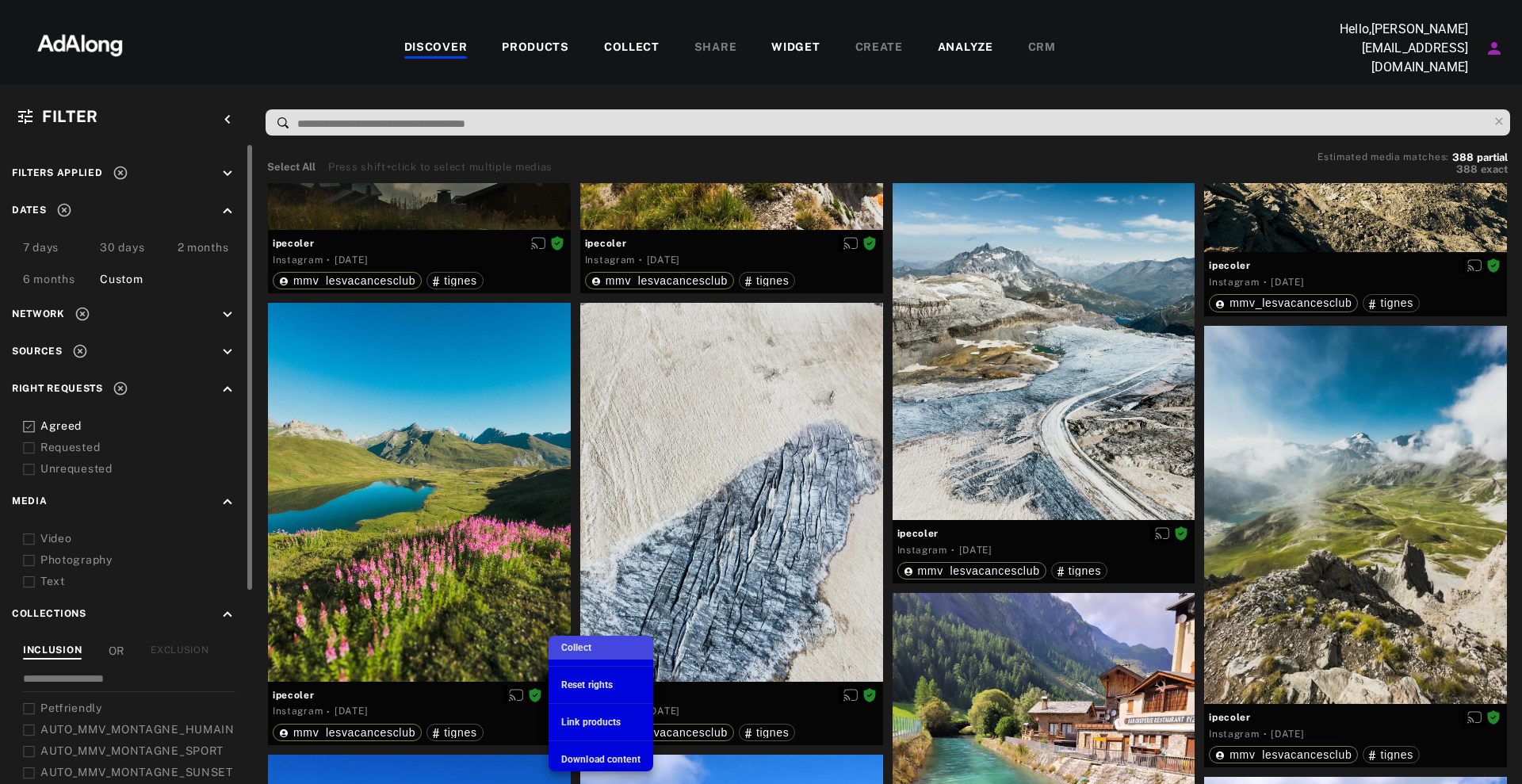 click on "Collect" at bounding box center (576, 648) 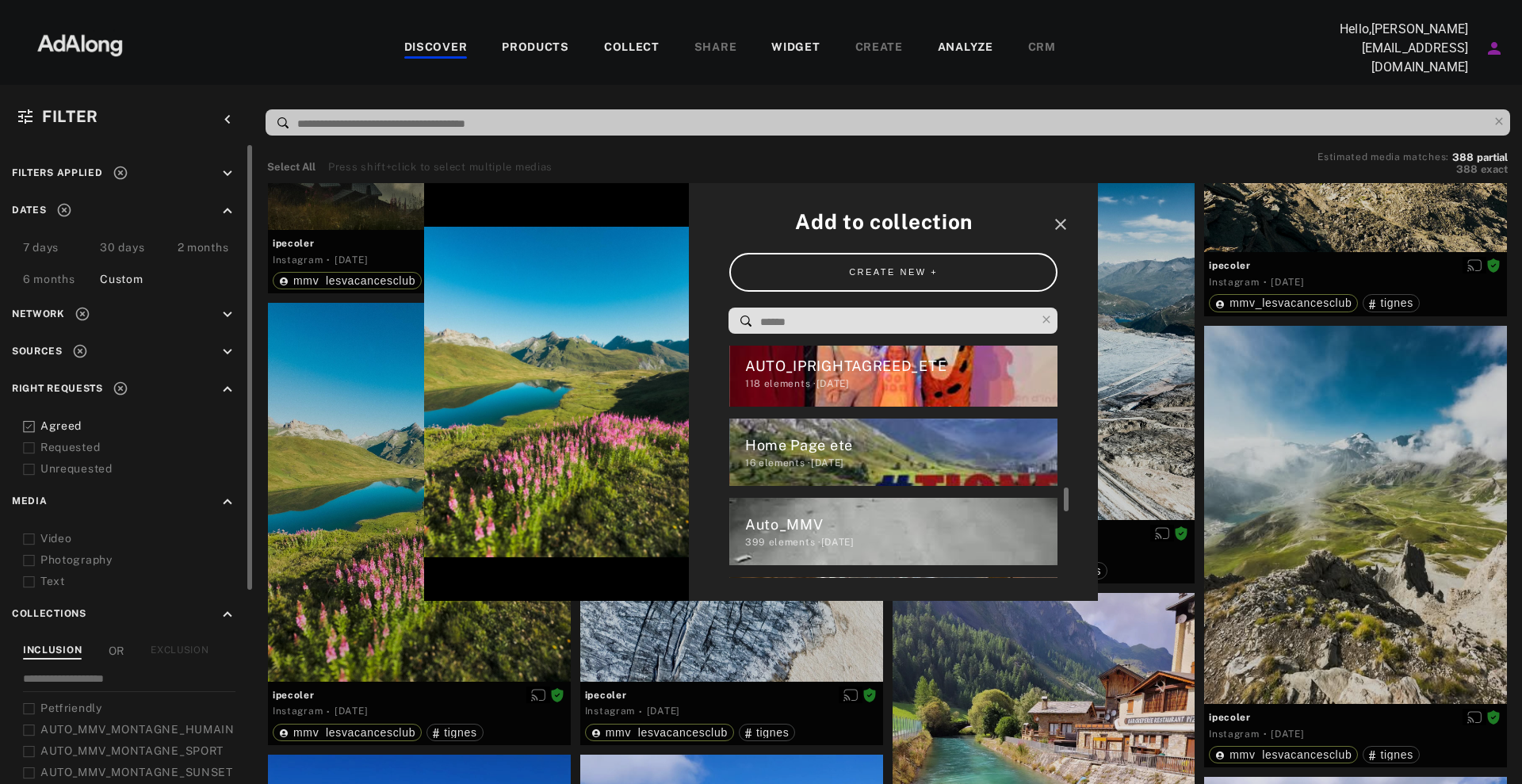 scroll, scrollTop: 572, scrollLeft: 0, axis: vertical 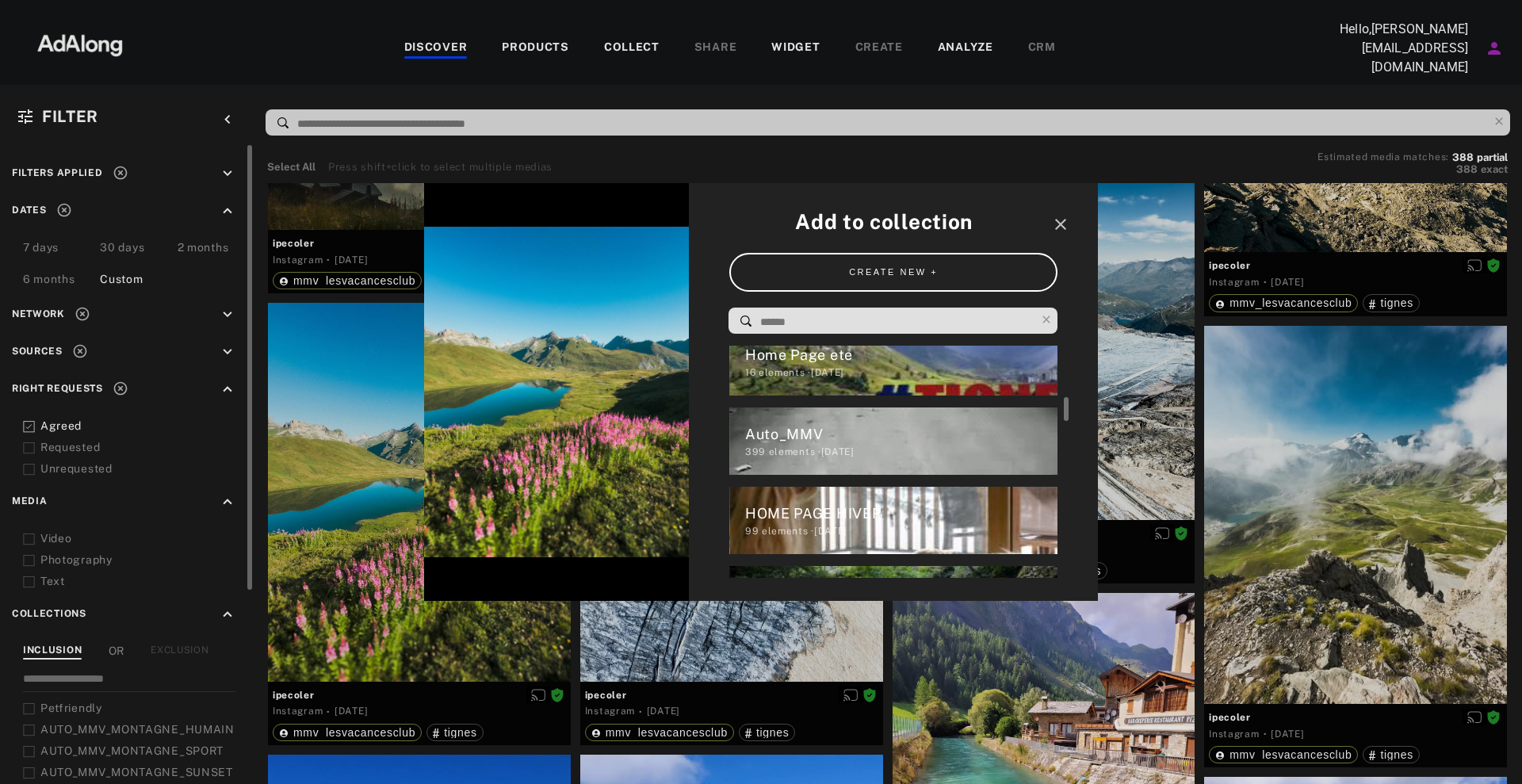 click on "16    elements · [DATE]" at bounding box center (901, 373) 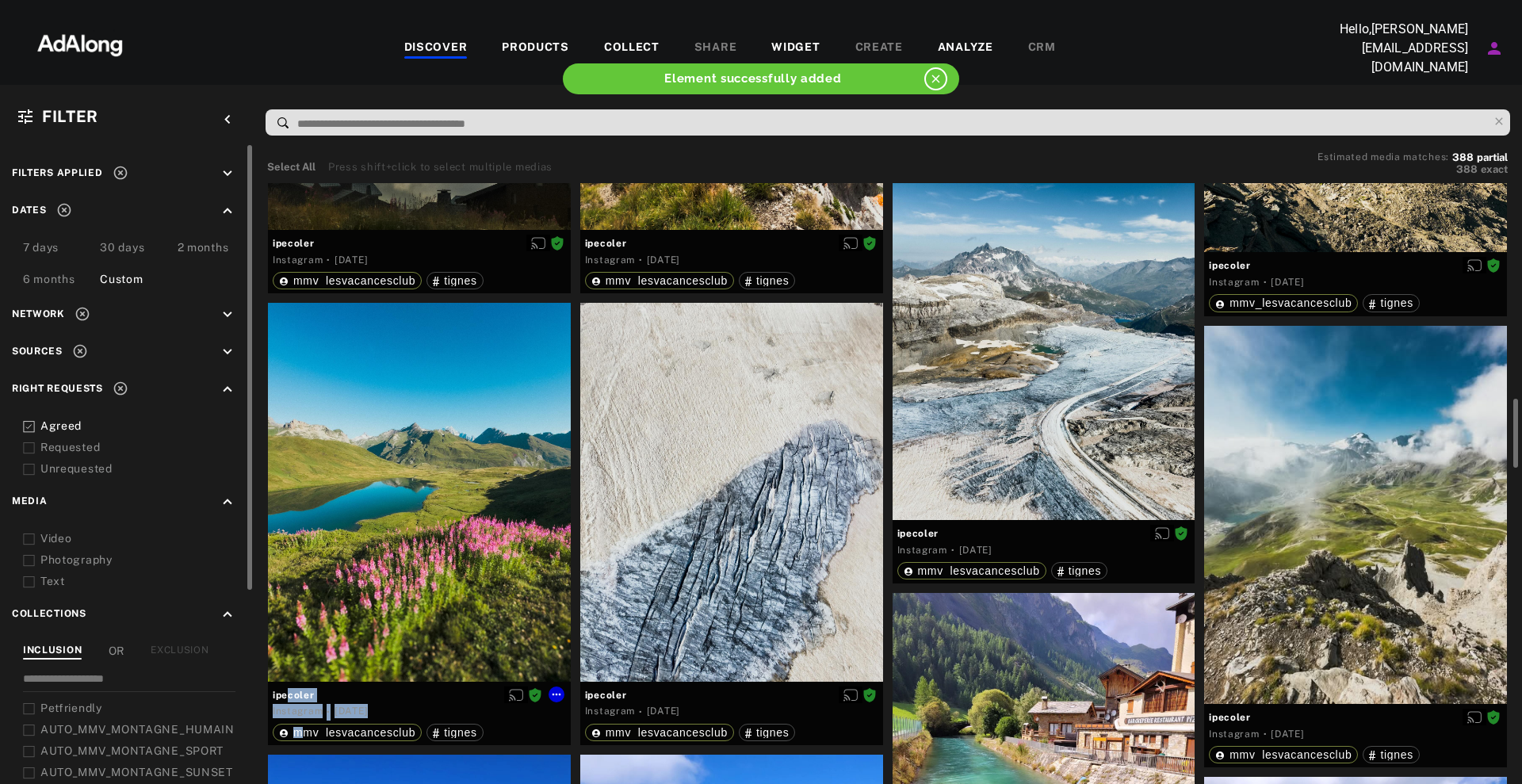 click on "clairounet Instagram · [DATE] mmv_lesvacancesclub clairounet Instagram · [DATE] mmv_lesvacancesclub clairounet Instagram · [DATE] mmv_lesvacancesclub clairounet Instagram · [DATE] mmv_lesvacancesclub clairounet Instagram · [DATE] mmv_lesvacancesclub clairounet Instagram · [DATE] mmv_lesvacancesclub levoyageurbreton Instagram · [DATE] mmv_lesvacancesclub mmv_lesvacancesclub ludo_lev_triathlon Instagram · [DATE] mmv_lesvacancesclub mmv_lesvacancesclub ludo_lev_triathlon Instagram · [DATE] mmv_lesvacancesclub mmv_lesvacancesclub ludo_lev_triathlon Instagram · [DATE] mmv_lesvacancesclub mmv_lesvacancesclub ludo_lev_triathlon Instagram · [DATE] mmv_lesvacancesclub mmv_lesvacancesclub ludo_lev_triathlon Instagram · [DATE] mmv_lesvacancesclub mmv_lesvacancesclub ludo_lev_triathlon Instagram · [DATE] mmv_lesvacancesclub mmv_lesvacancesclub ludo_lev_triathlon Instagram · [DATE] mmv_lesvacancesclub Instagram" at bounding box center [887, 941] 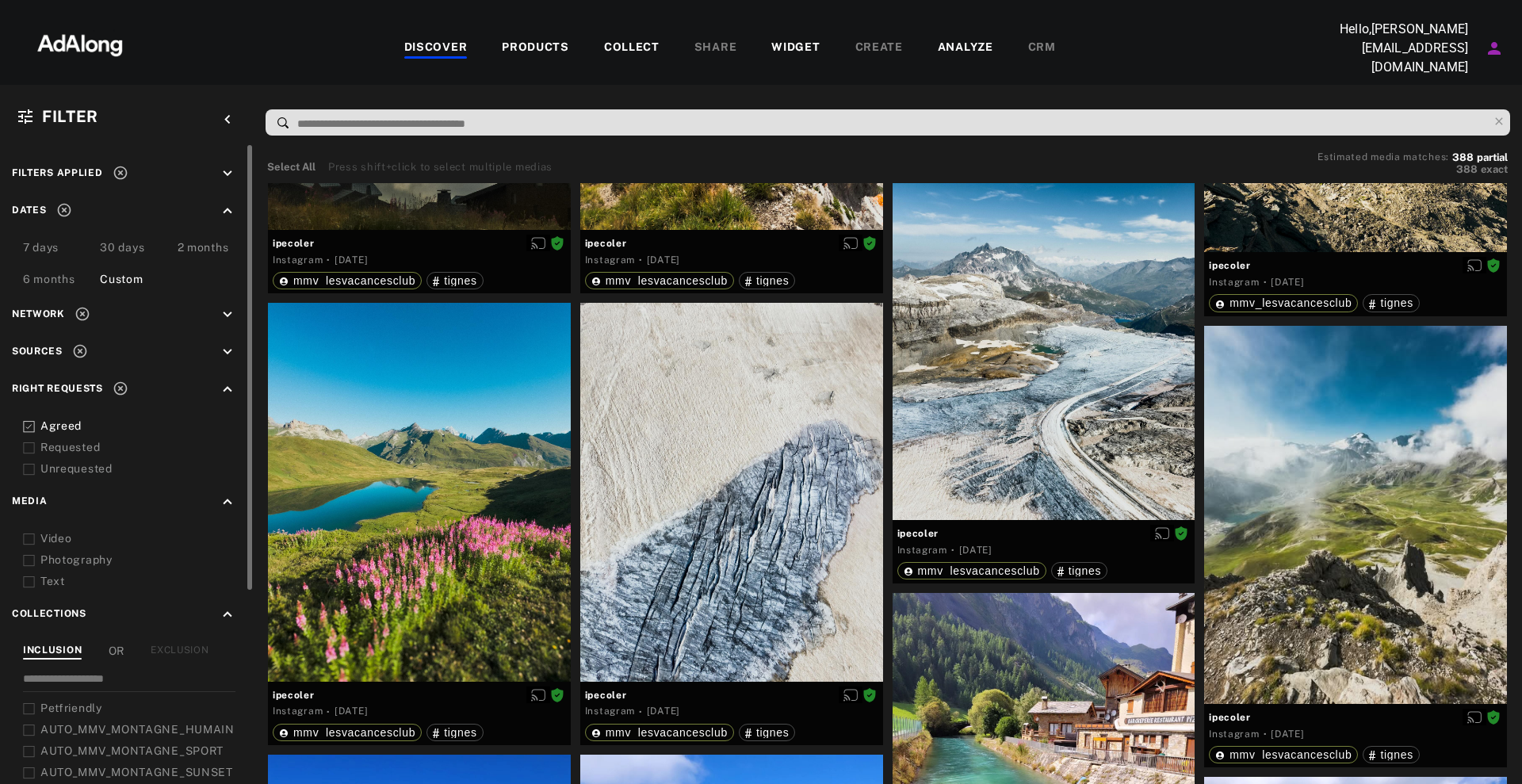 click on "DISCOVER PRODUCTS COLLECT SHARE WIDGET CREATE ANALYZE CRM" at bounding box center [729, 48] 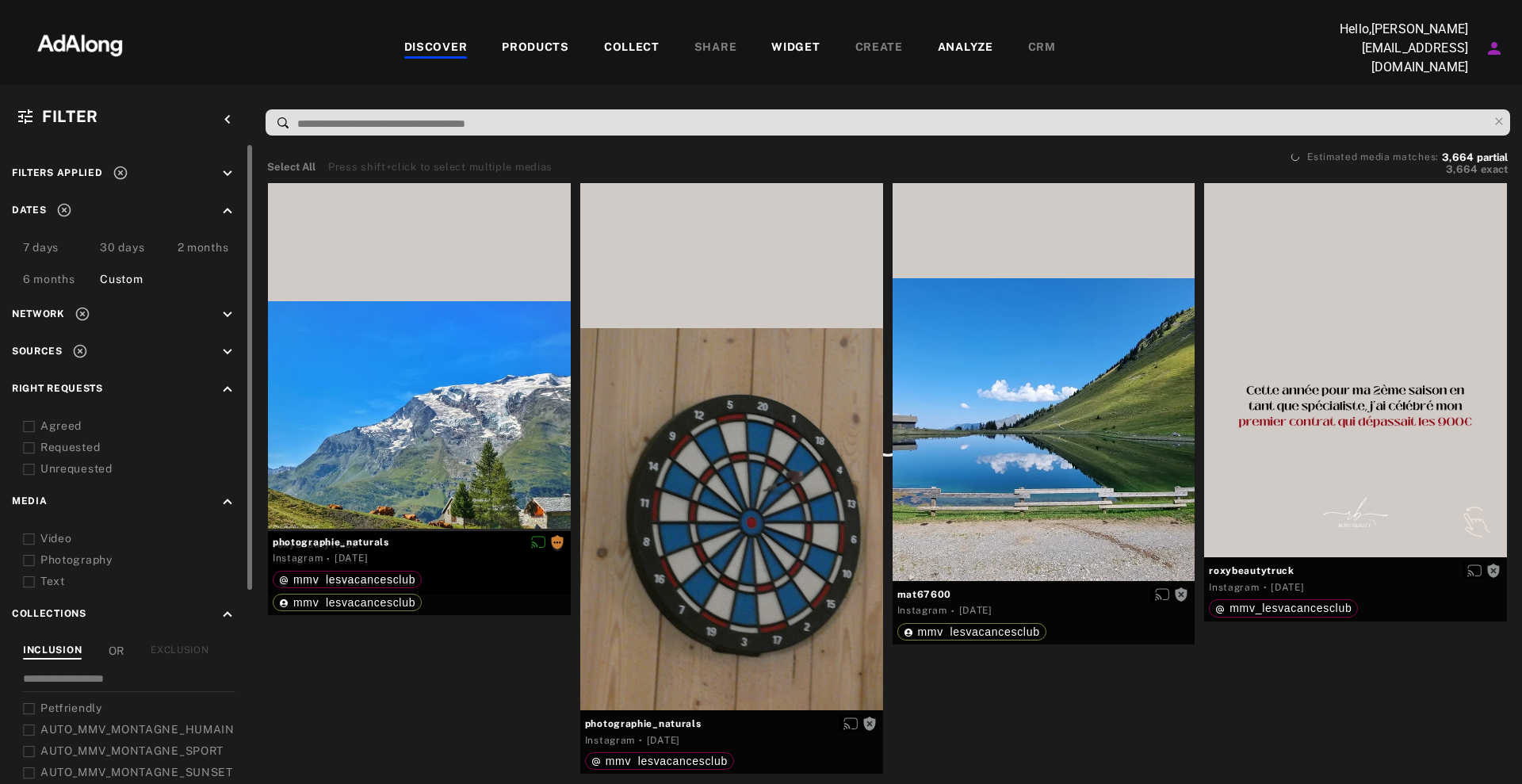 scroll, scrollTop: 0, scrollLeft: 0, axis: both 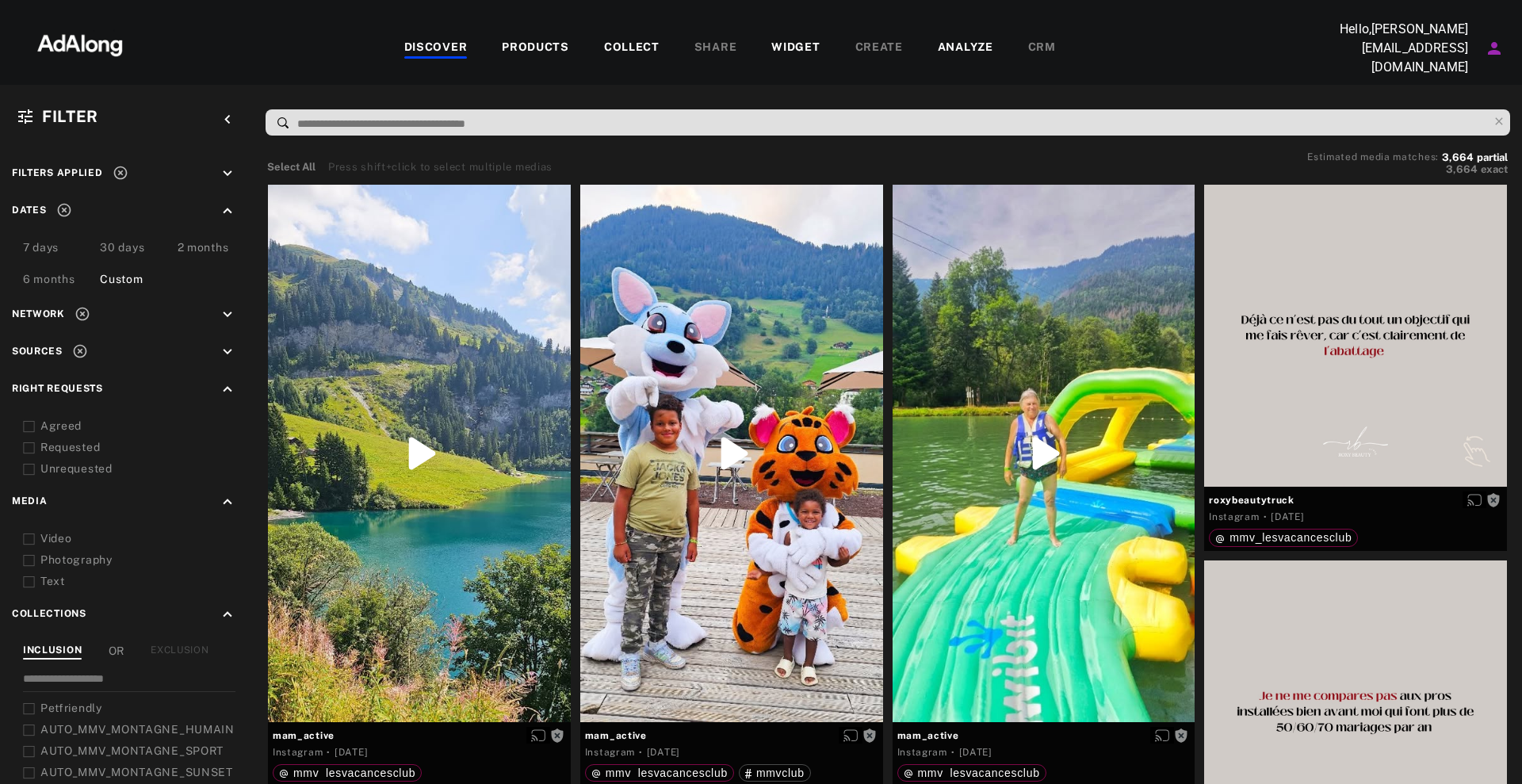 click on "keyboard_arrow_up" at bounding box center [228, 389] 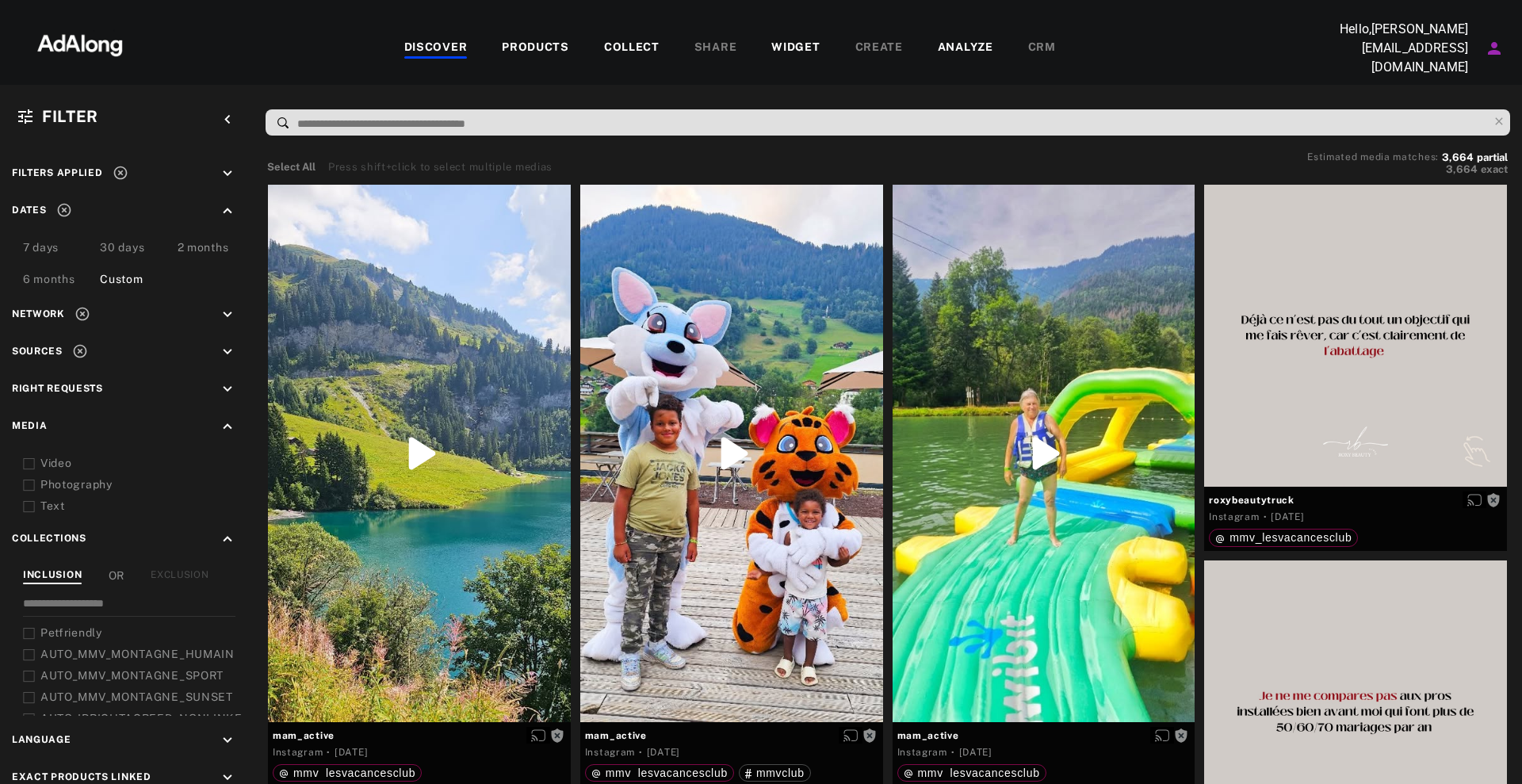 click on "keyboard_arrow_down" at bounding box center [228, 352] 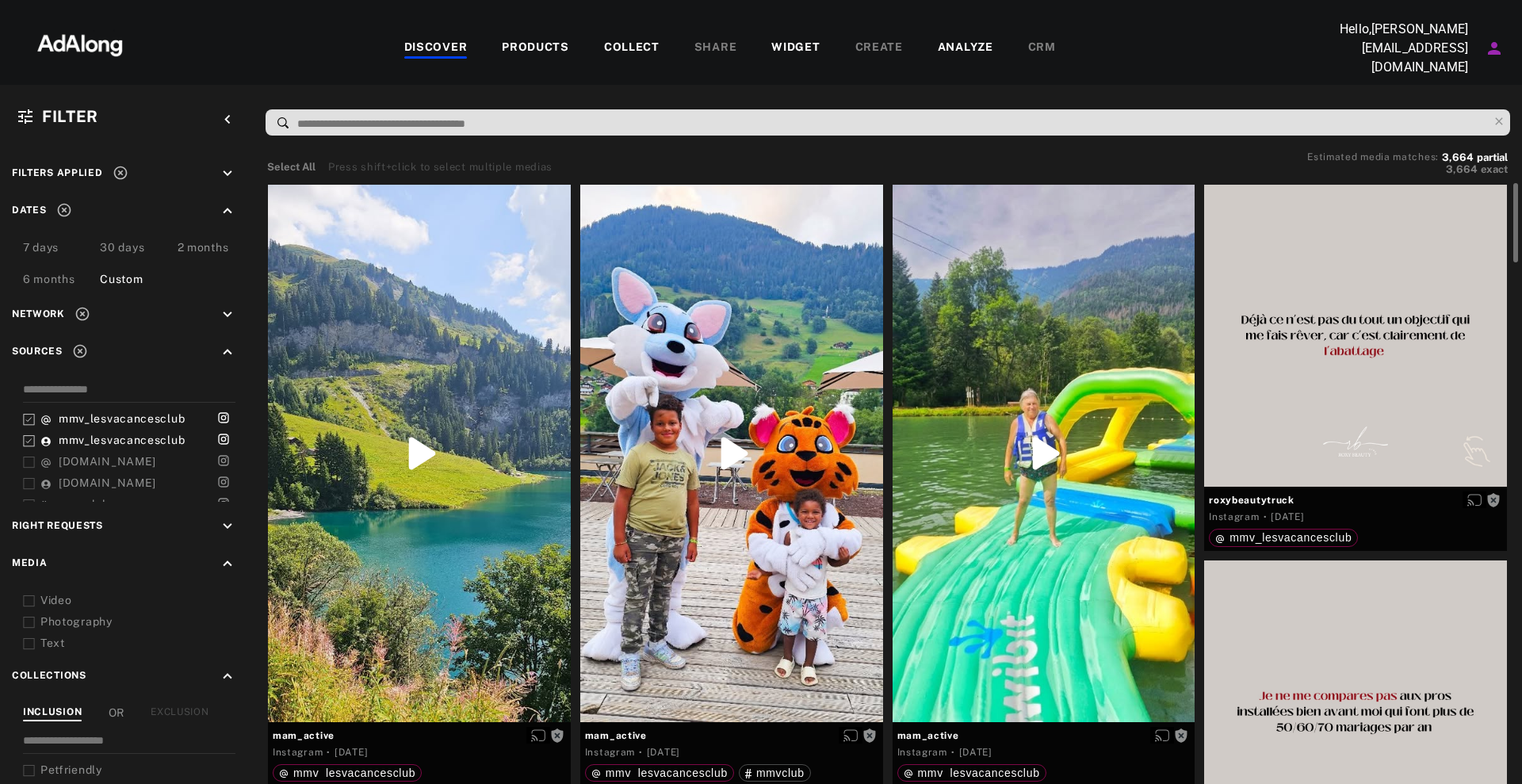 drag, startPoint x: 33, startPoint y: 241, endPoint x: 309, endPoint y: 207, distance: 278.086 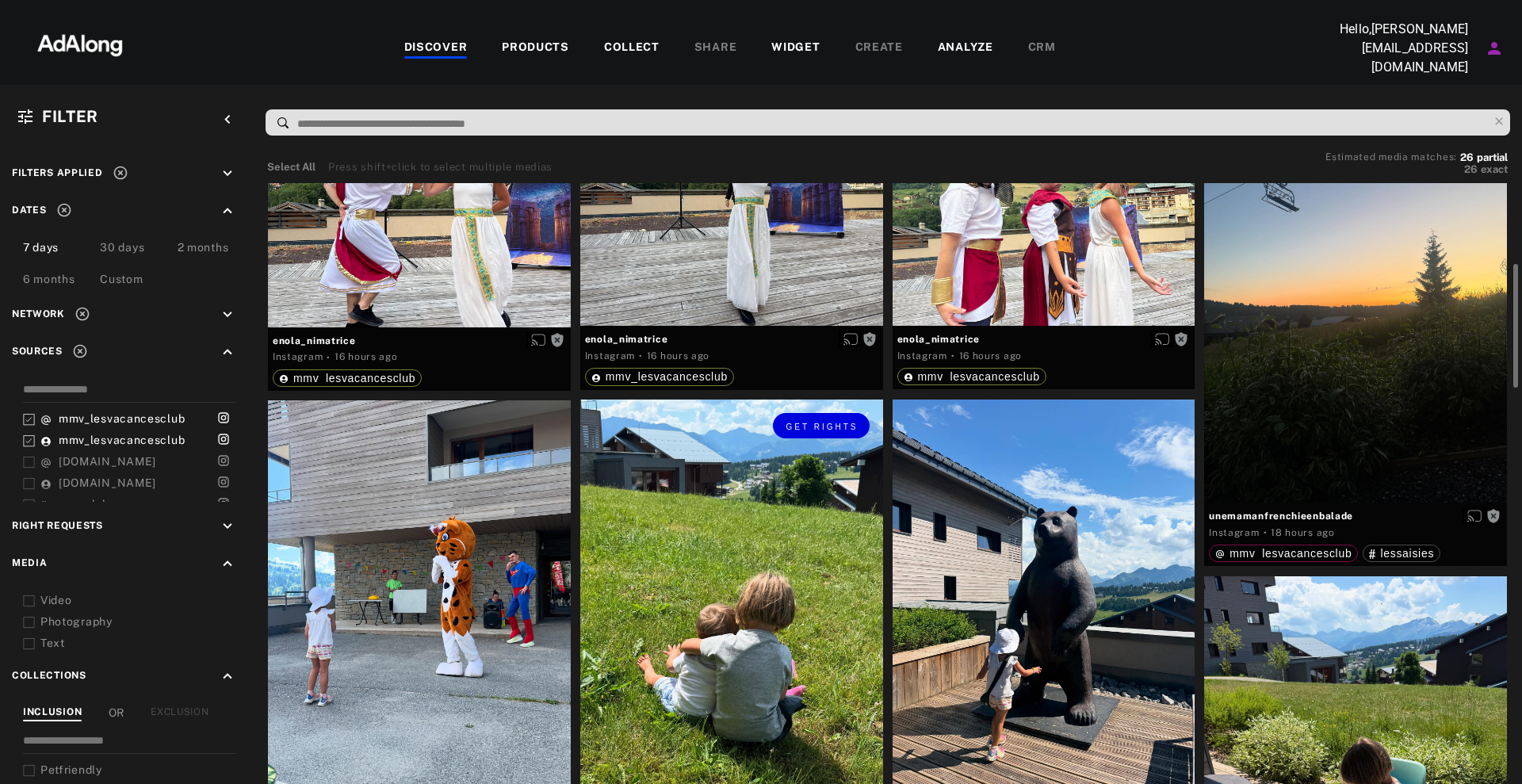 scroll, scrollTop: 892, scrollLeft: 0, axis: vertical 